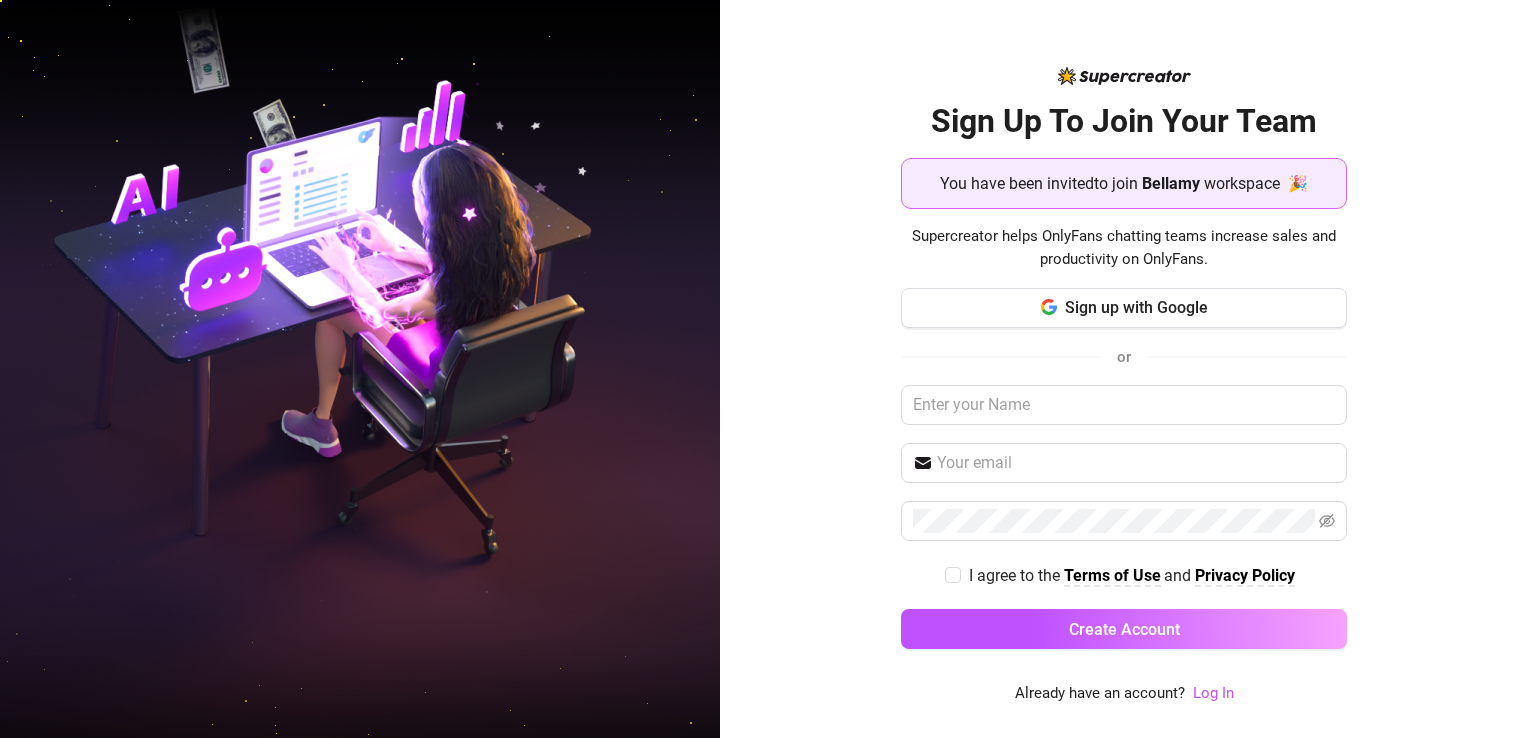 scroll, scrollTop: 0, scrollLeft: 0, axis: both 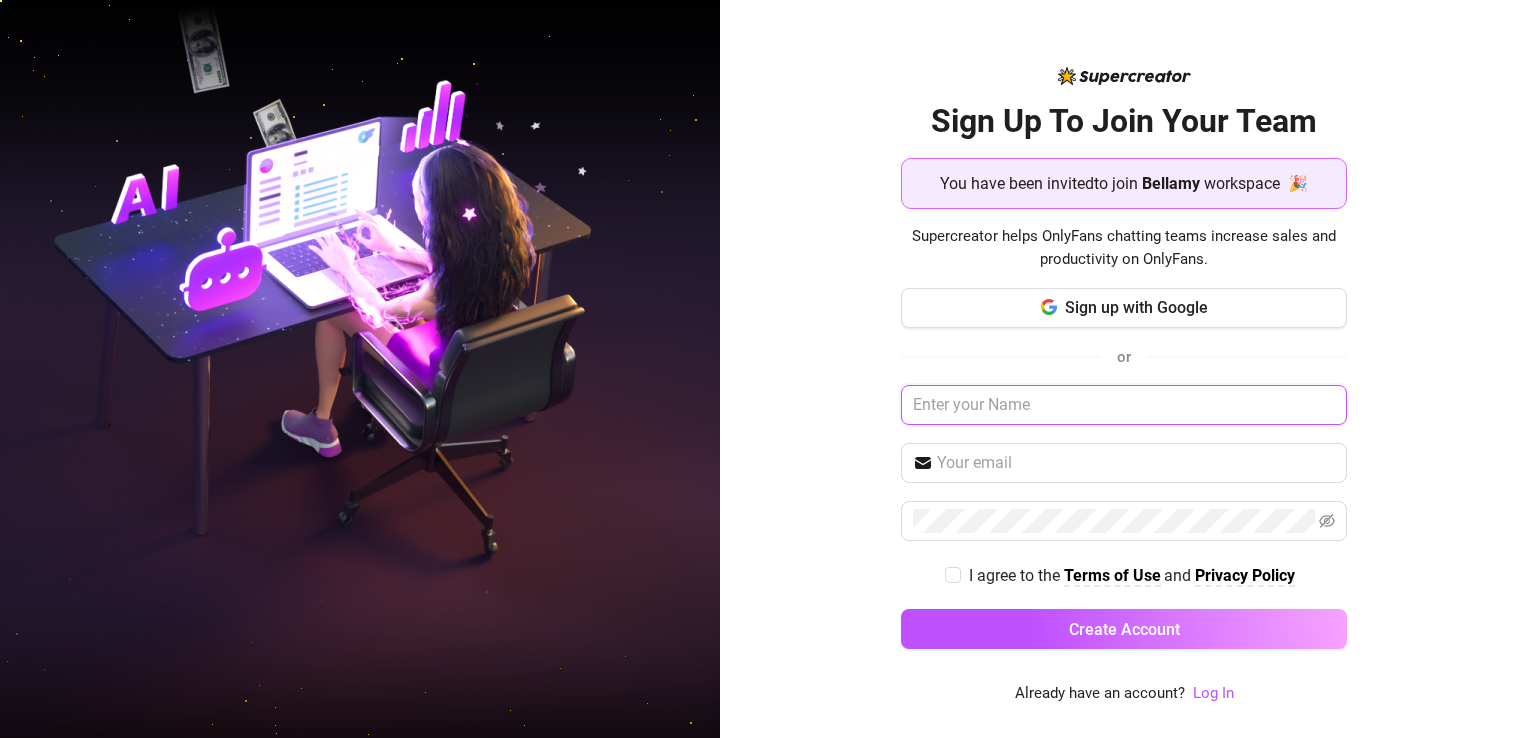 click at bounding box center [1124, 405] 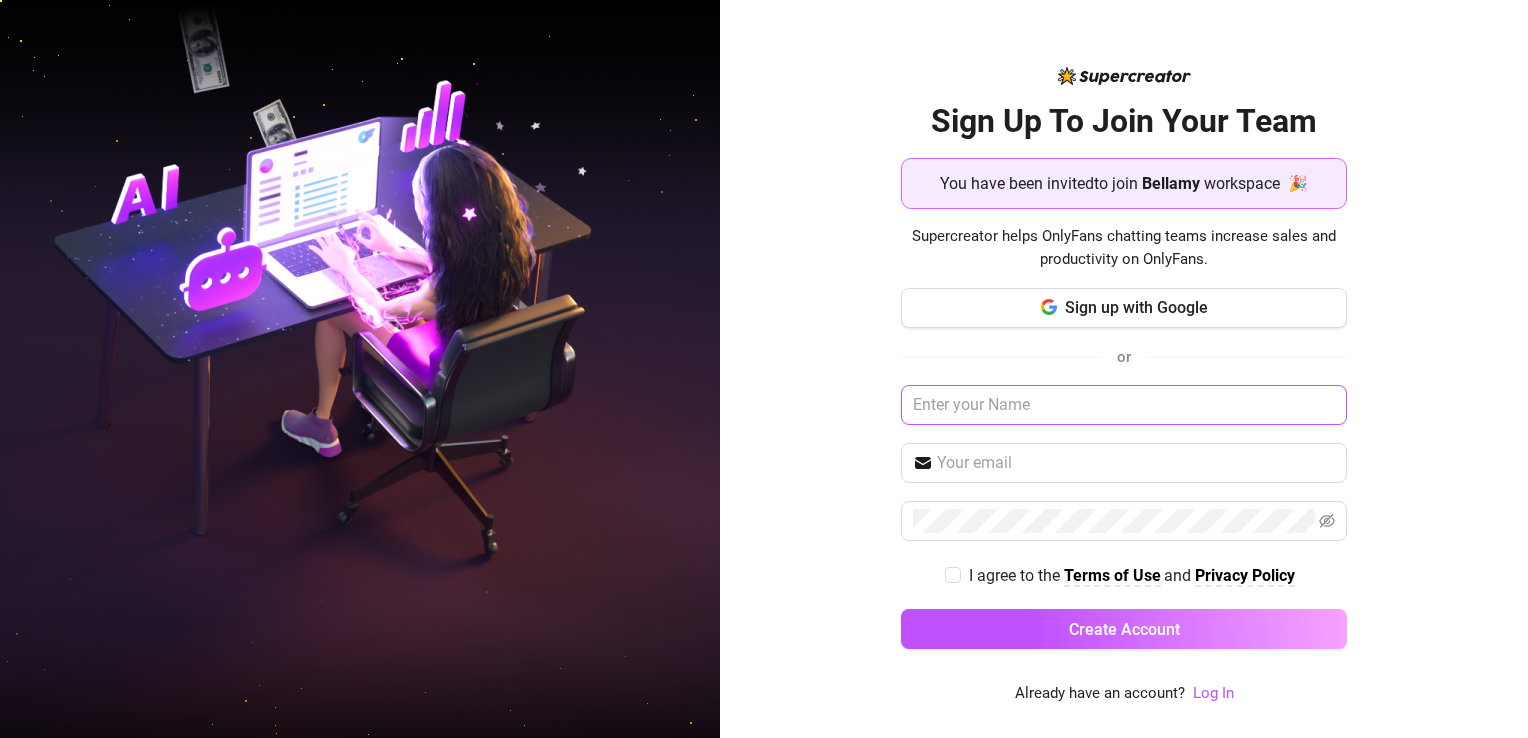 click on "Sign up with Google or I agree to the   Terms of Use   and   Privacy Policy Create Account" at bounding box center [1124, 478] 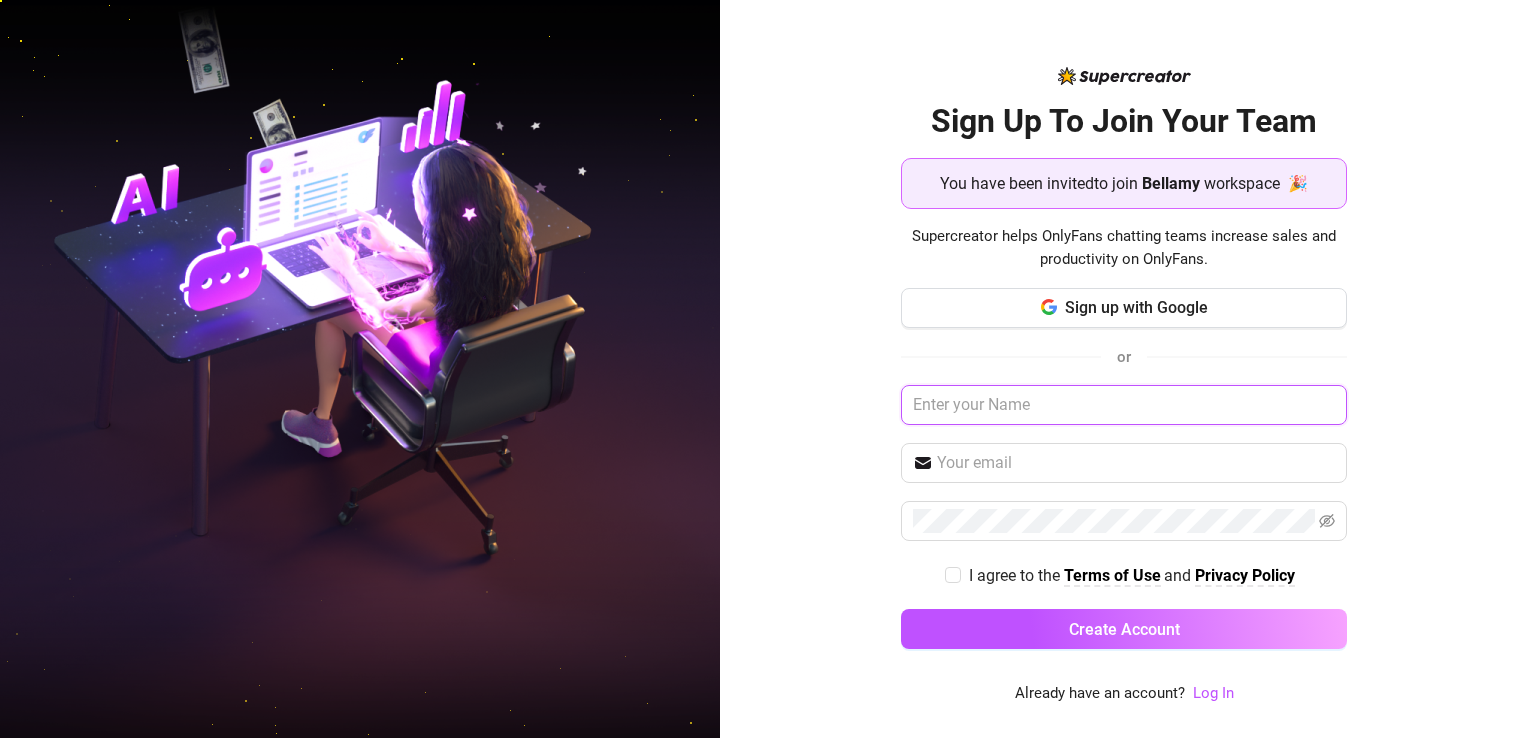 click at bounding box center [1124, 405] 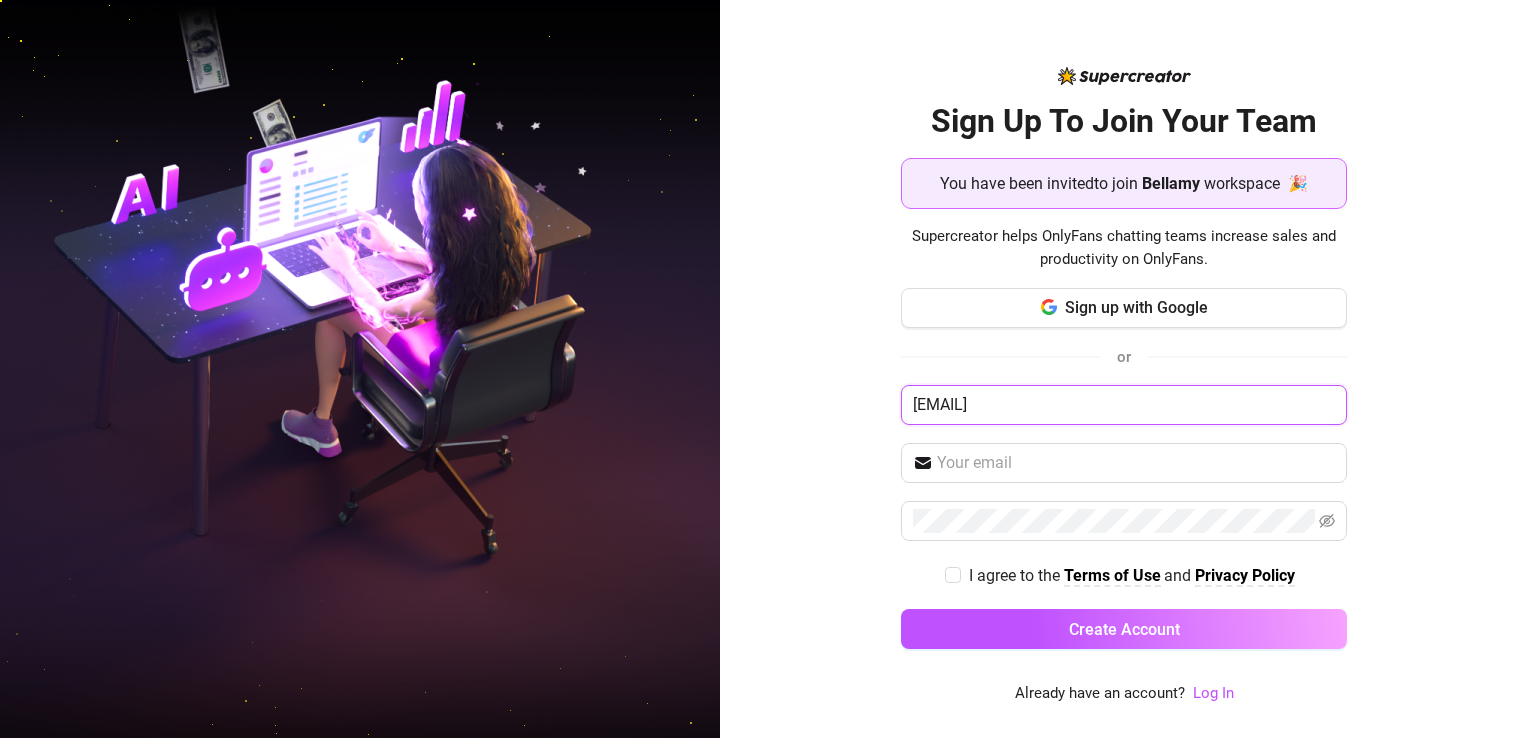 type on "Nsanchez71784@gmail.com" 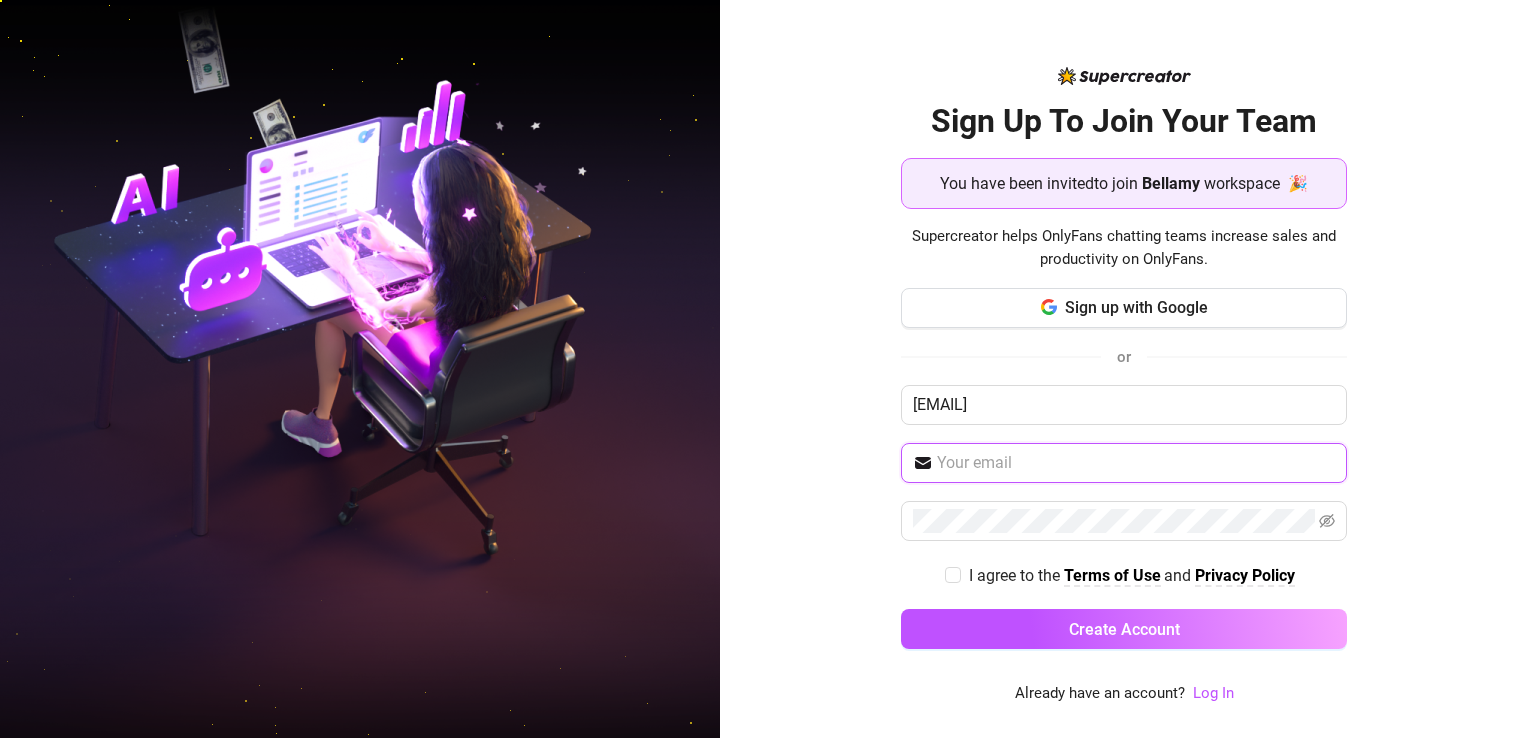 click at bounding box center [1136, 463] 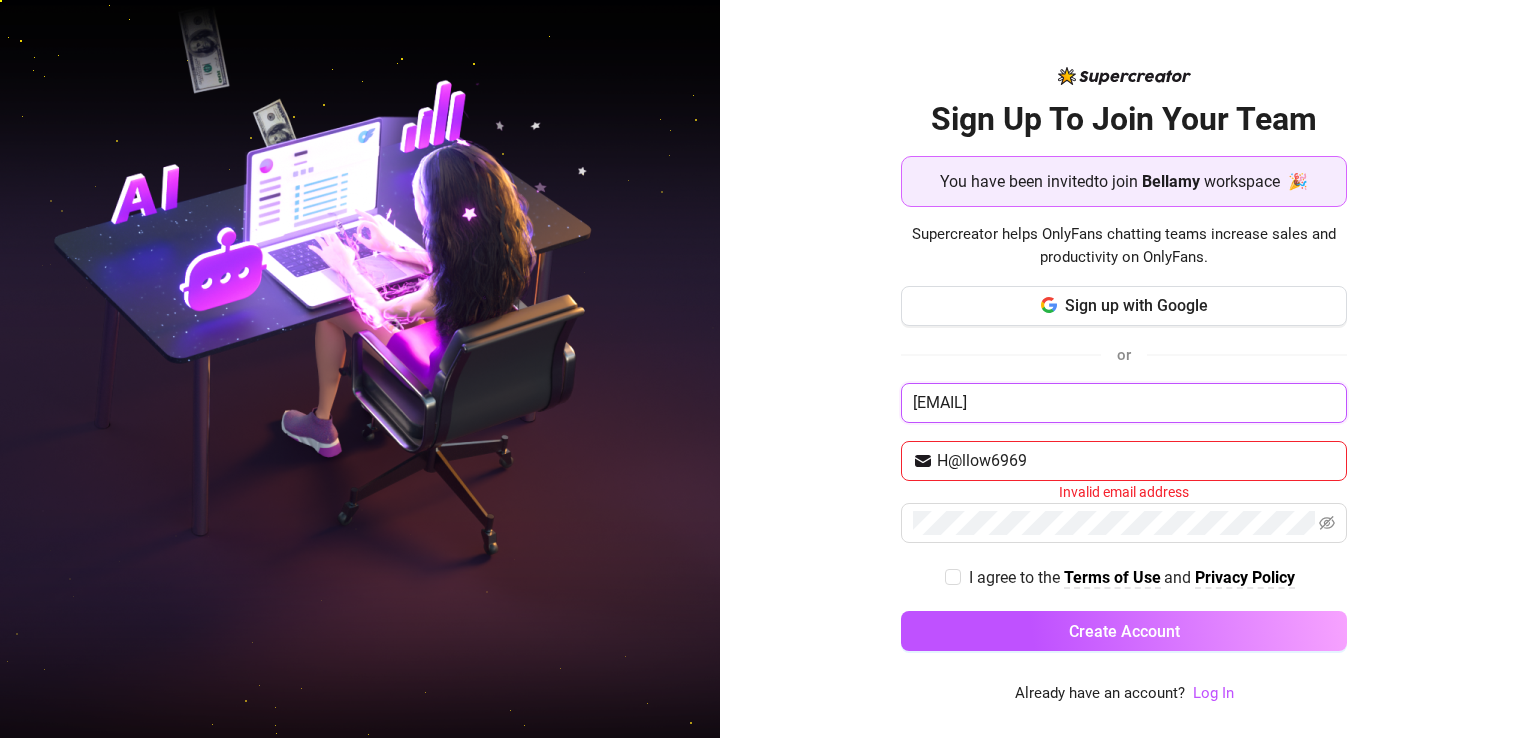 click on "Nsanchez71784@gmail.com" at bounding box center (1124, 403) 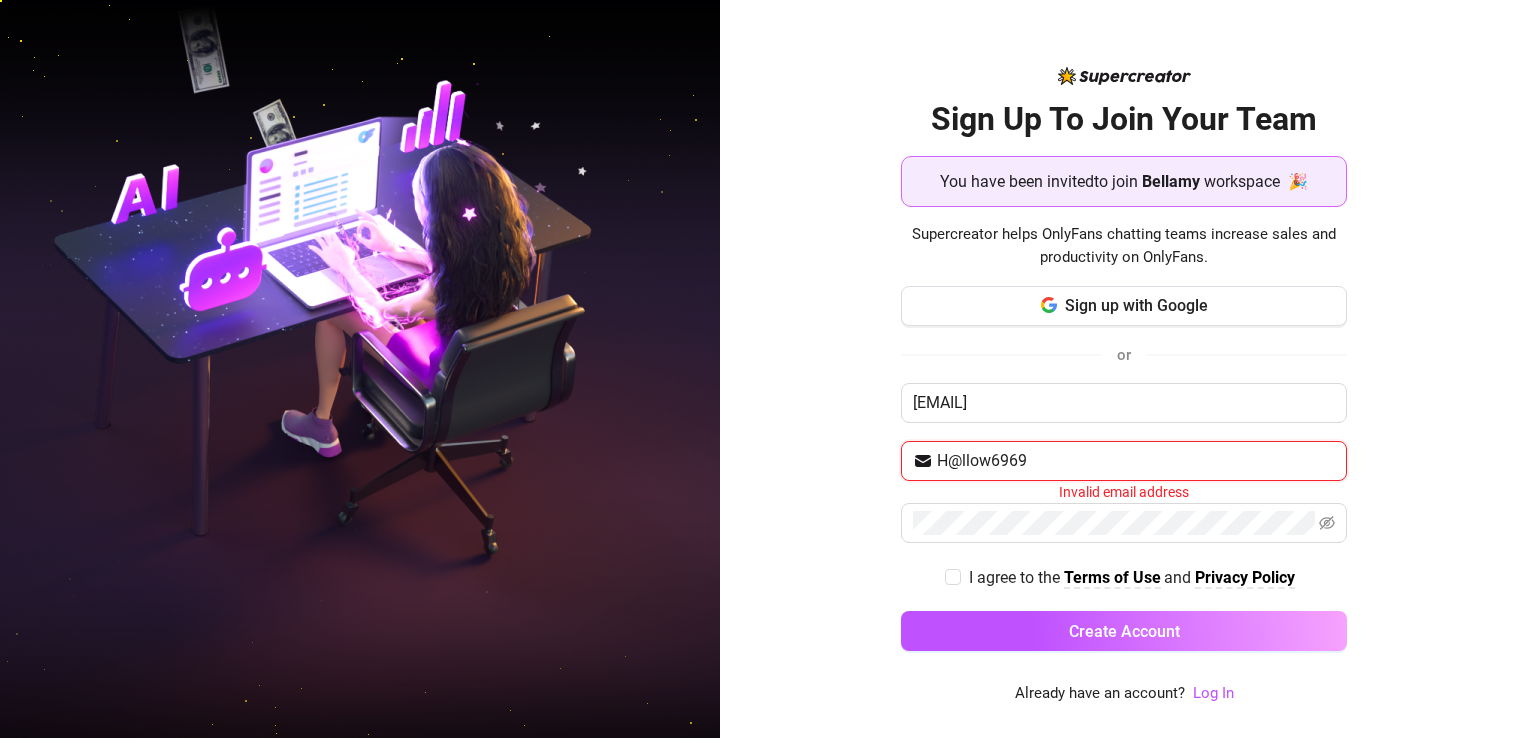 click on "H@llow6969" at bounding box center (1136, 461) 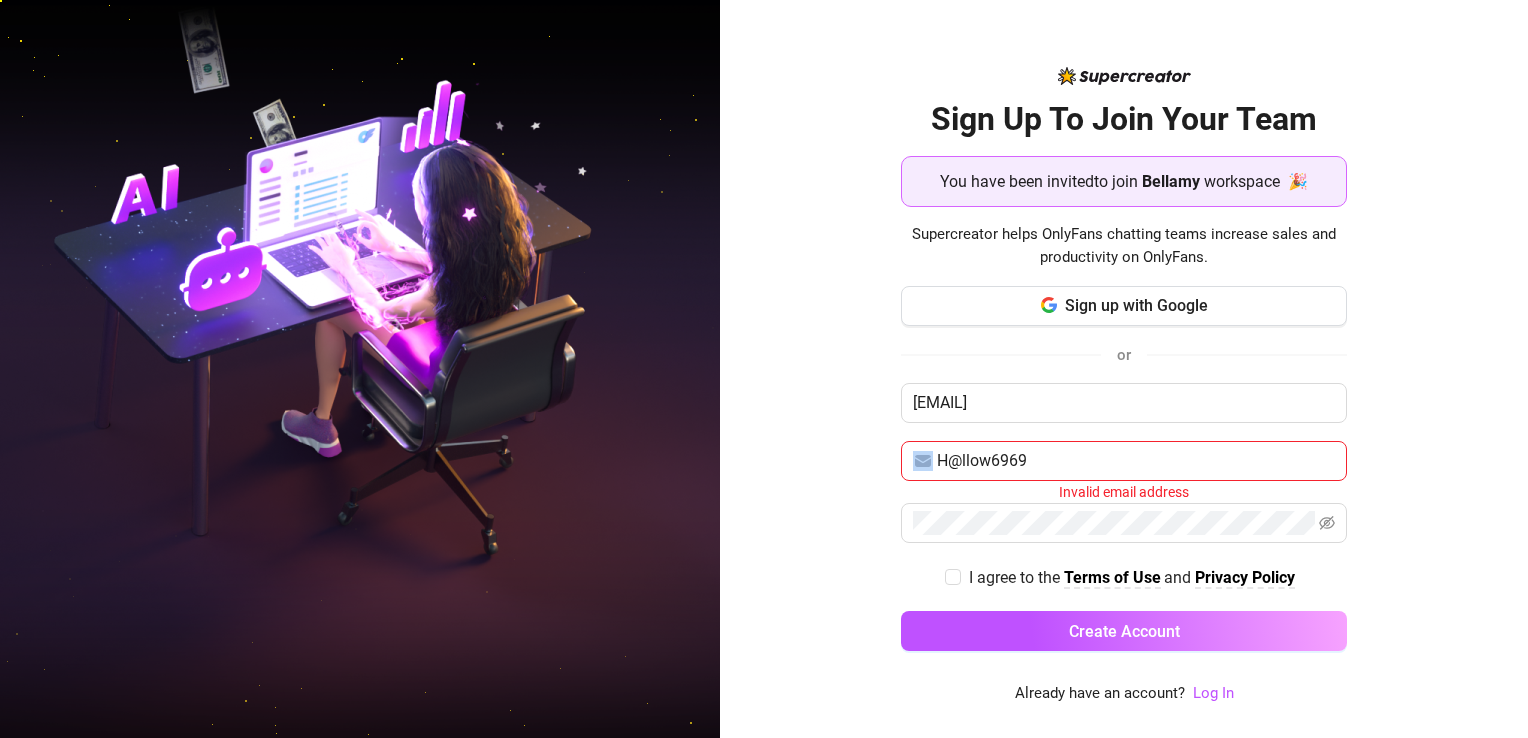 drag, startPoint x: 1040, startPoint y: 442, endPoint x: 794, endPoint y: 473, distance: 247.94556 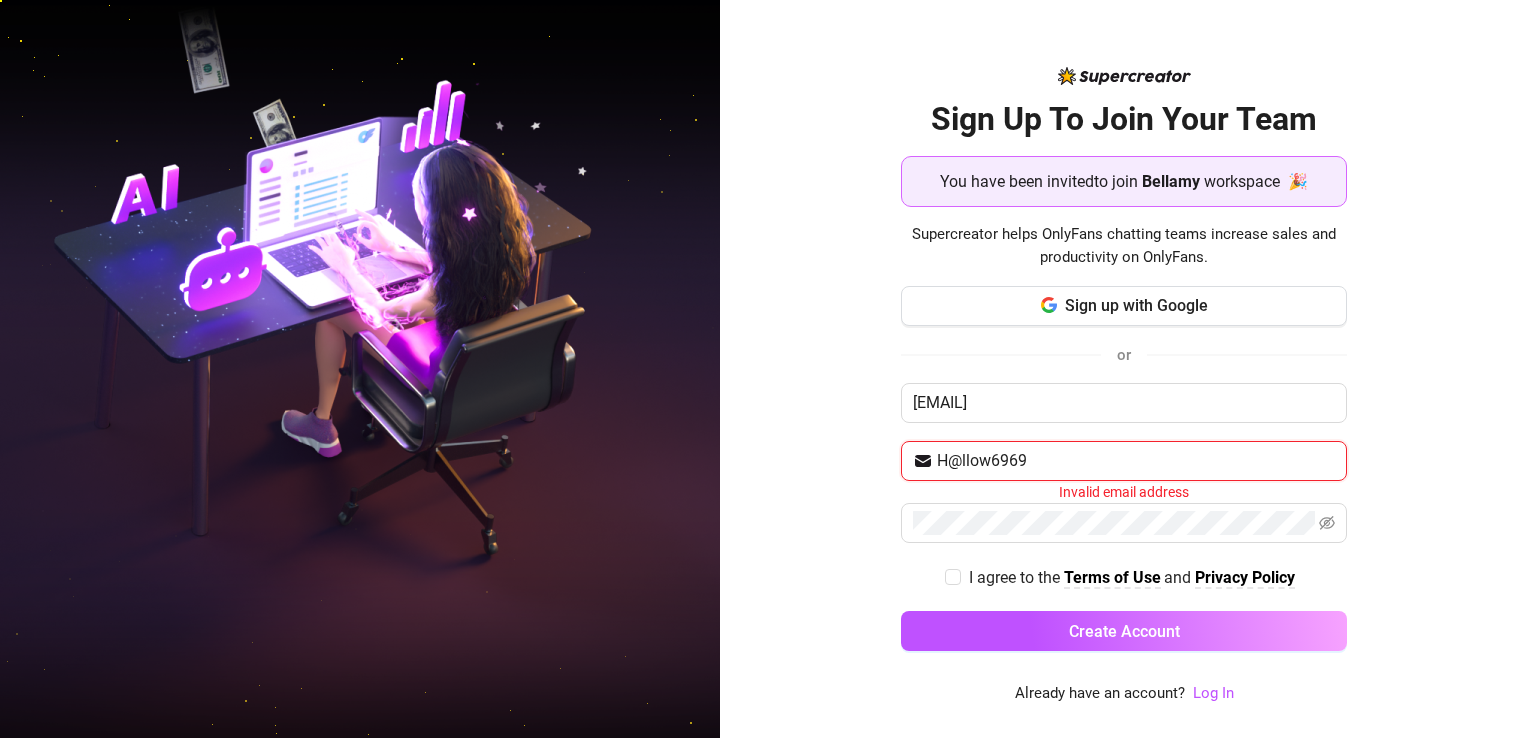 click on "H@llow6969" at bounding box center [1136, 461] 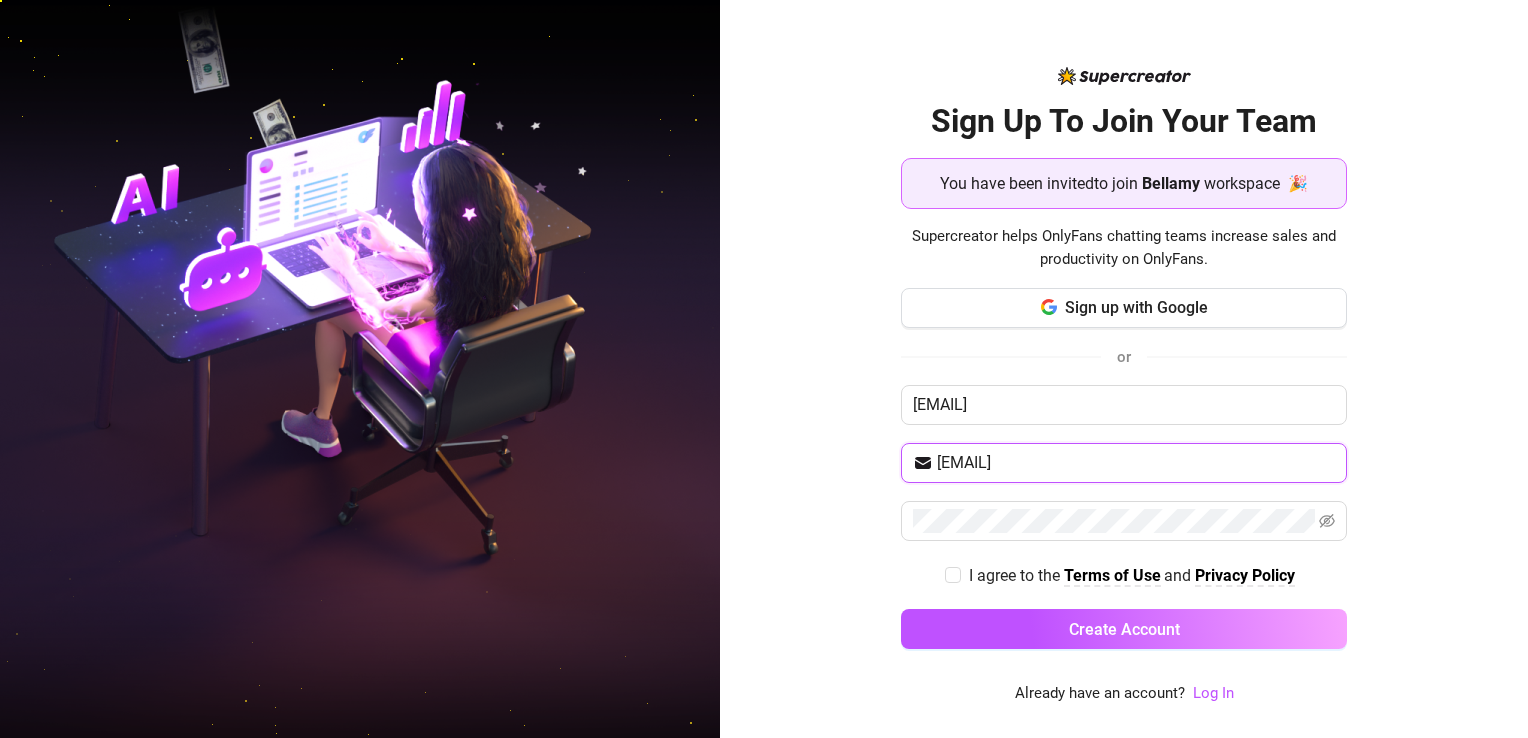 type on "Nsanchez71784@gmail.com" 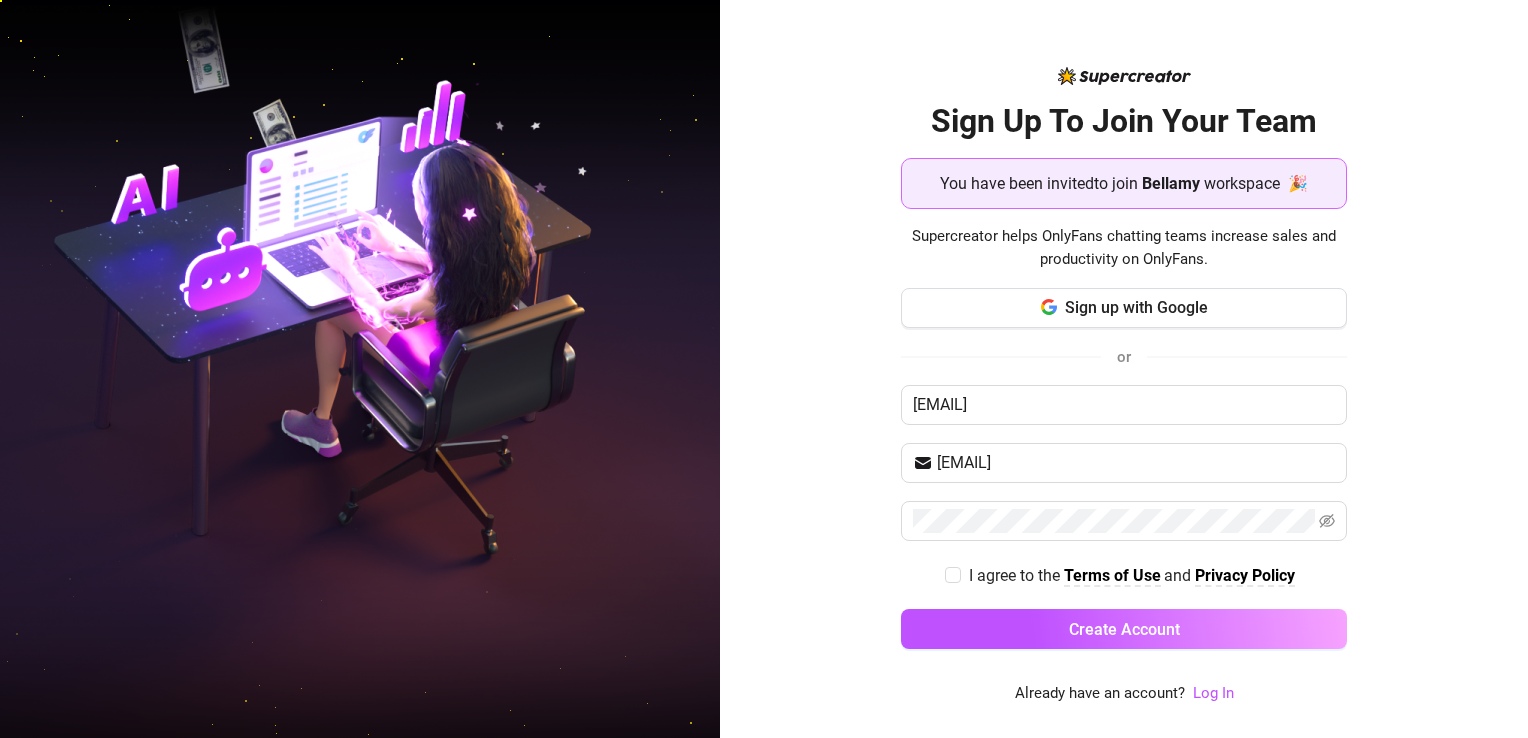 click on "Sign Up To Join Your Team You have been invited  to join   Bellamy   workspace  🎉 Supercreator helps OnlyFans chatting teams increase sales and productivity on OnlyFans. Sign up with Google or Nsanchez71784@gmail.com Nsanchez71784@gmail.com I agree to the   Terms of Use   and   Privacy Policy Create Account Already have an account? Log In" at bounding box center (1124, 369) 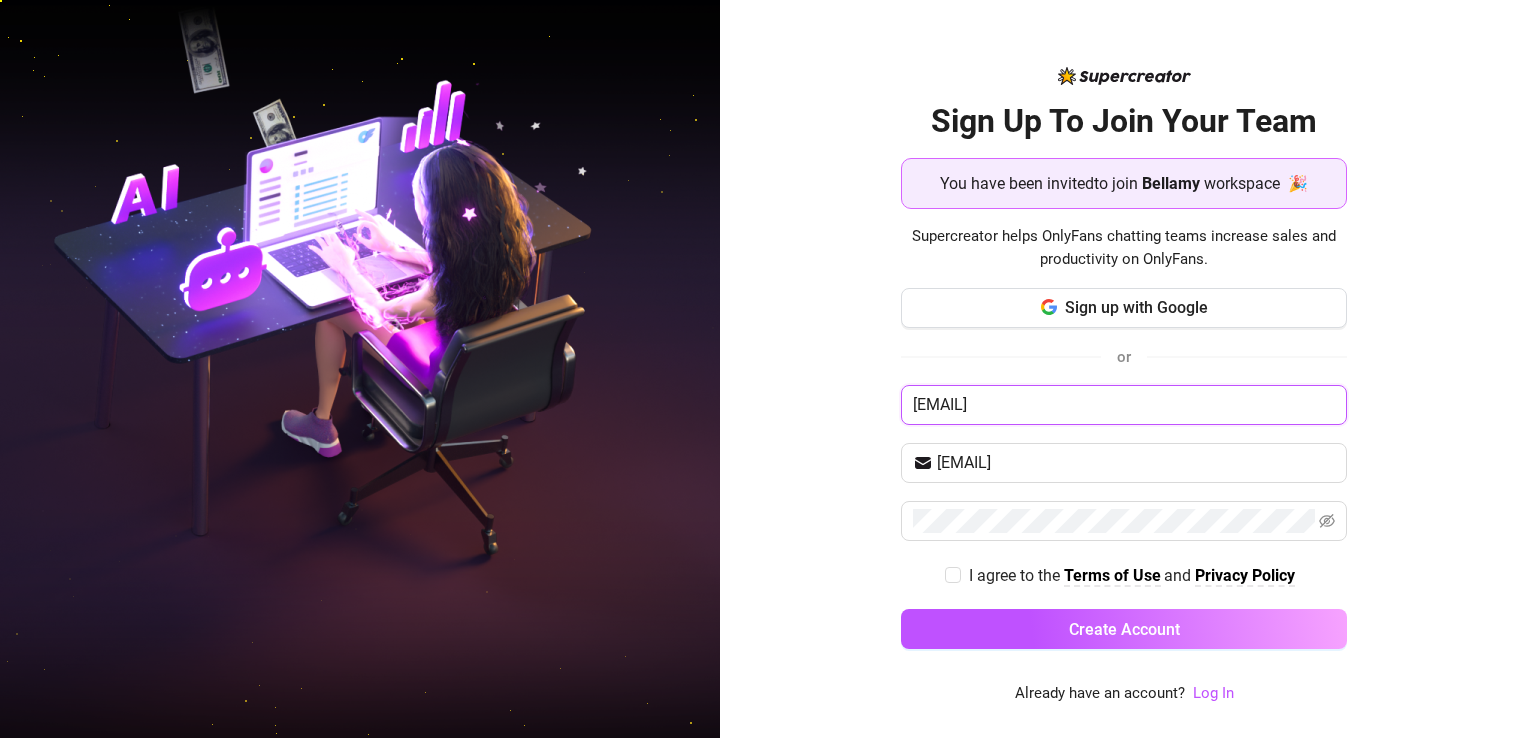 drag, startPoint x: 959, startPoint y: 362, endPoint x: 422, endPoint y: 325, distance: 538.2732 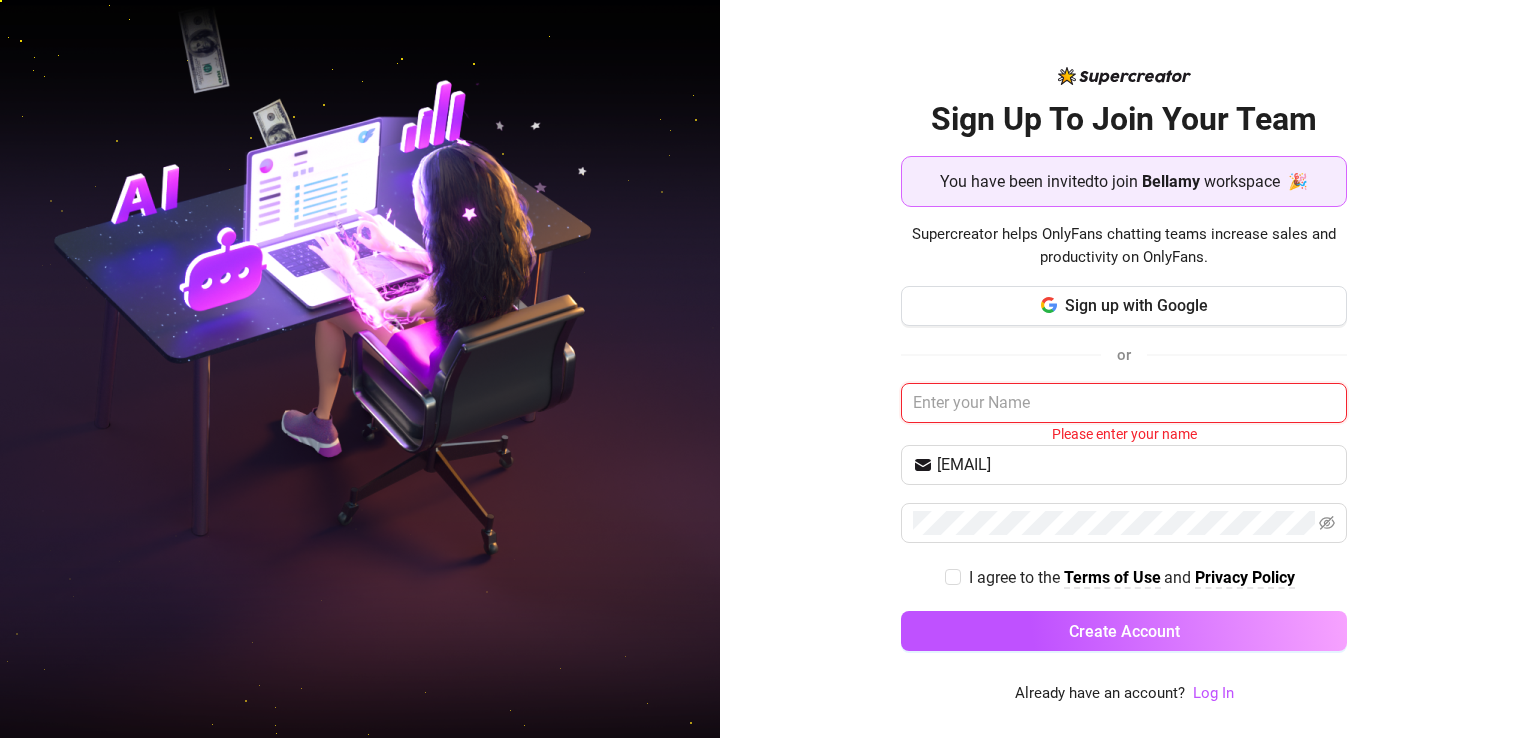 click at bounding box center (1124, 403) 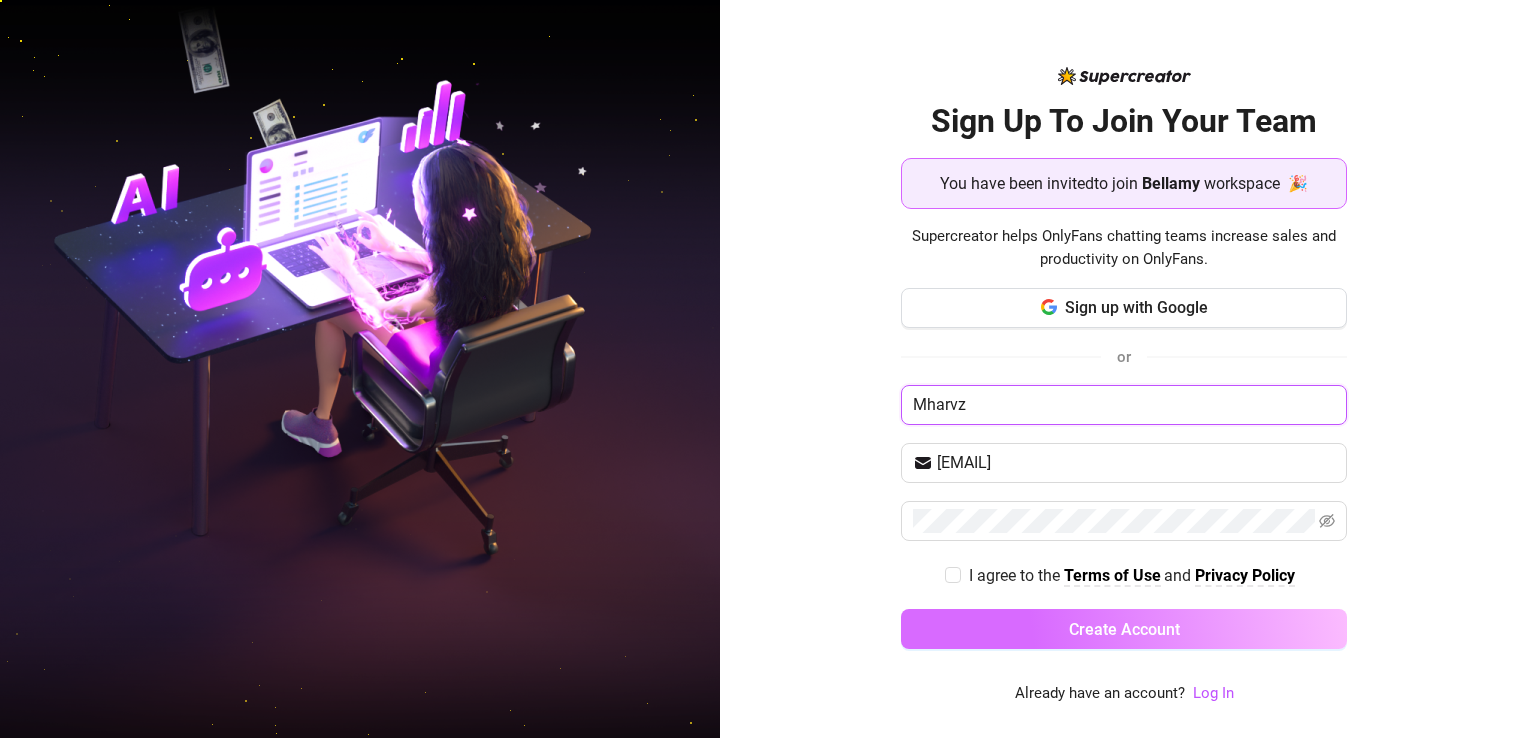 type on "Mharvz" 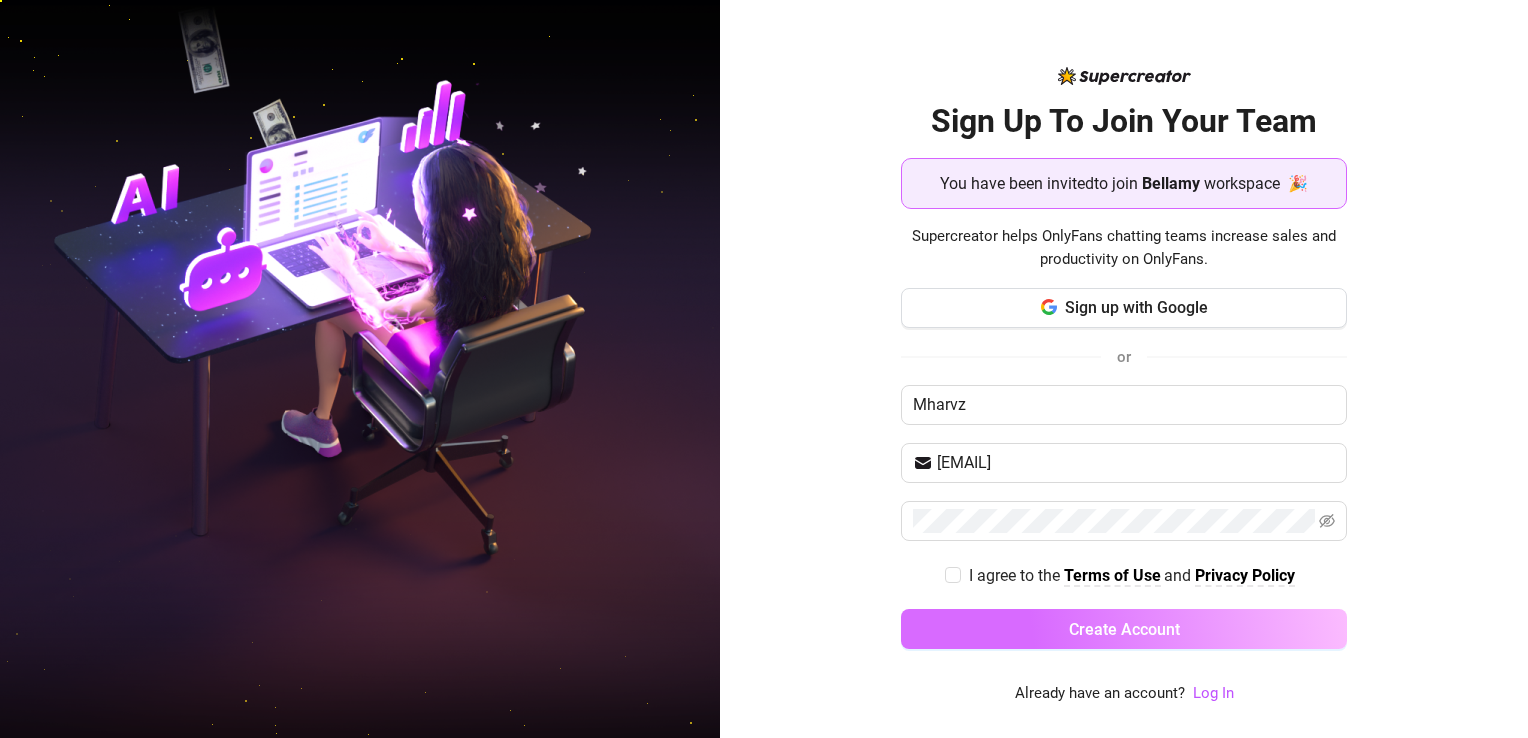click on "Create Account" at bounding box center (1124, 629) 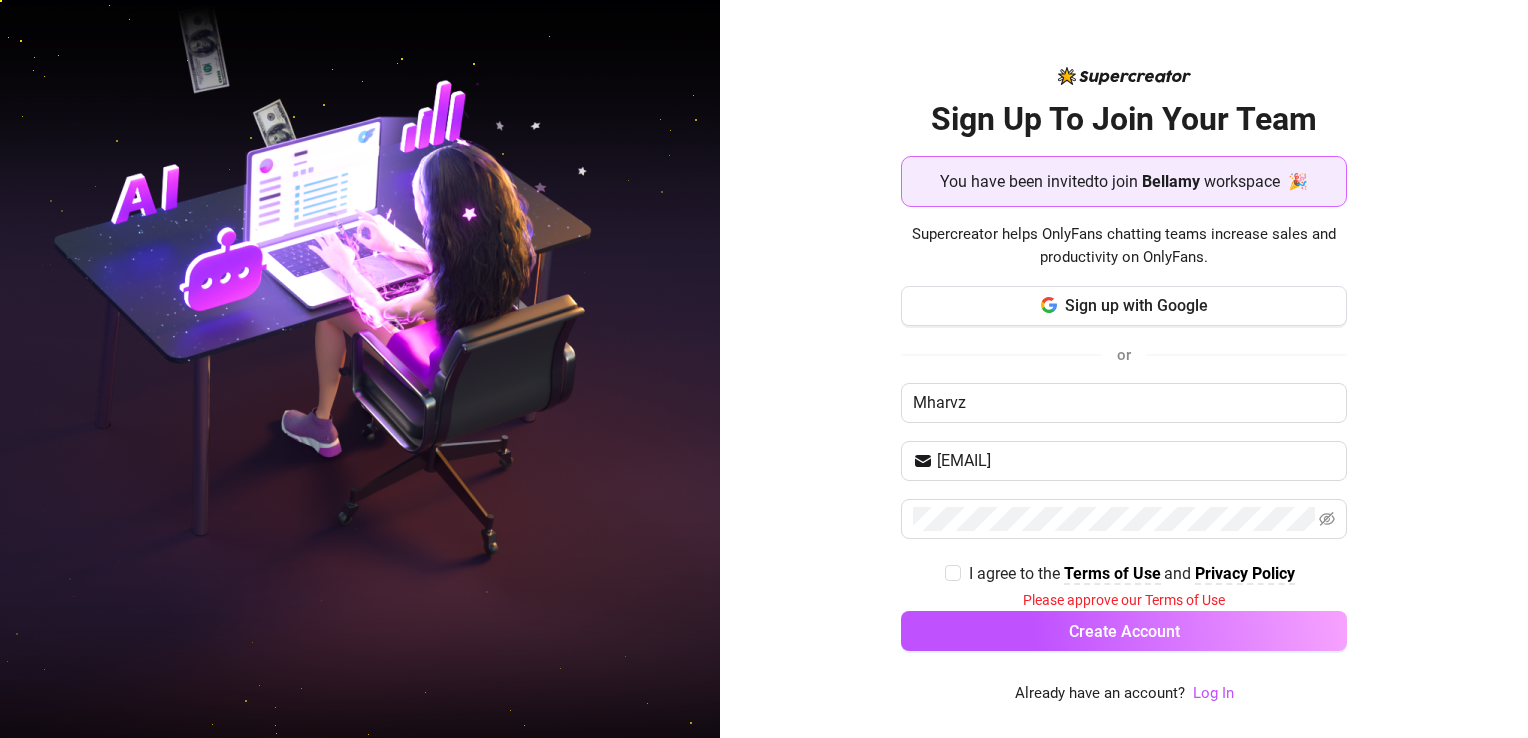 click on "I agree to the   Terms of Use   and   Privacy Policy" at bounding box center [1124, 573] 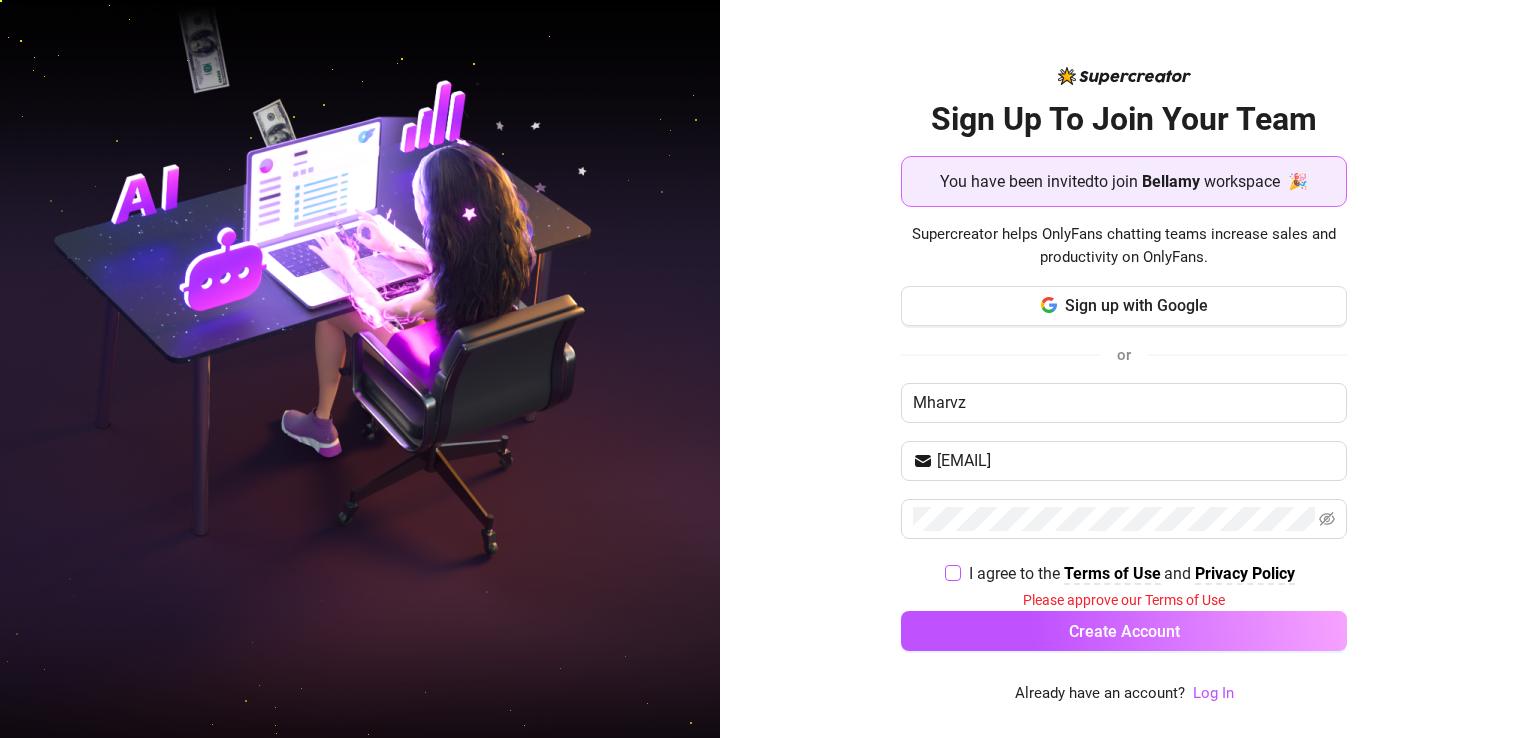 click on "I agree to the   Terms of Use   and   Privacy Policy" at bounding box center [952, 572] 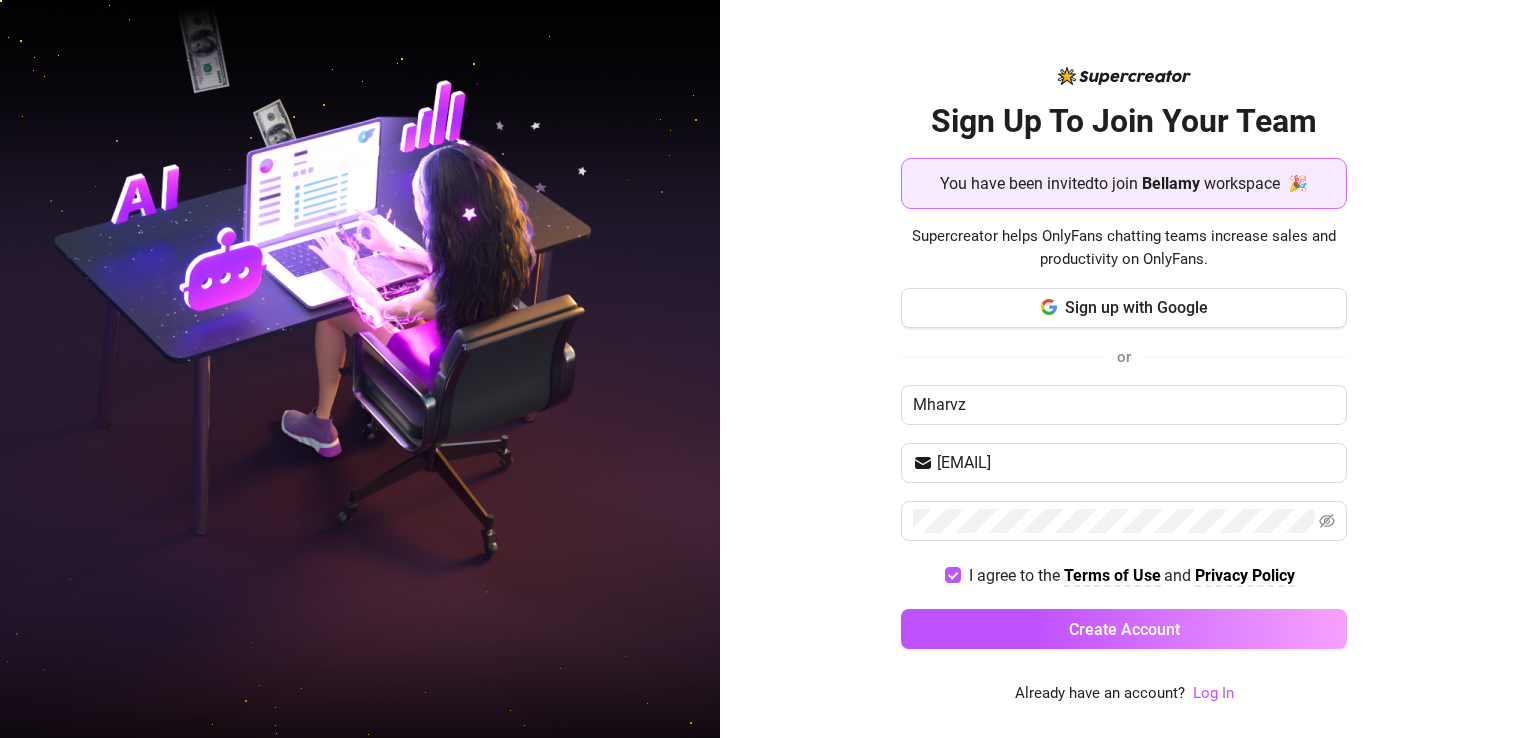 click 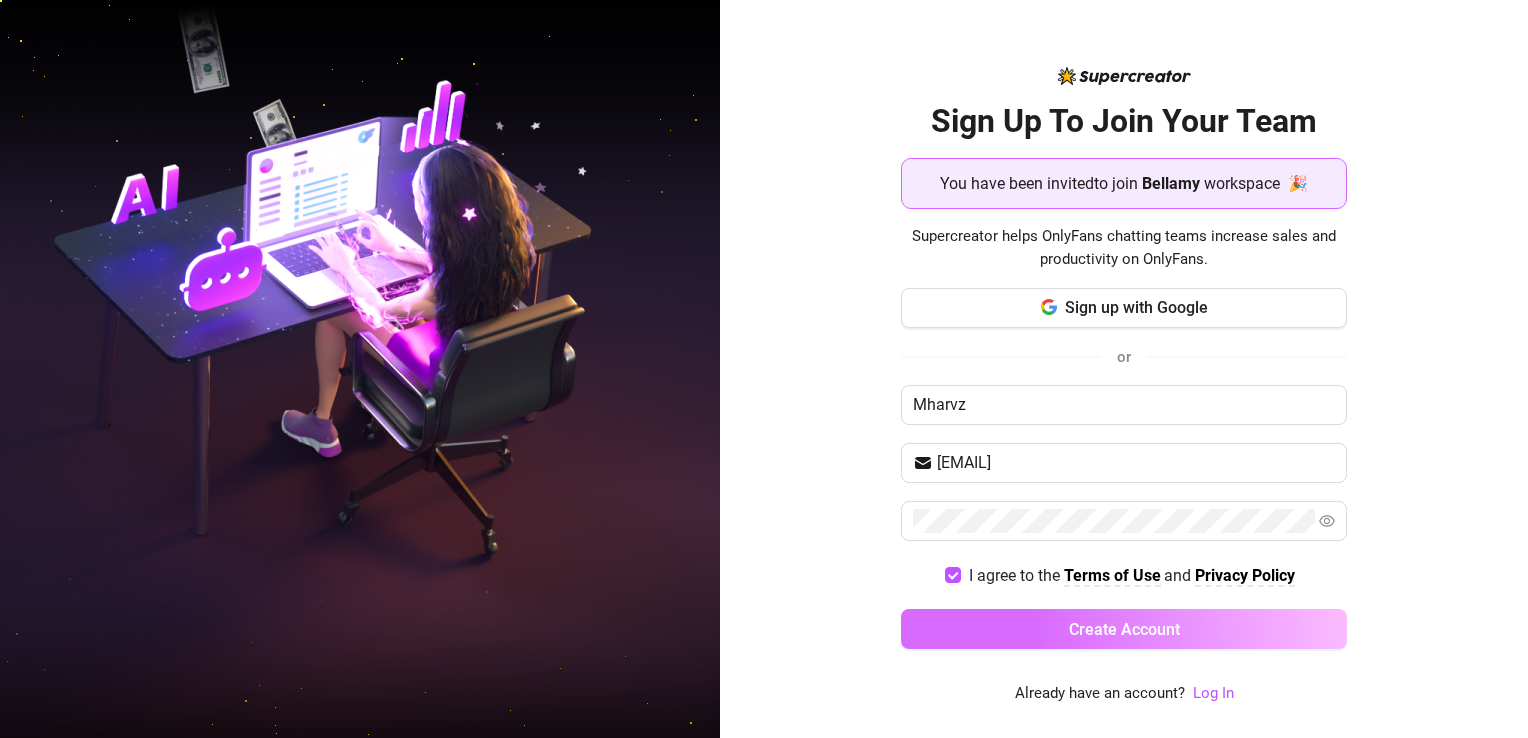 click on "Create Account" at bounding box center [1124, 629] 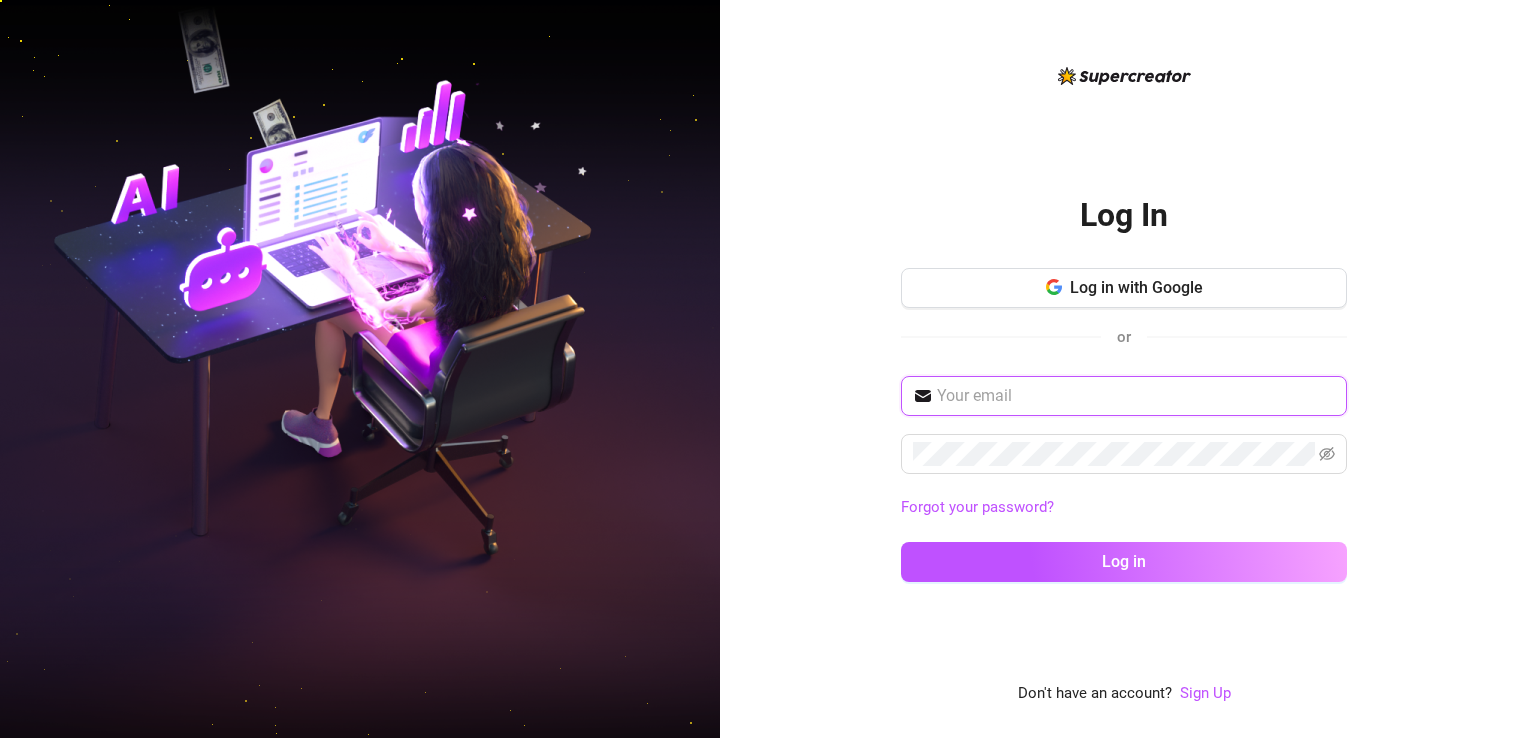 click at bounding box center (1136, 396) 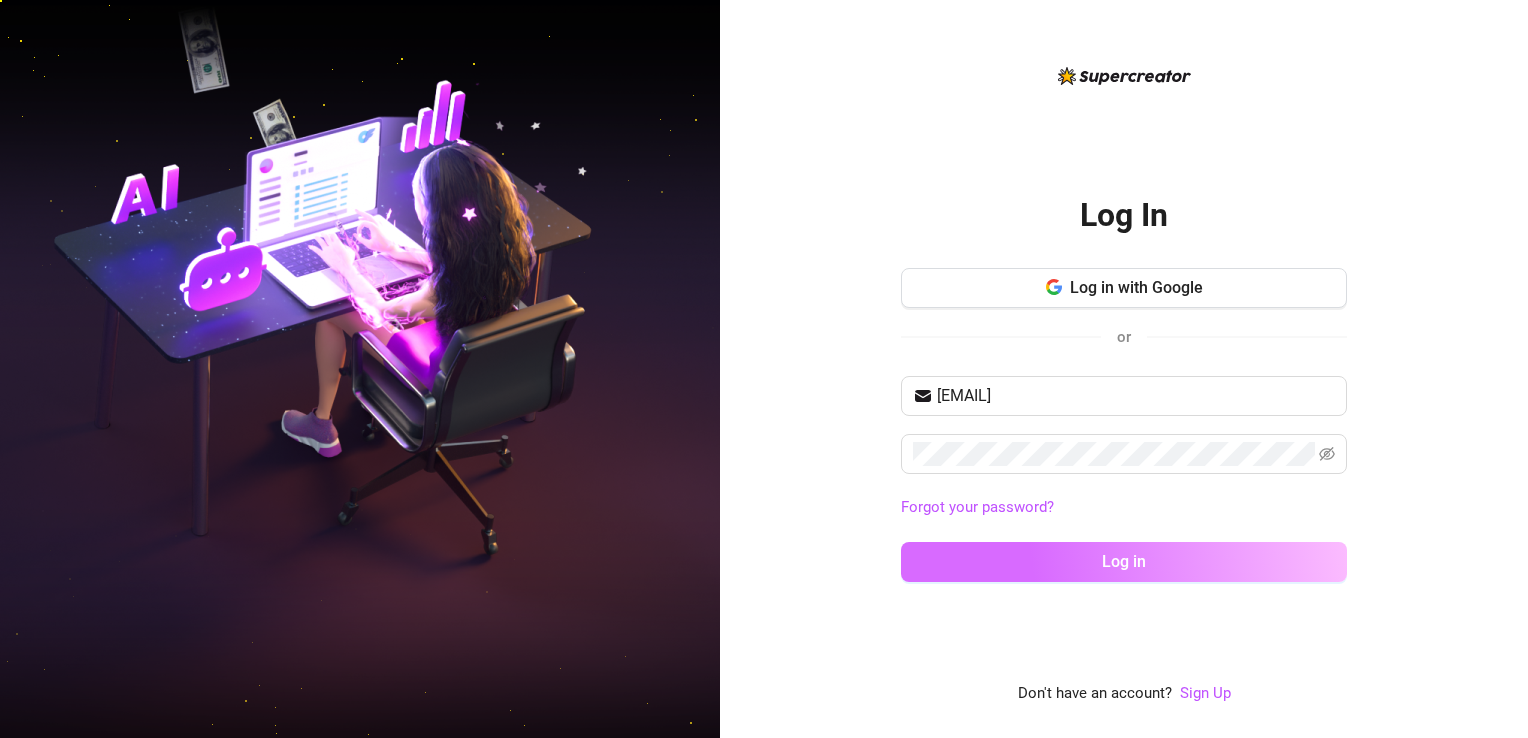 click on "Log in" at bounding box center (1124, 562) 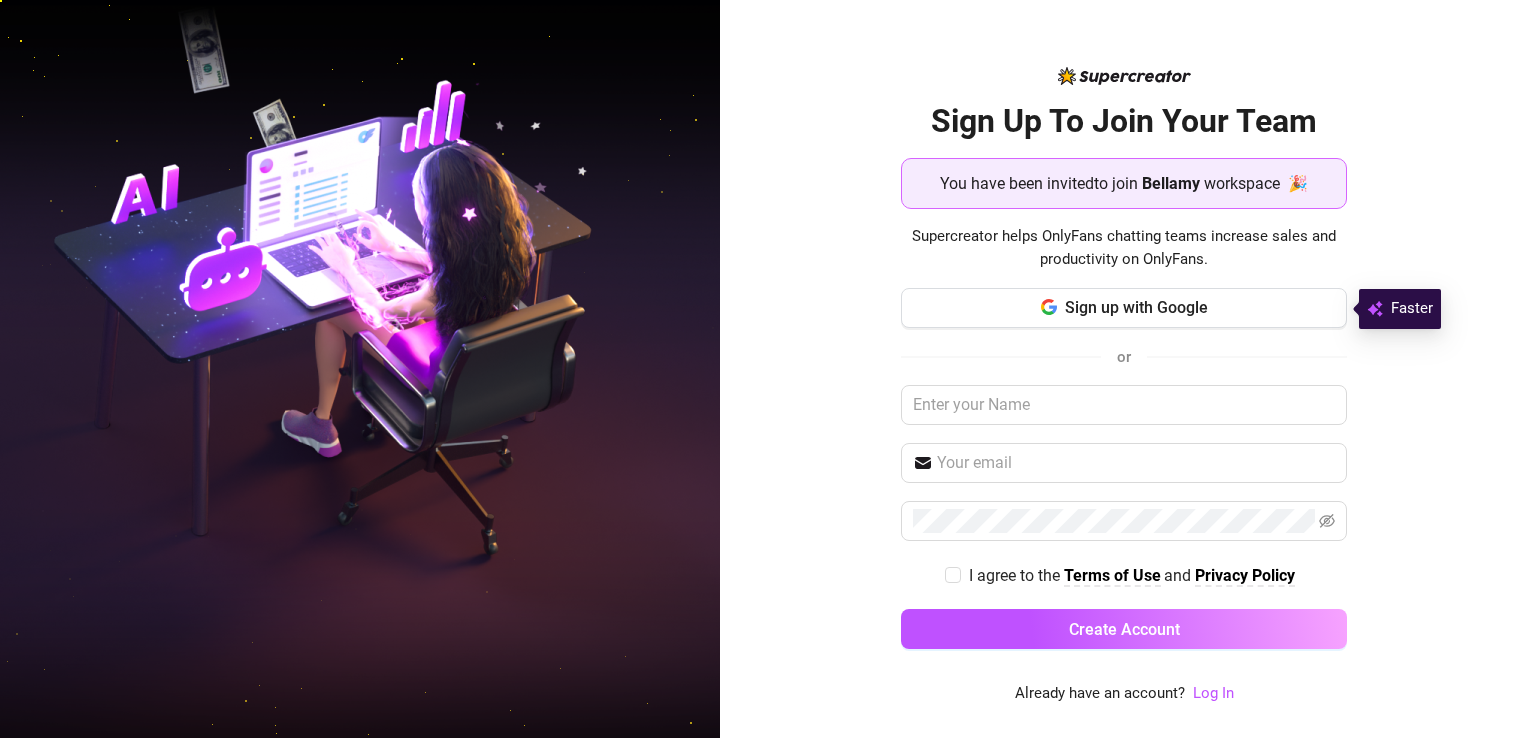 scroll, scrollTop: 0, scrollLeft: 0, axis: both 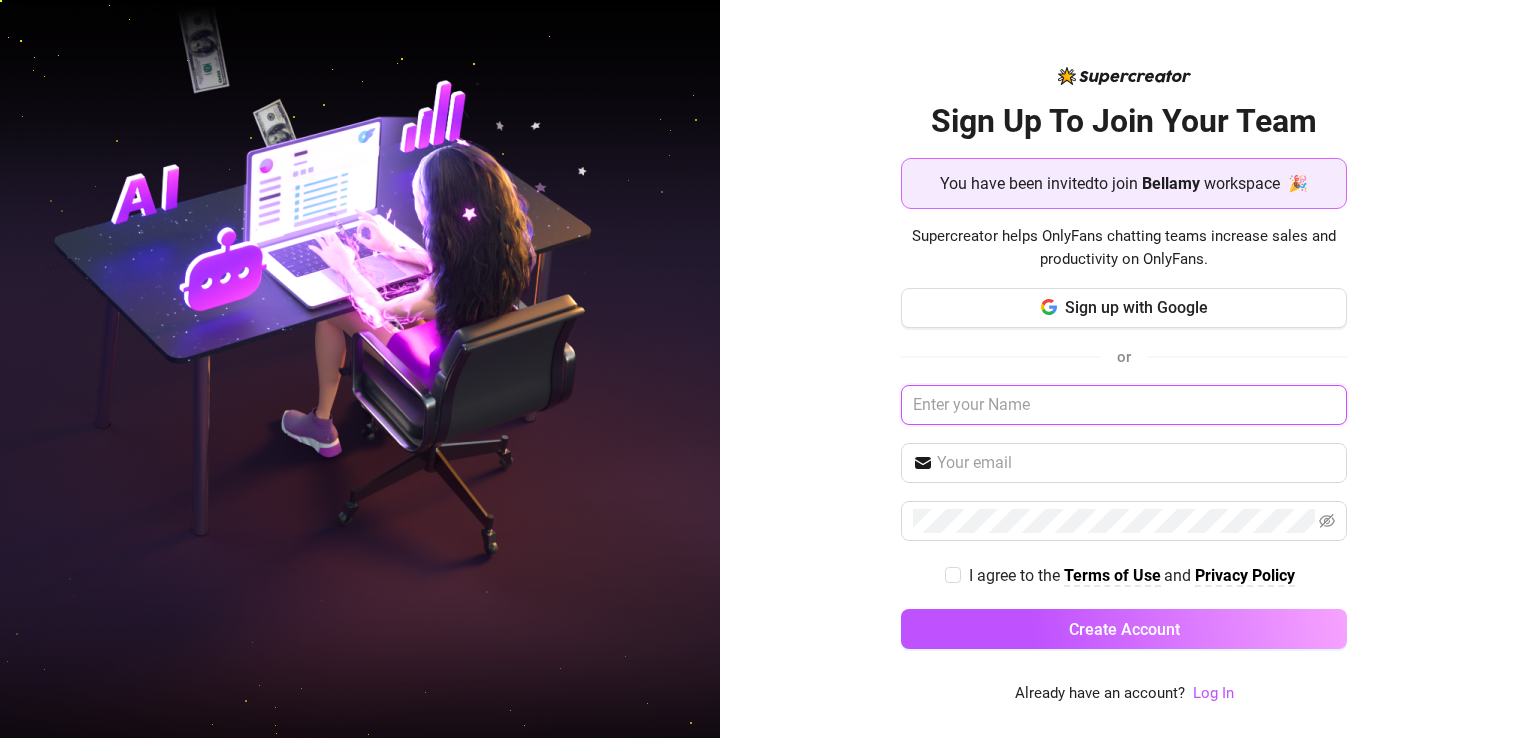 click at bounding box center [1124, 405] 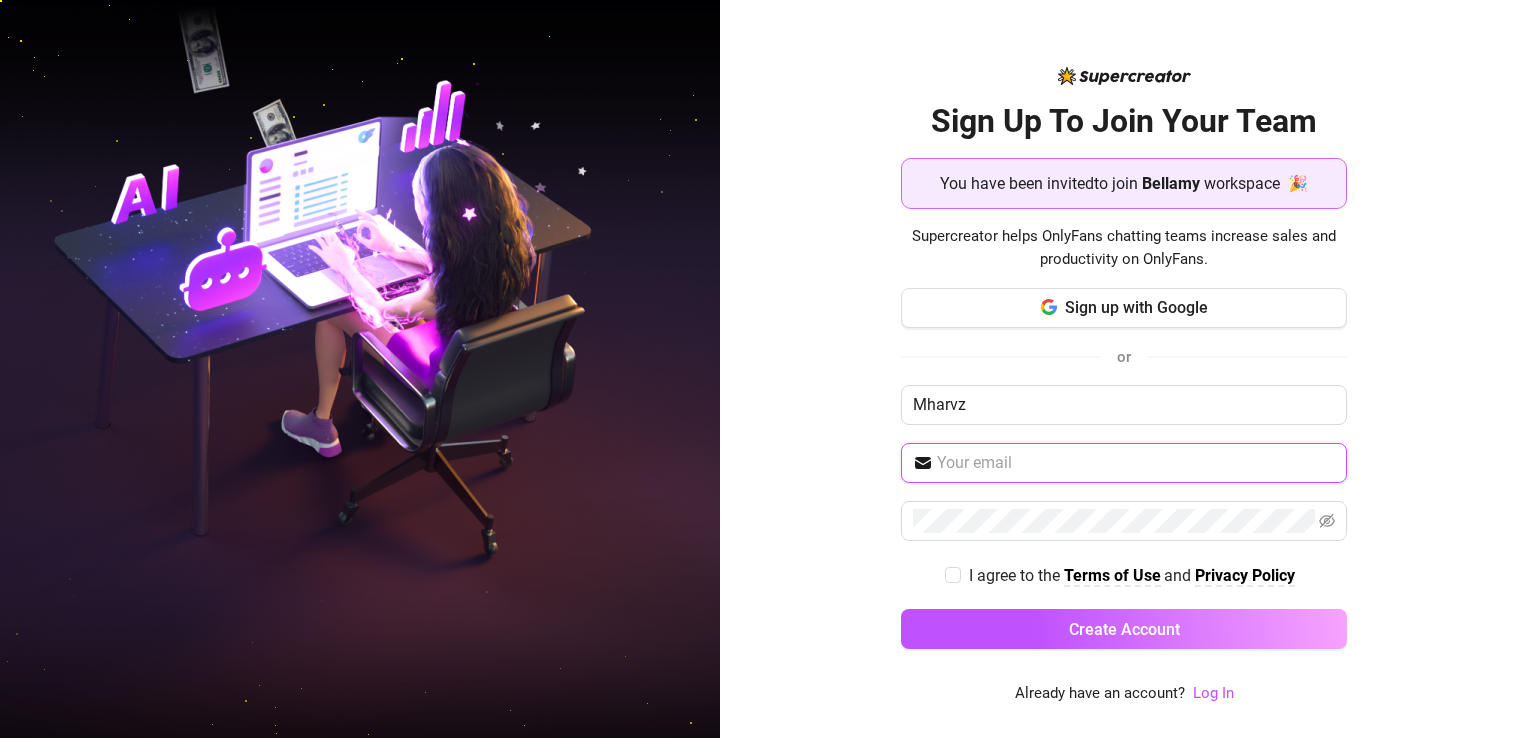 click at bounding box center [1136, 463] 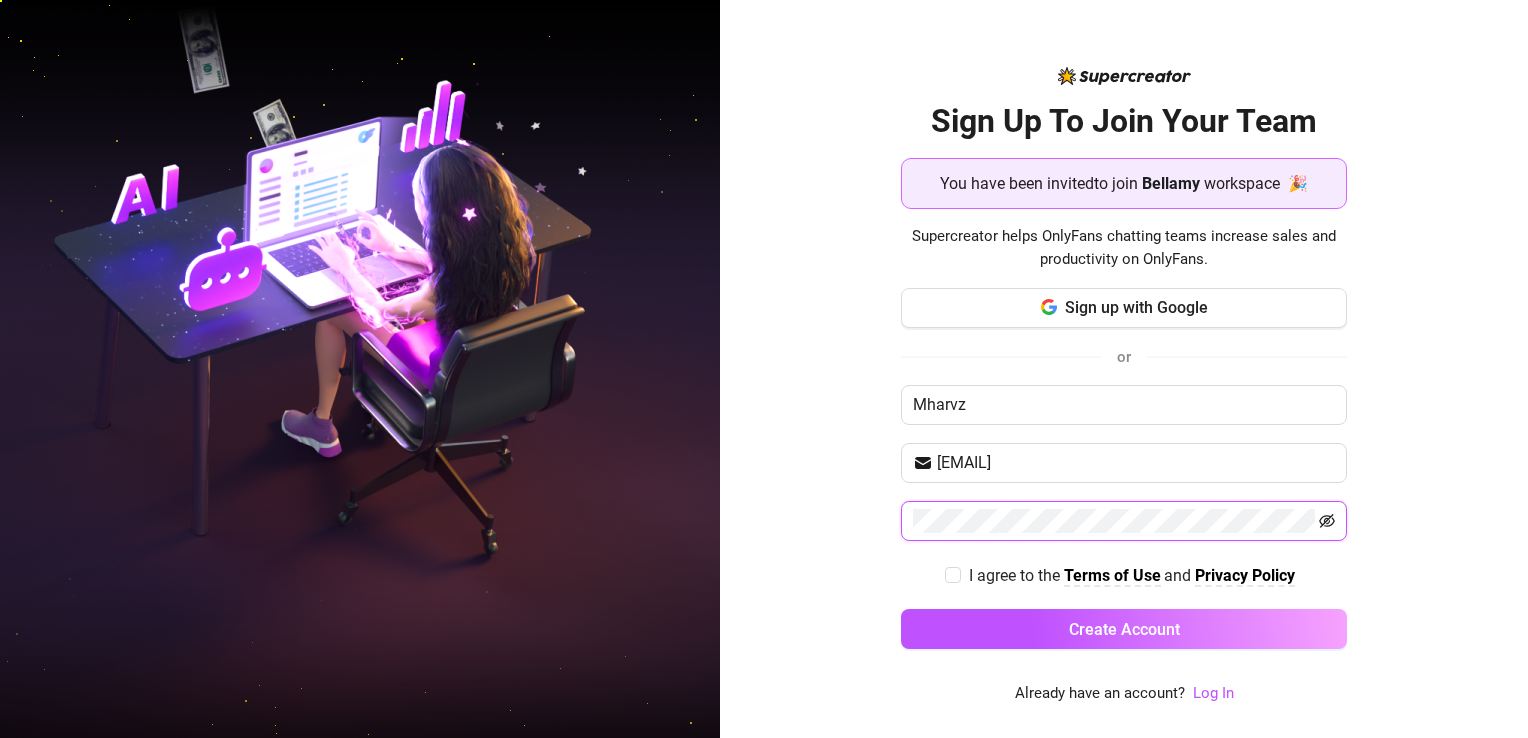 click 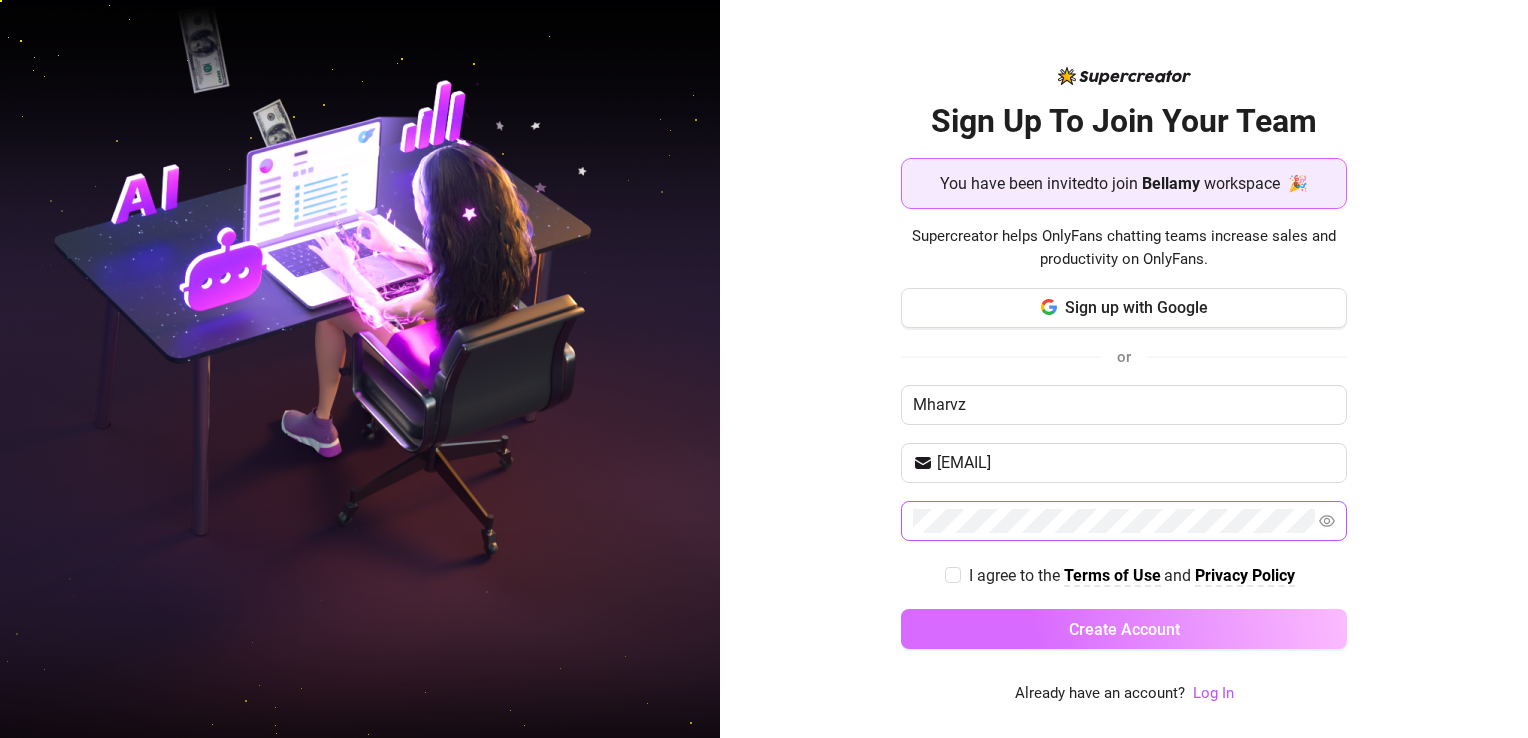 click on "Create Account" at bounding box center [1124, 629] 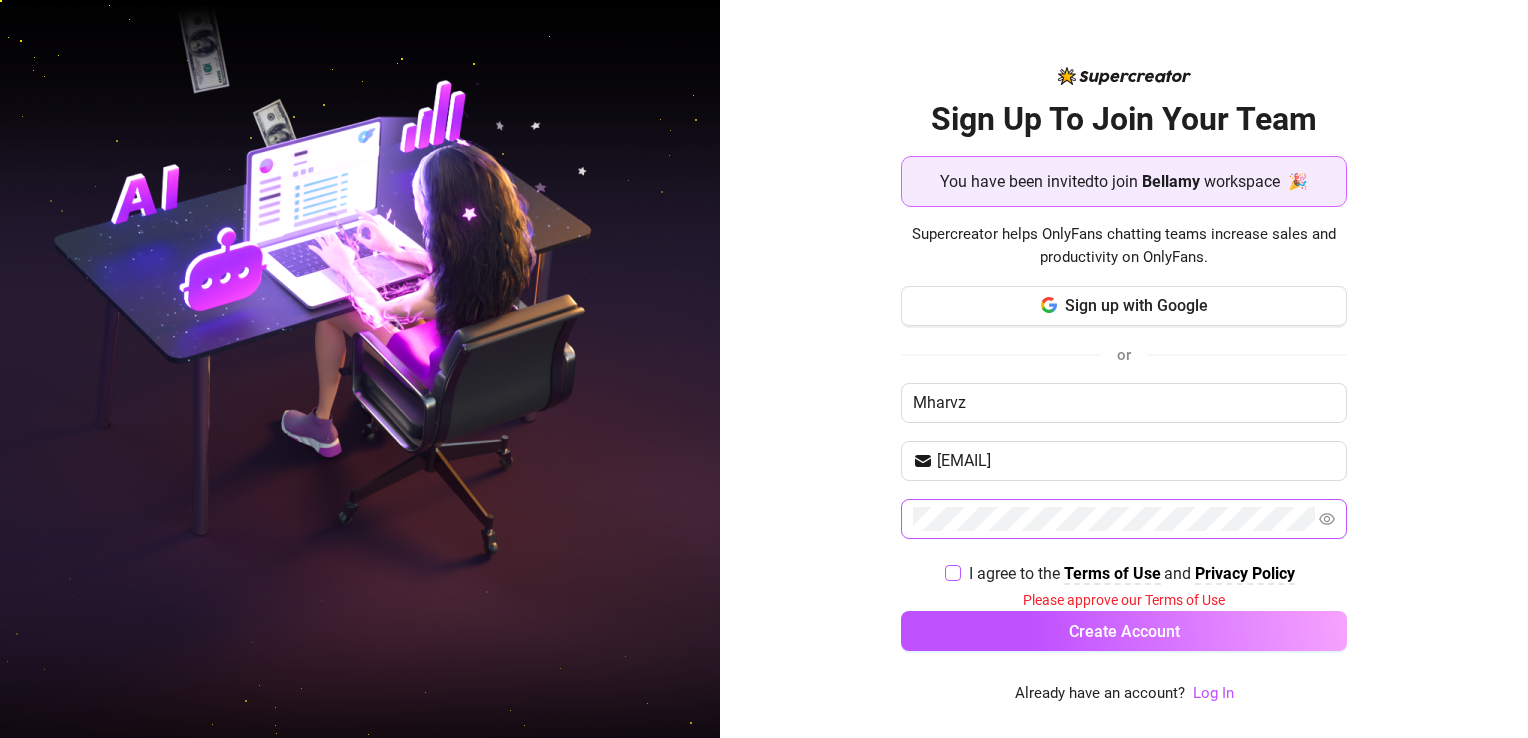 click on "I agree to the   Terms of Use   and   Privacy Policy" at bounding box center (1132, 573) 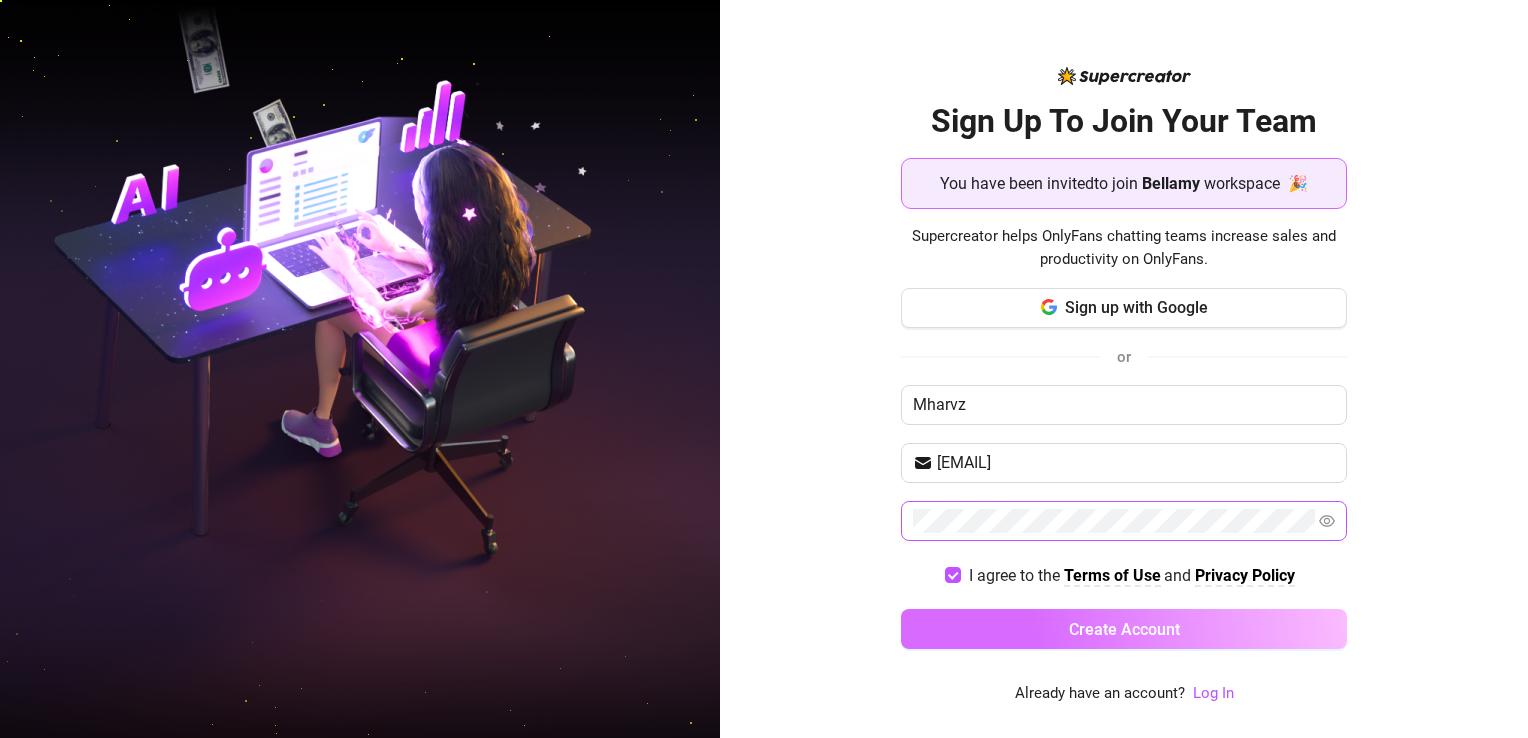 click on "Create Account" at bounding box center [1124, 629] 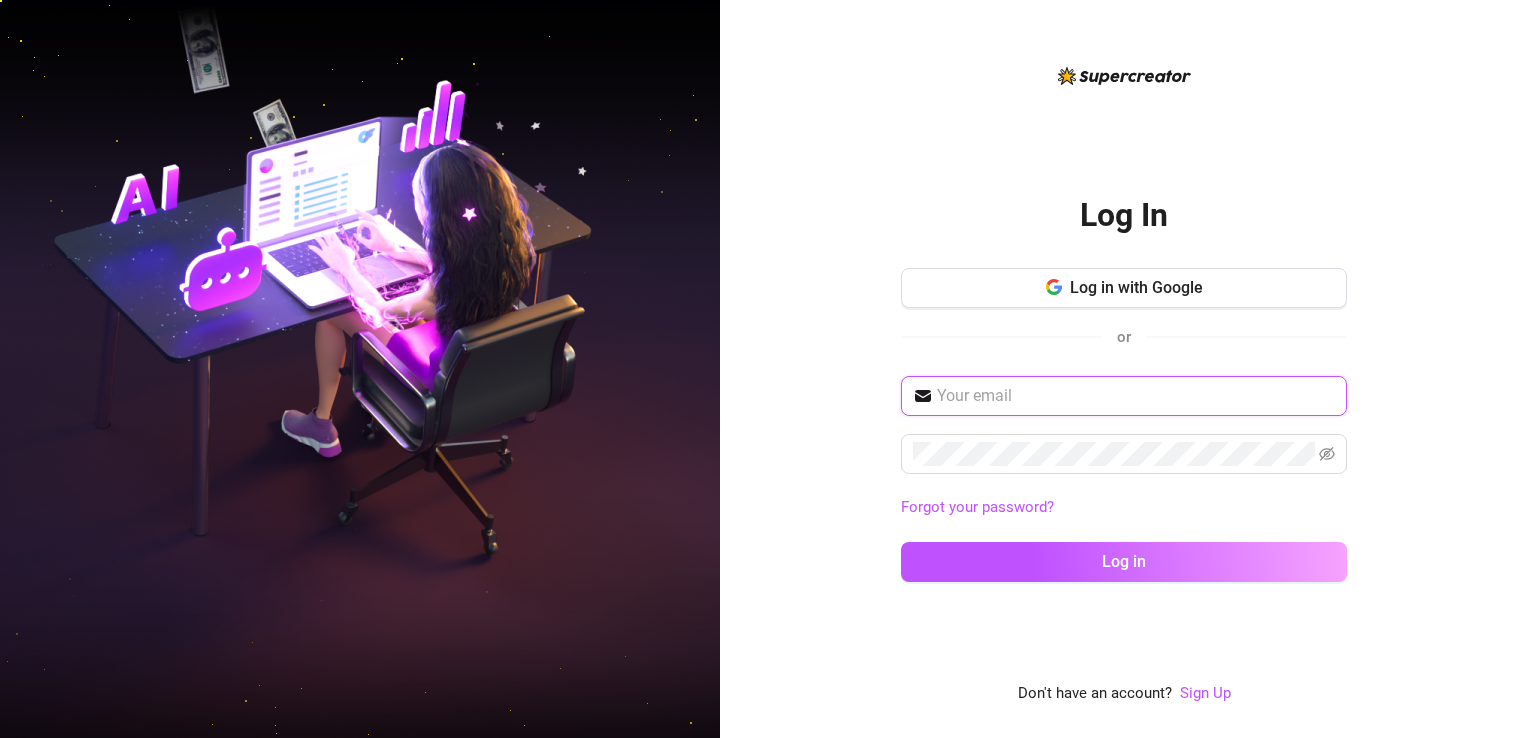 click at bounding box center (1136, 396) 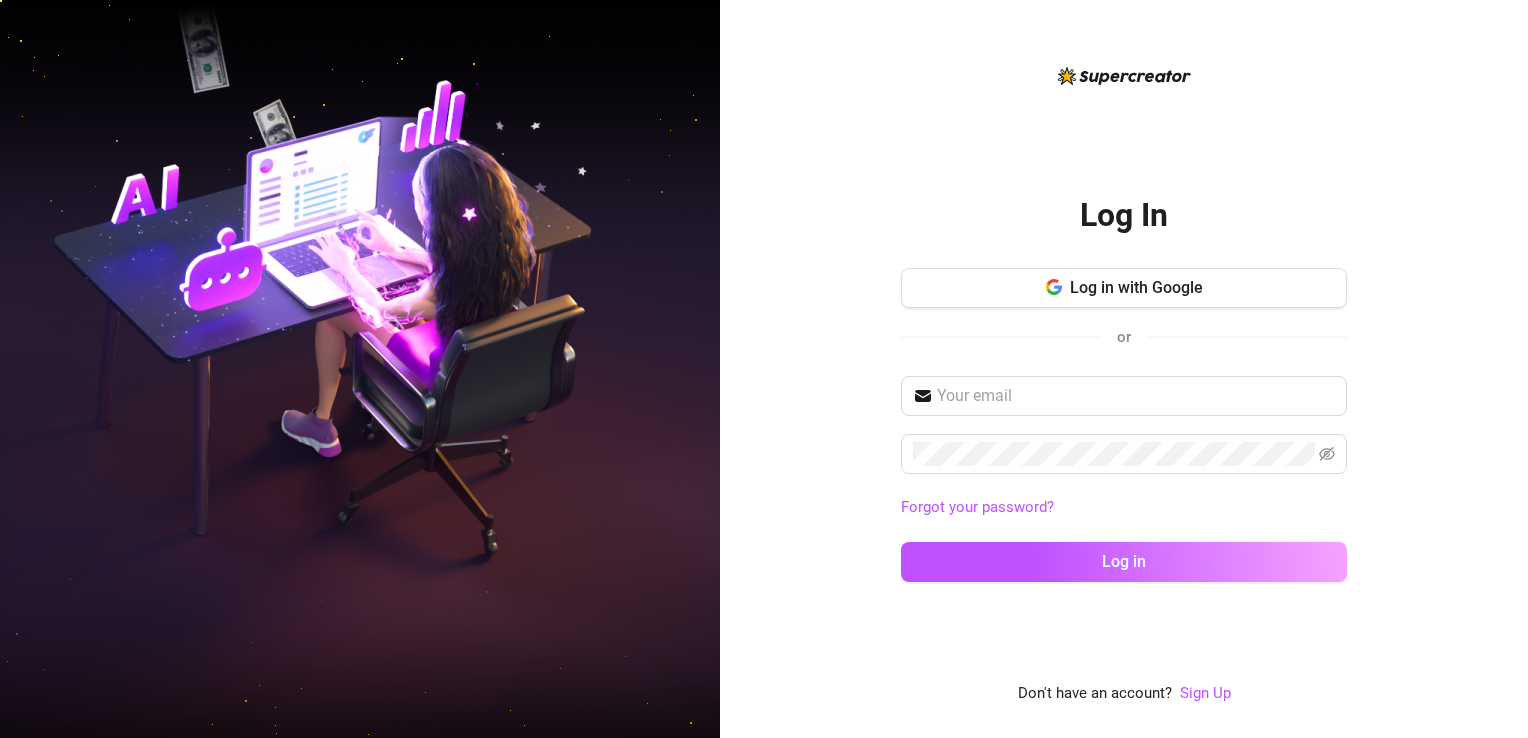 click on "Log In Log in with Google or Forgot your password? Log in Don't have an account? Sign Up" at bounding box center (1124, 369) 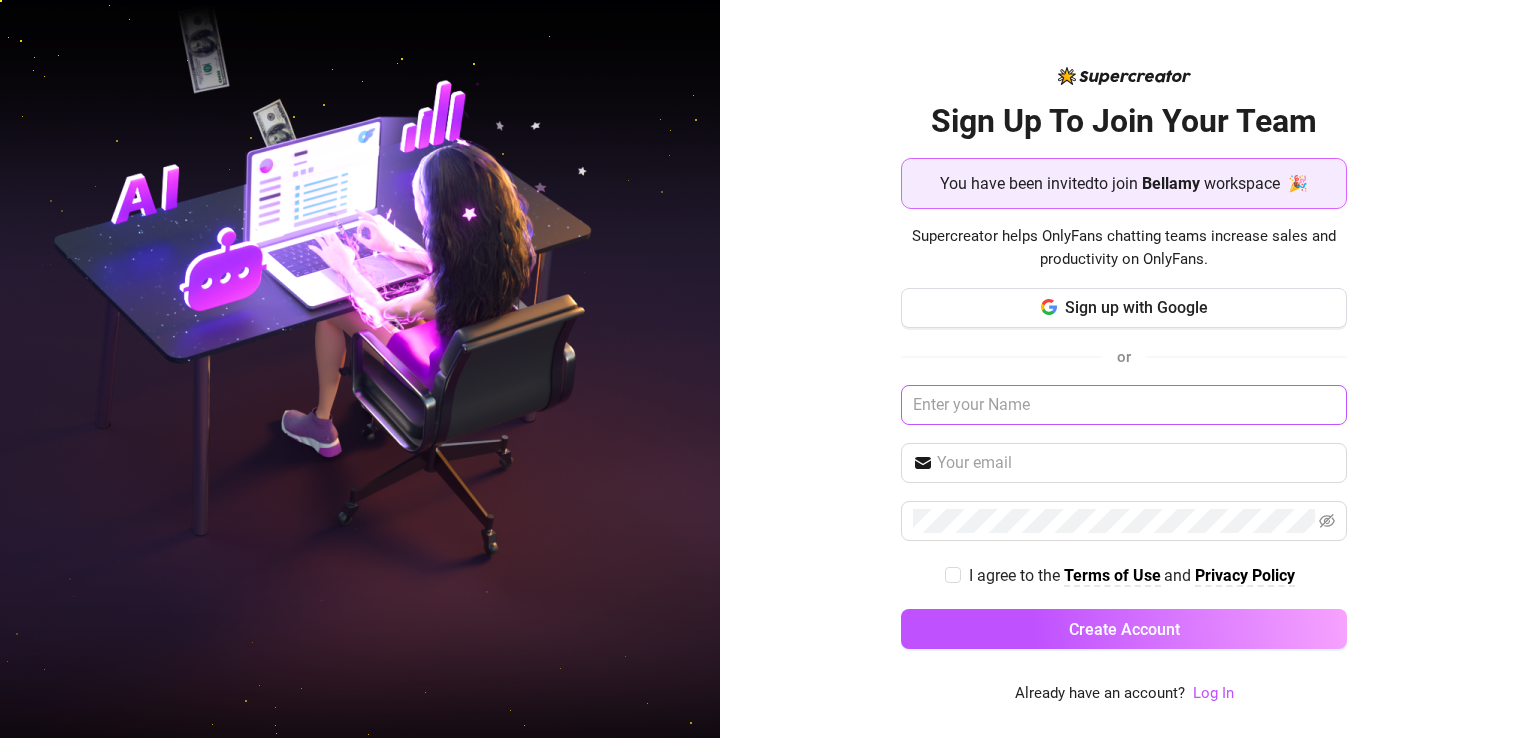 scroll, scrollTop: 0, scrollLeft: 0, axis: both 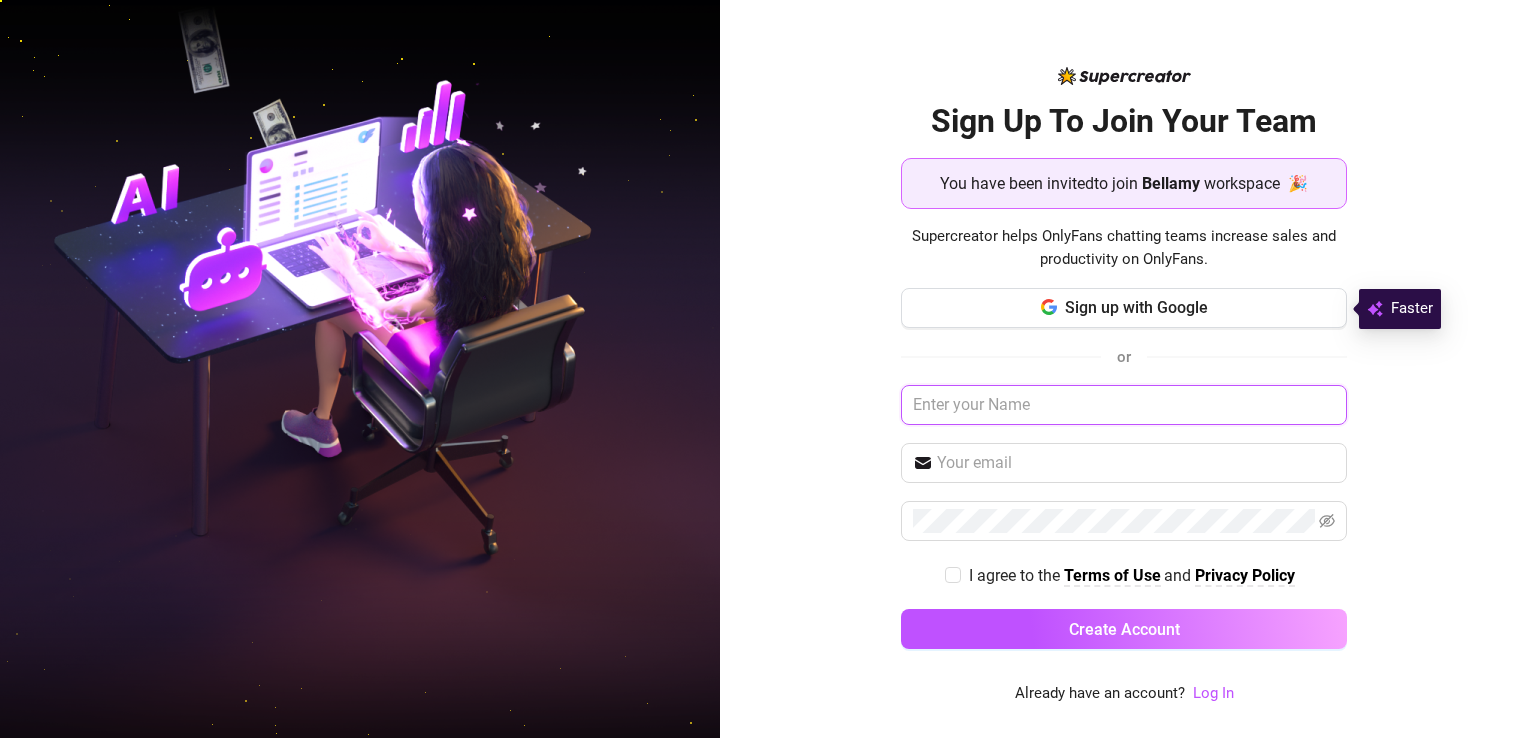 click at bounding box center (1124, 405) 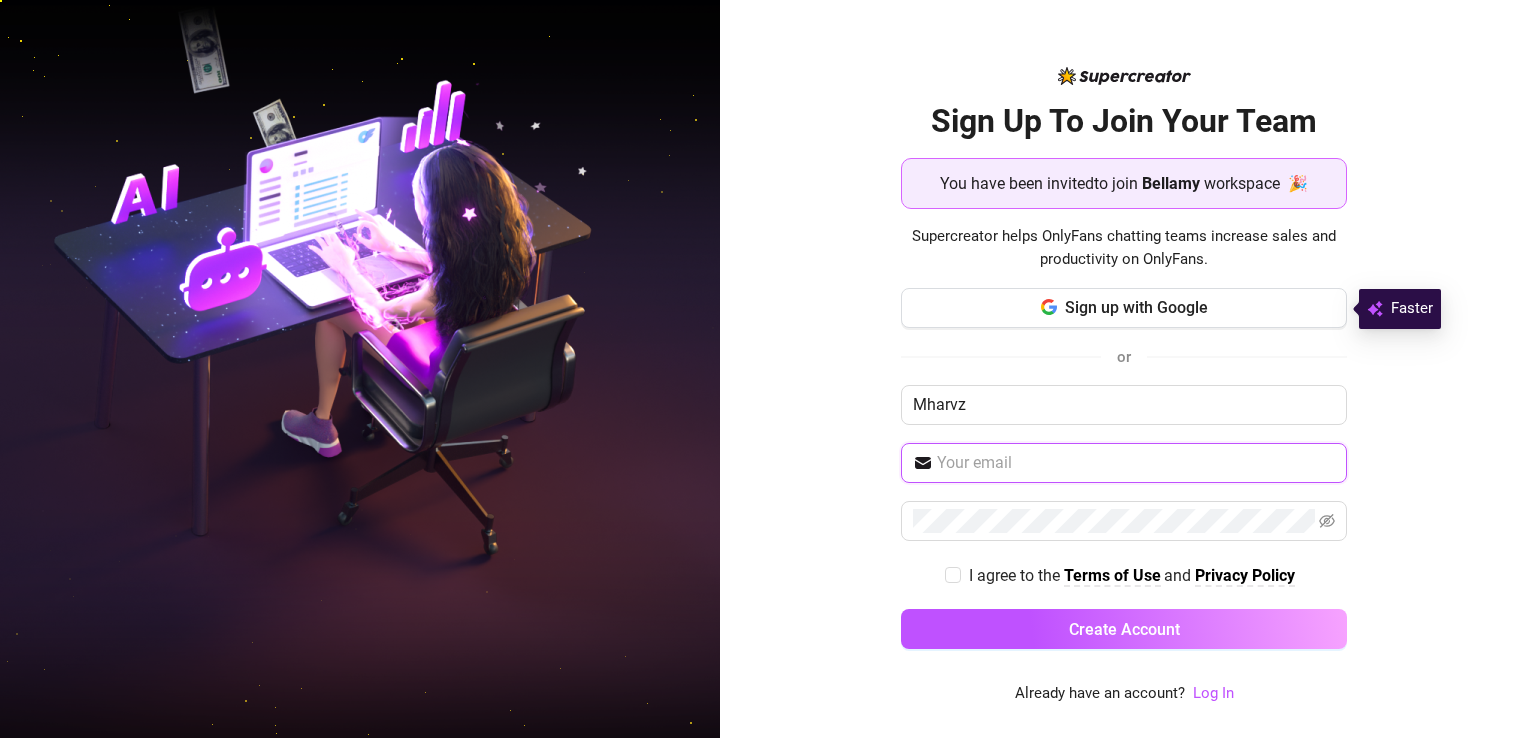 click at bounding box center (1136, 463) 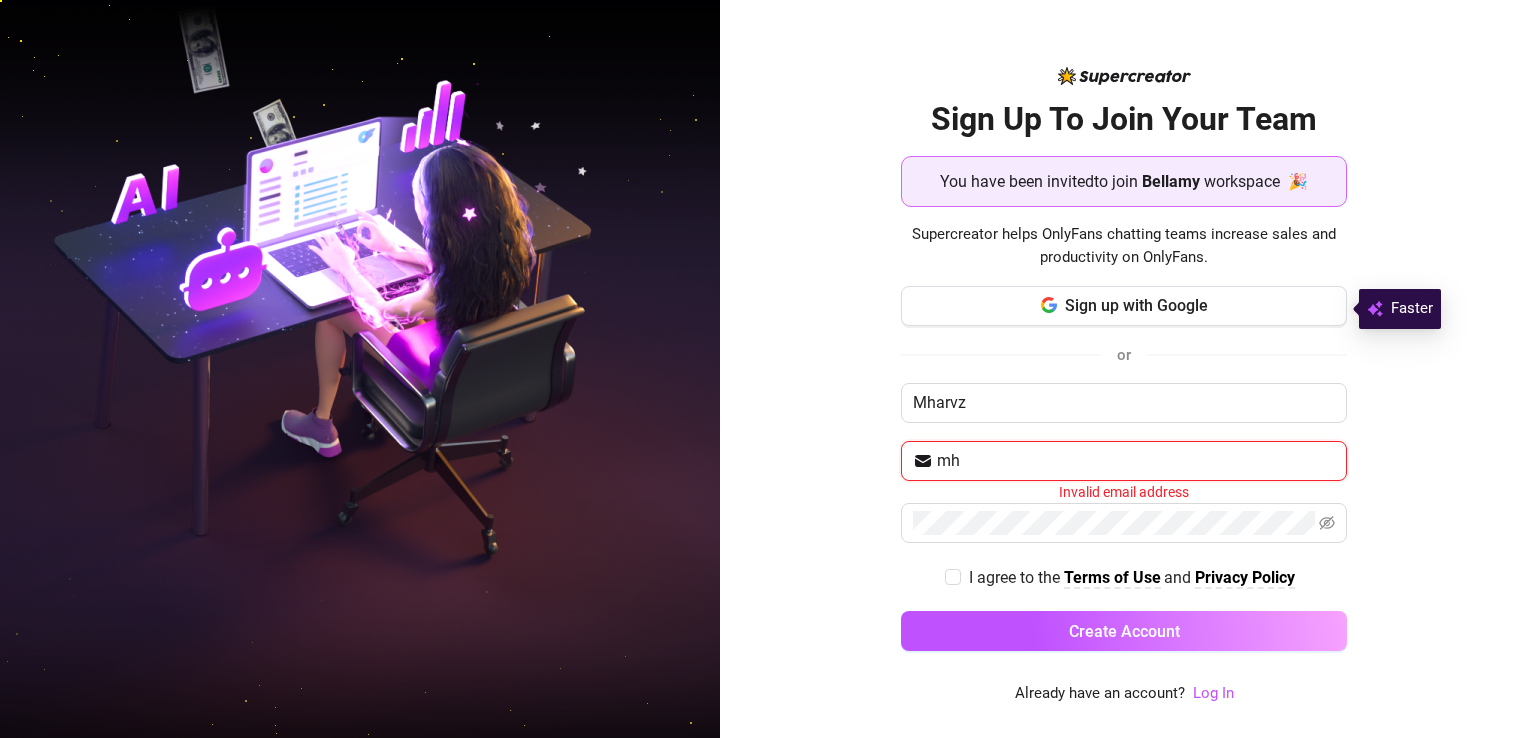 type on "[EMAIL]" 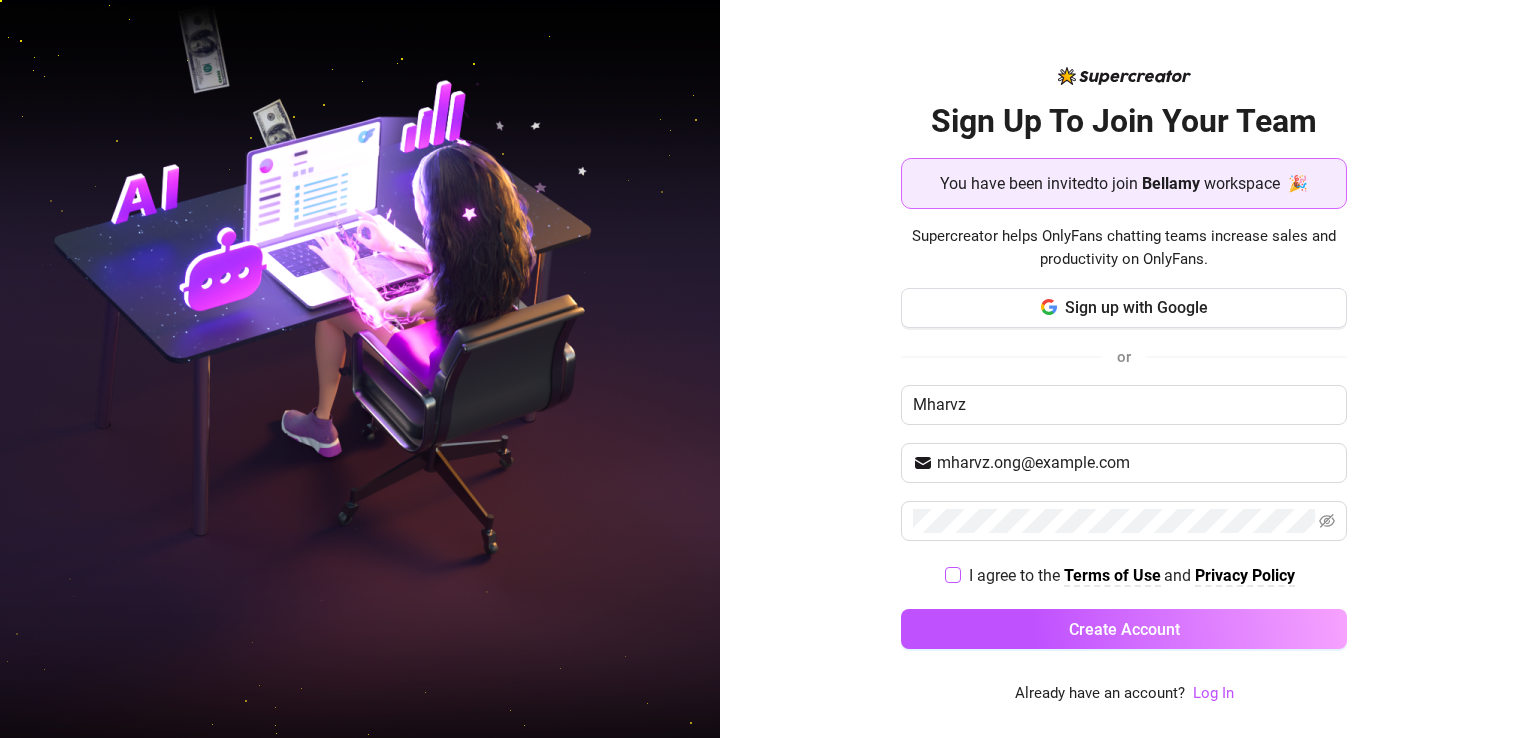 click on "I agree to the   Terms of Use   and   Privacy Policy" at bounding box center [952, 574] 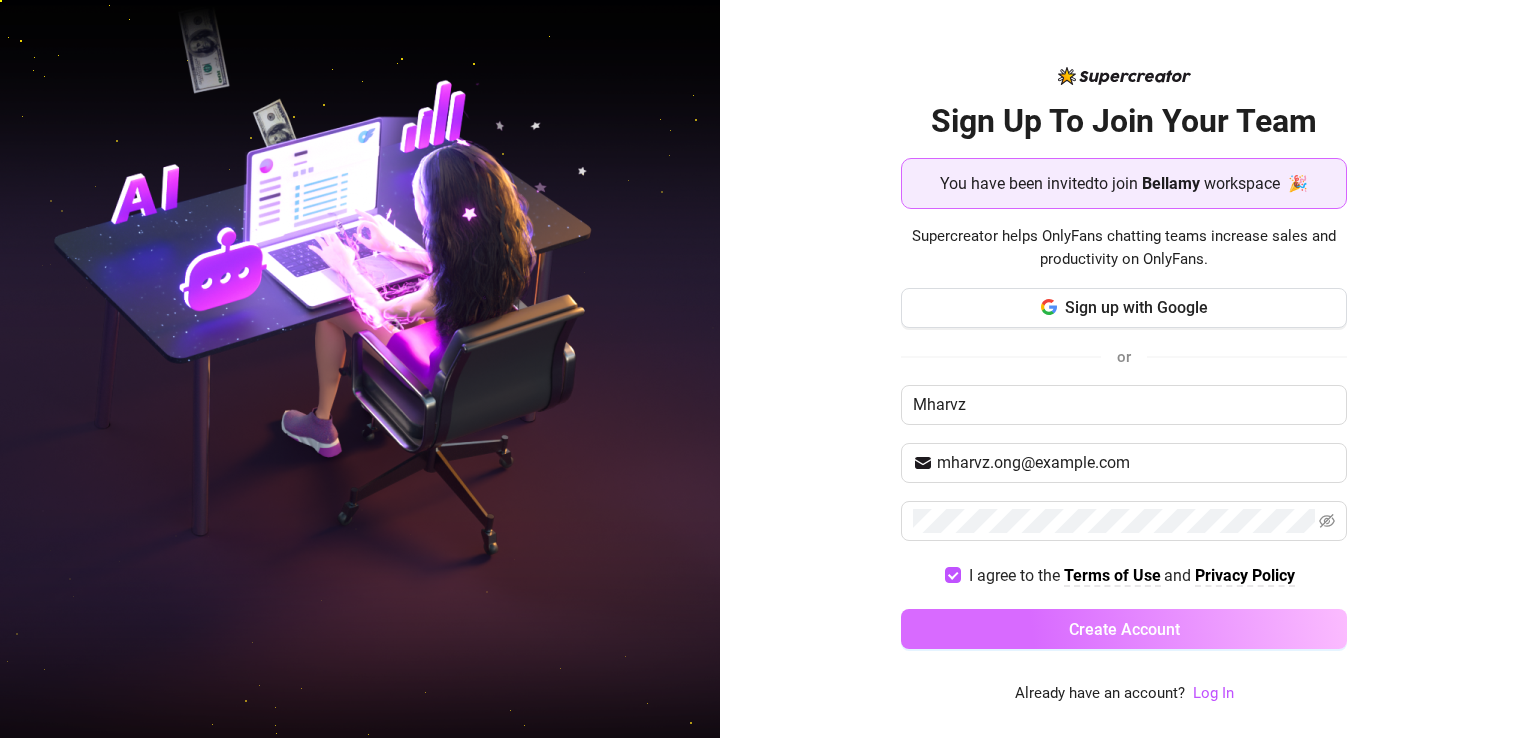 click on "Create Account" at bounding box center [1124, 629] 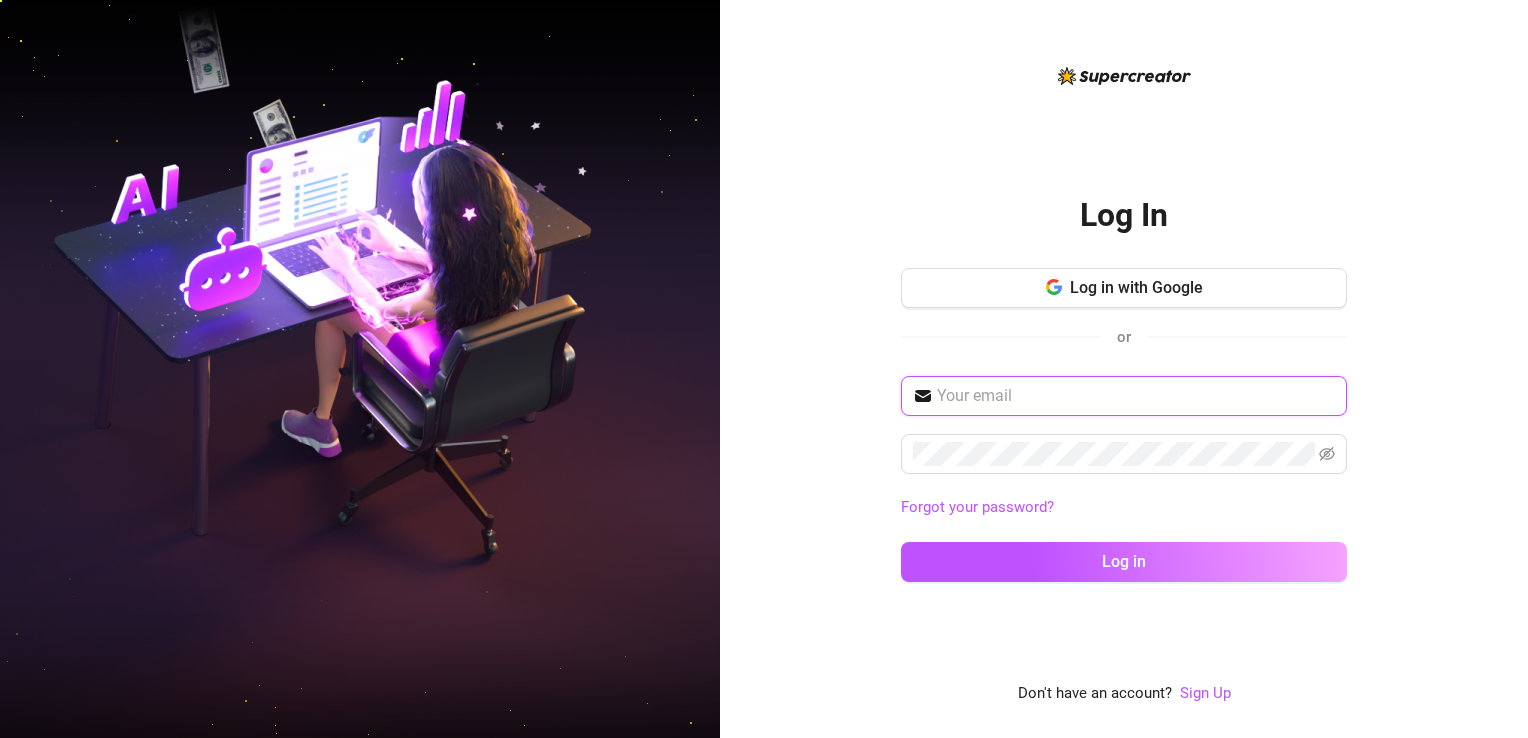 click at bounding box center [1136, 396] 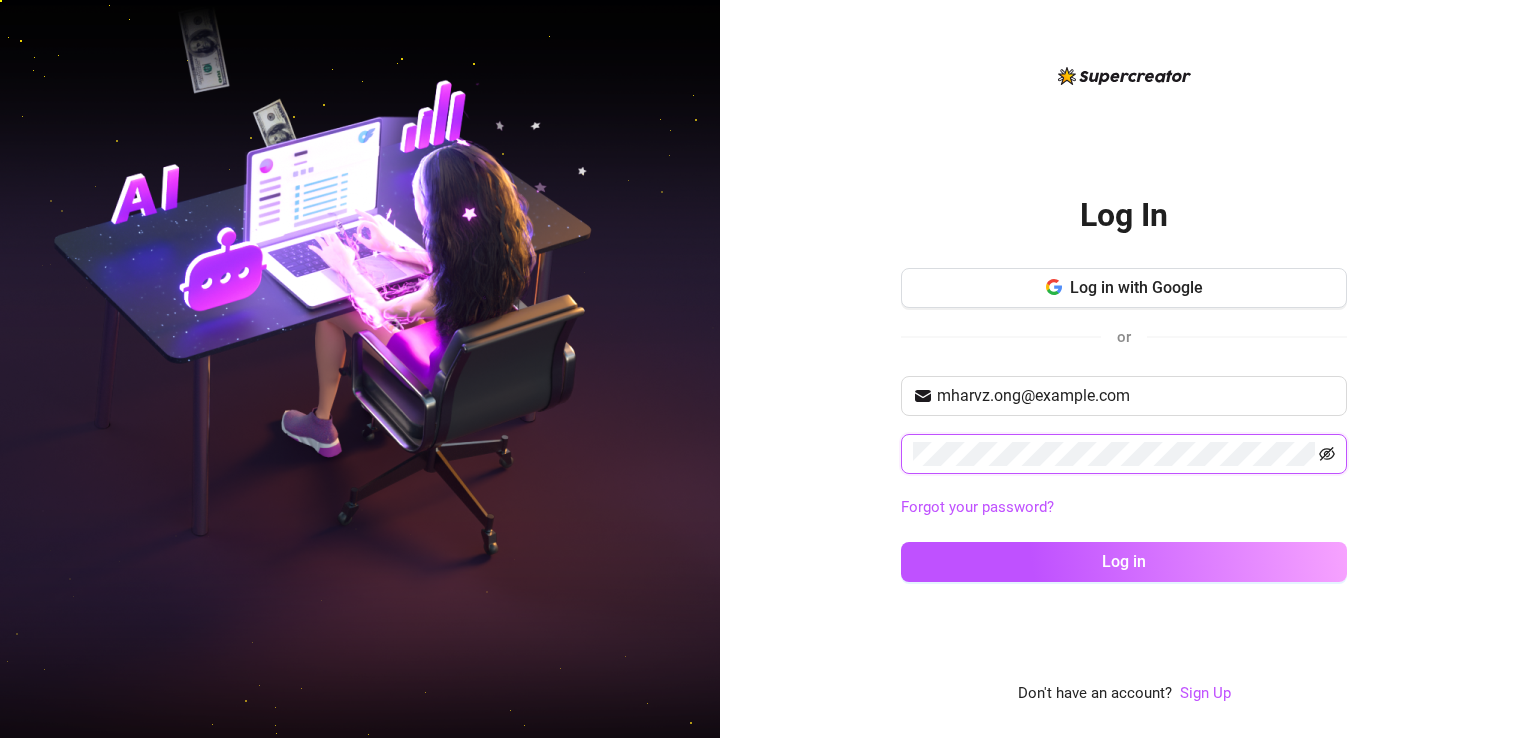 click 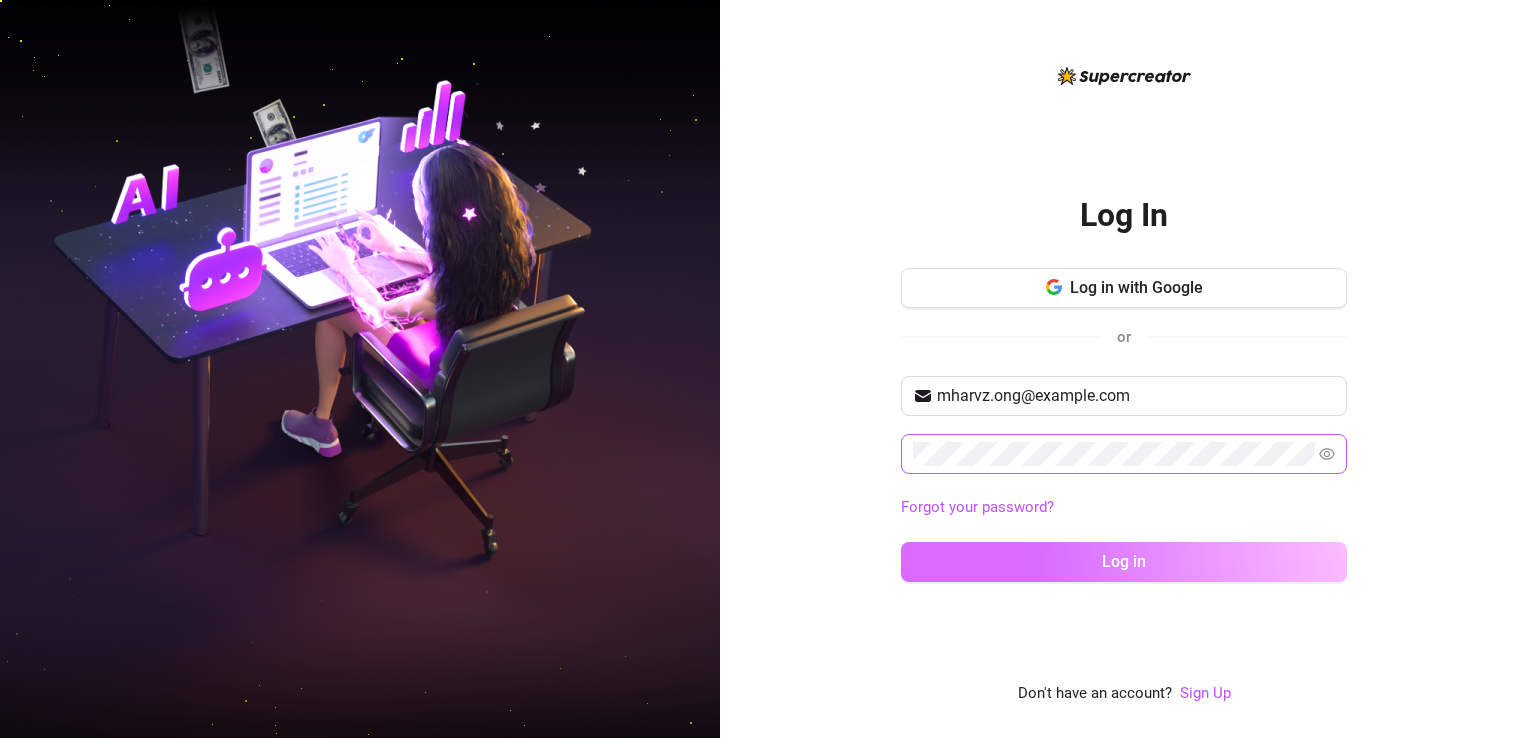 click on "Log in" at bounding box center [1124, 562] 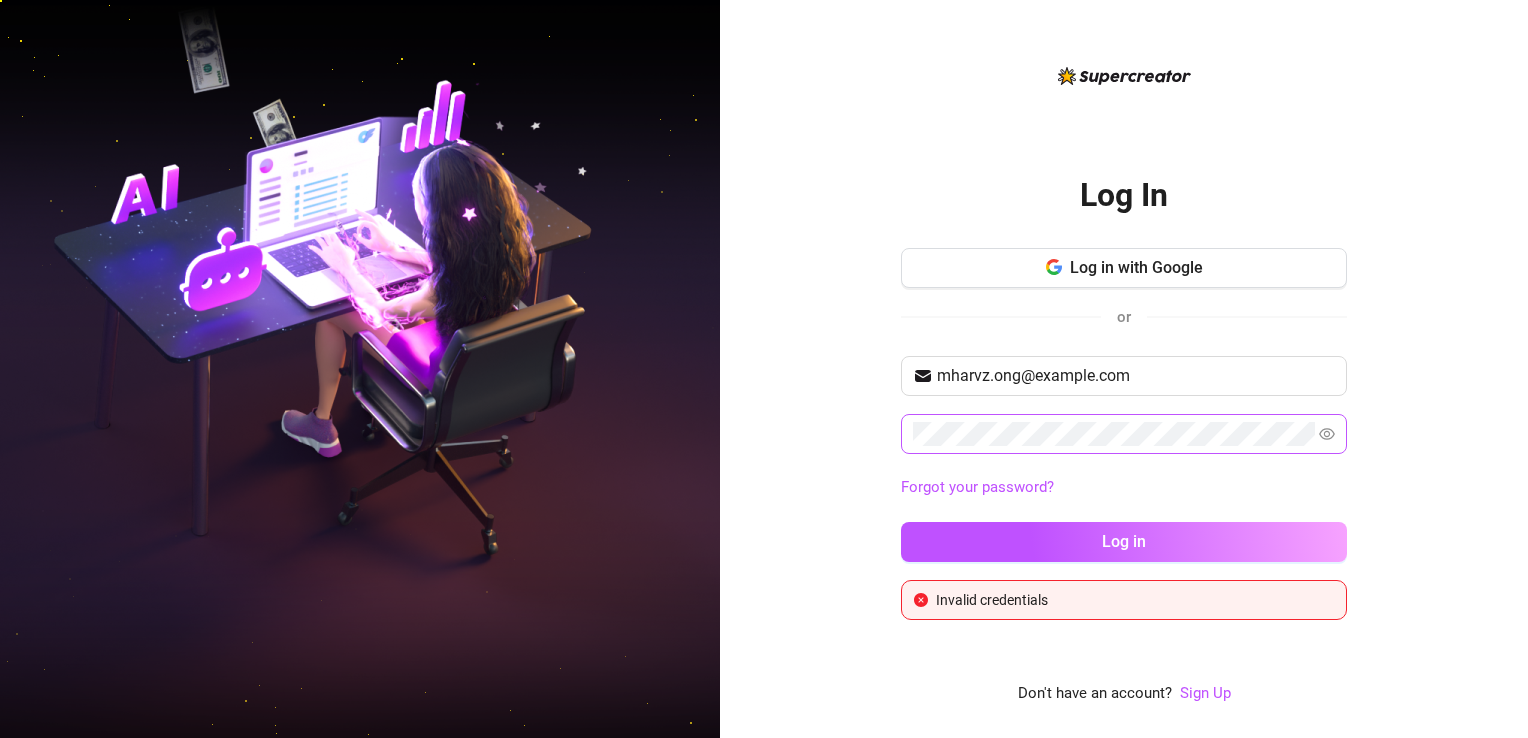 click on "Log In Log in with Google or [EMAIL] Forgot your password? Log in Invalid credentials Don't have an account? Sign Up" at bounding box center [1124, 385] 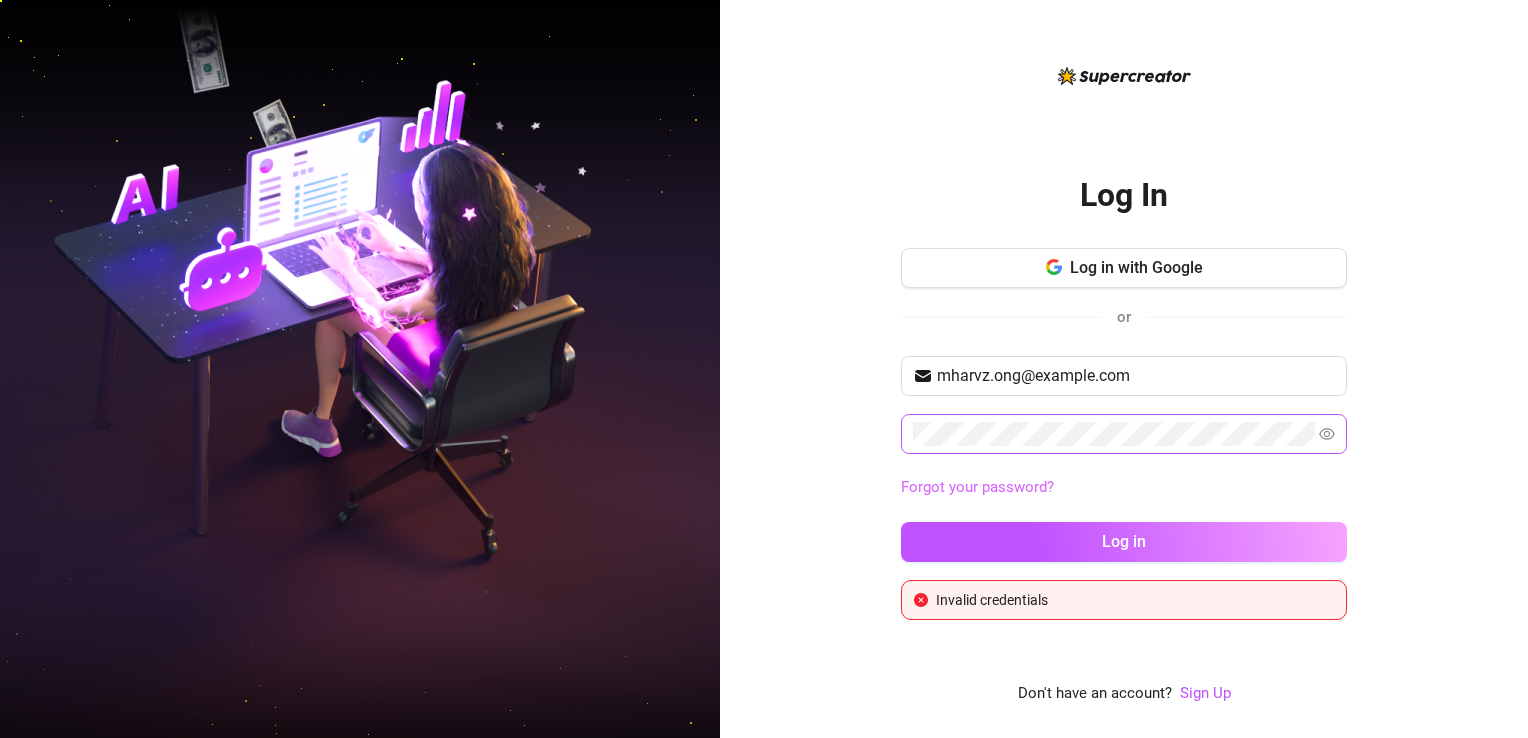 click on "Forgot your password?" at bounding box center (977, 487) 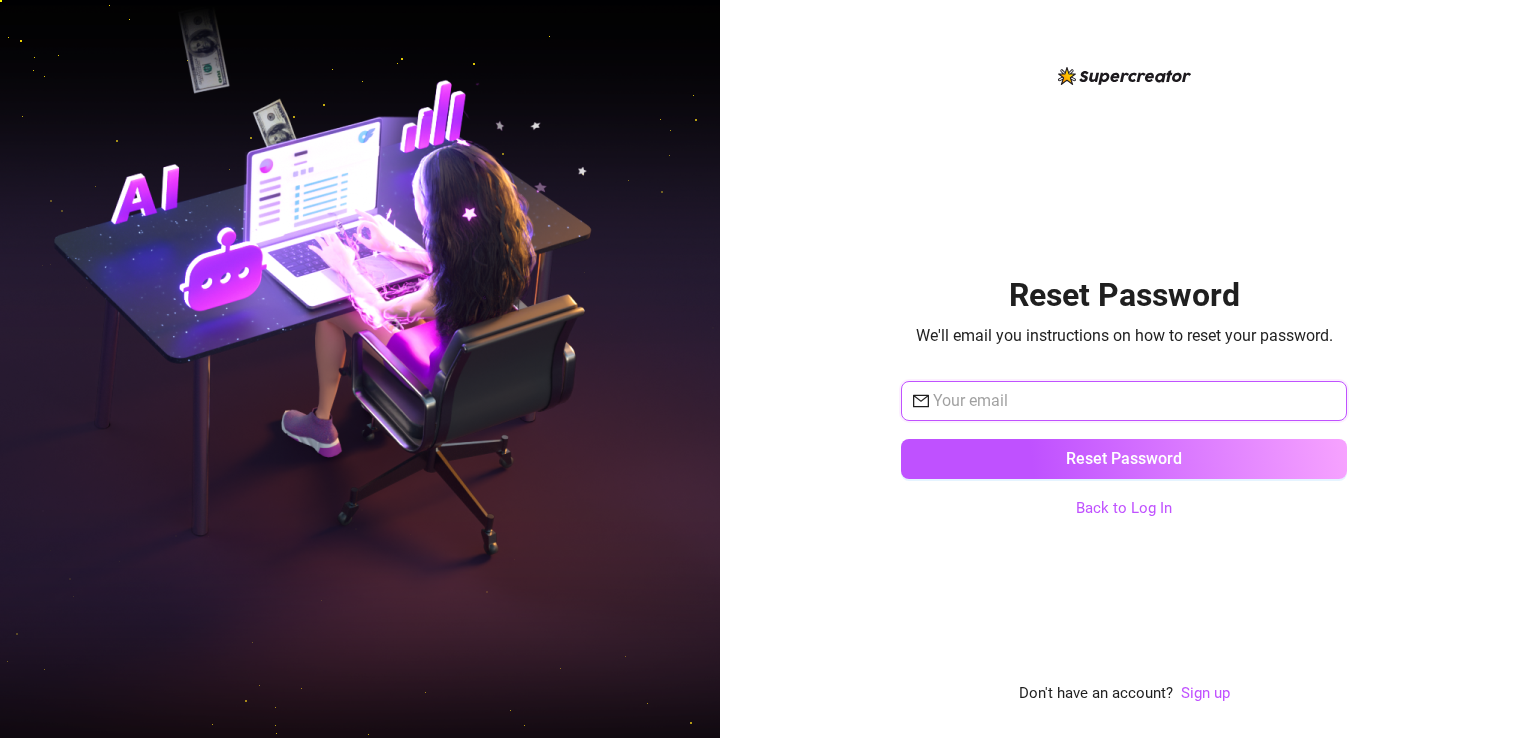 click at bounding box center (1134, 401) 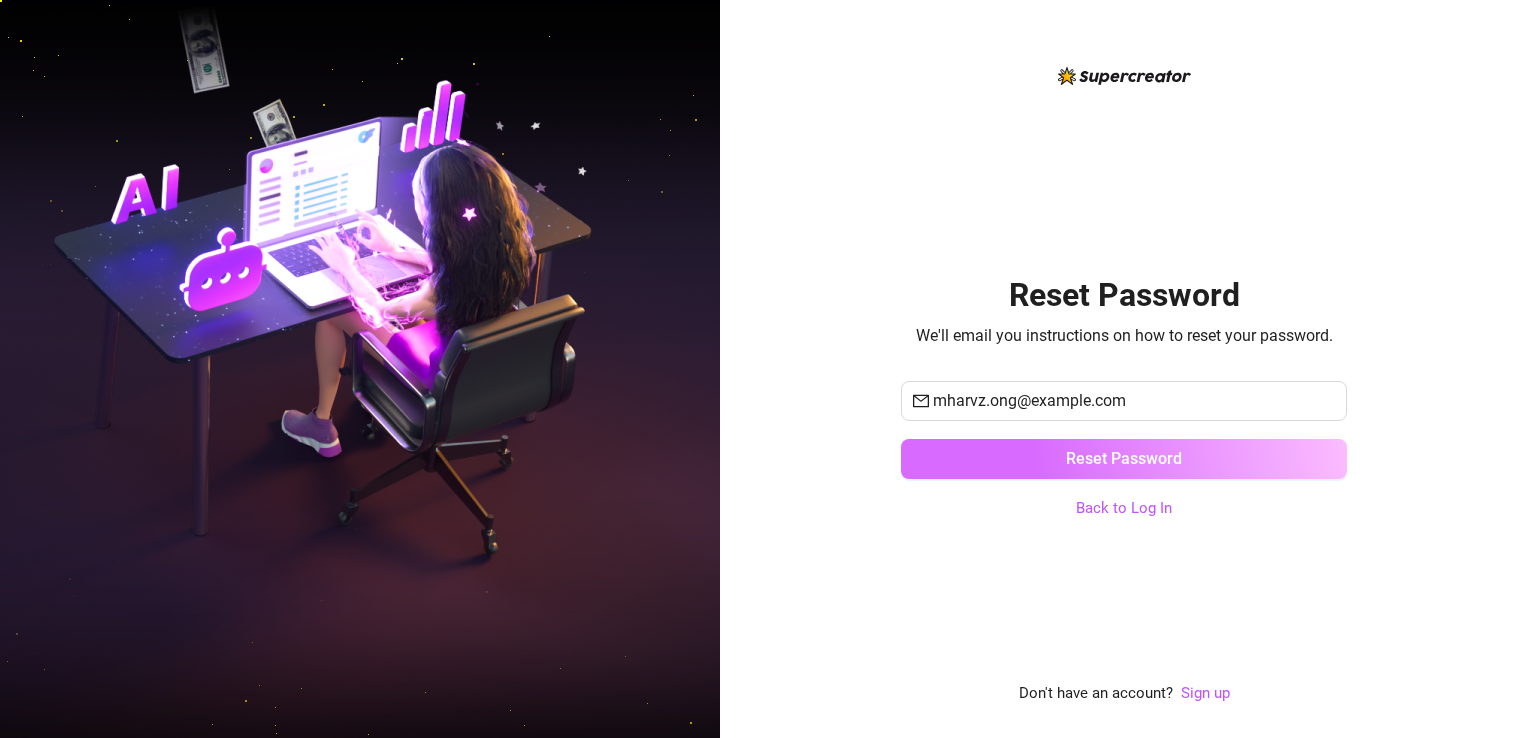 click on "Reset Password" at bounding box center (1124, 459) 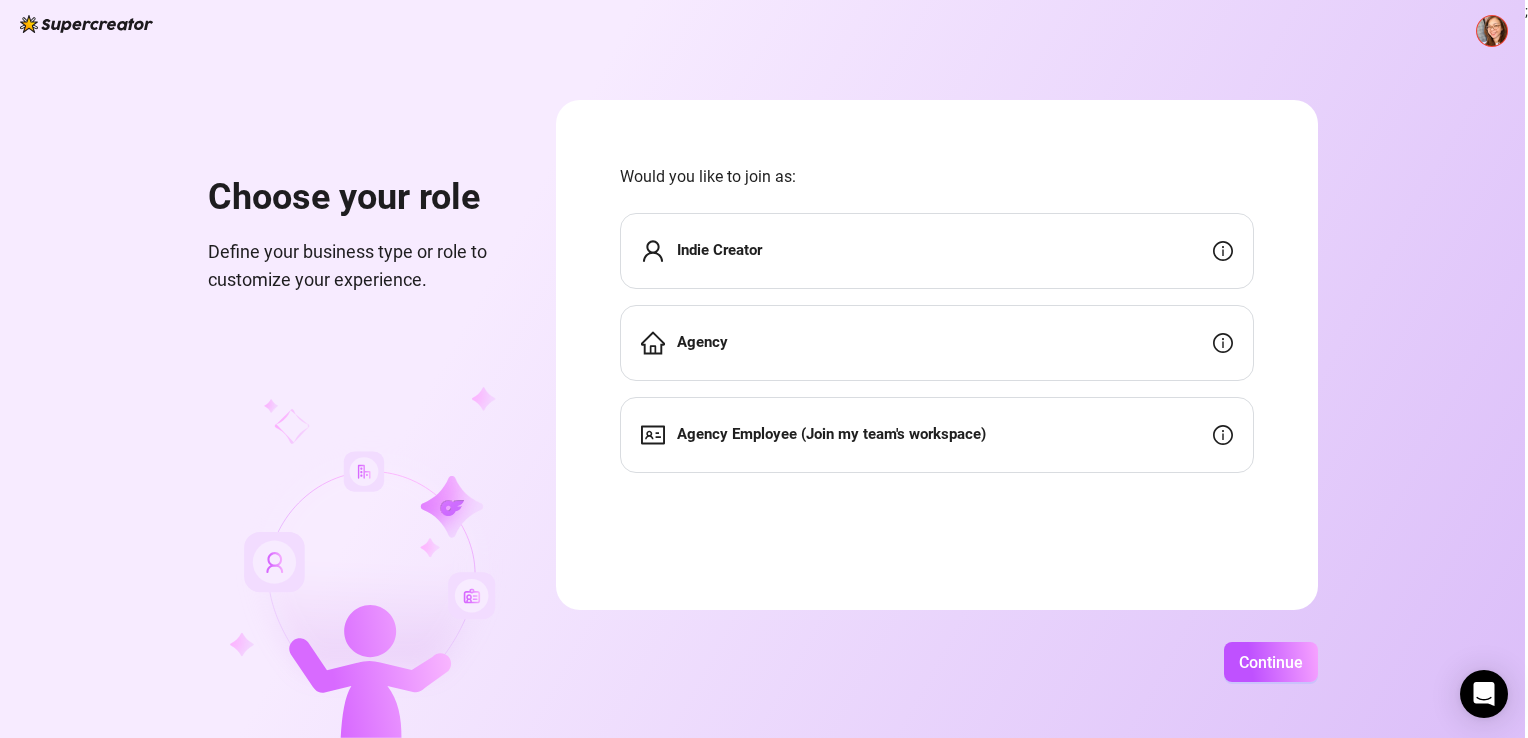 click on "Agency Employee (Join my team's workspace)" at bounding box center [937, 435] 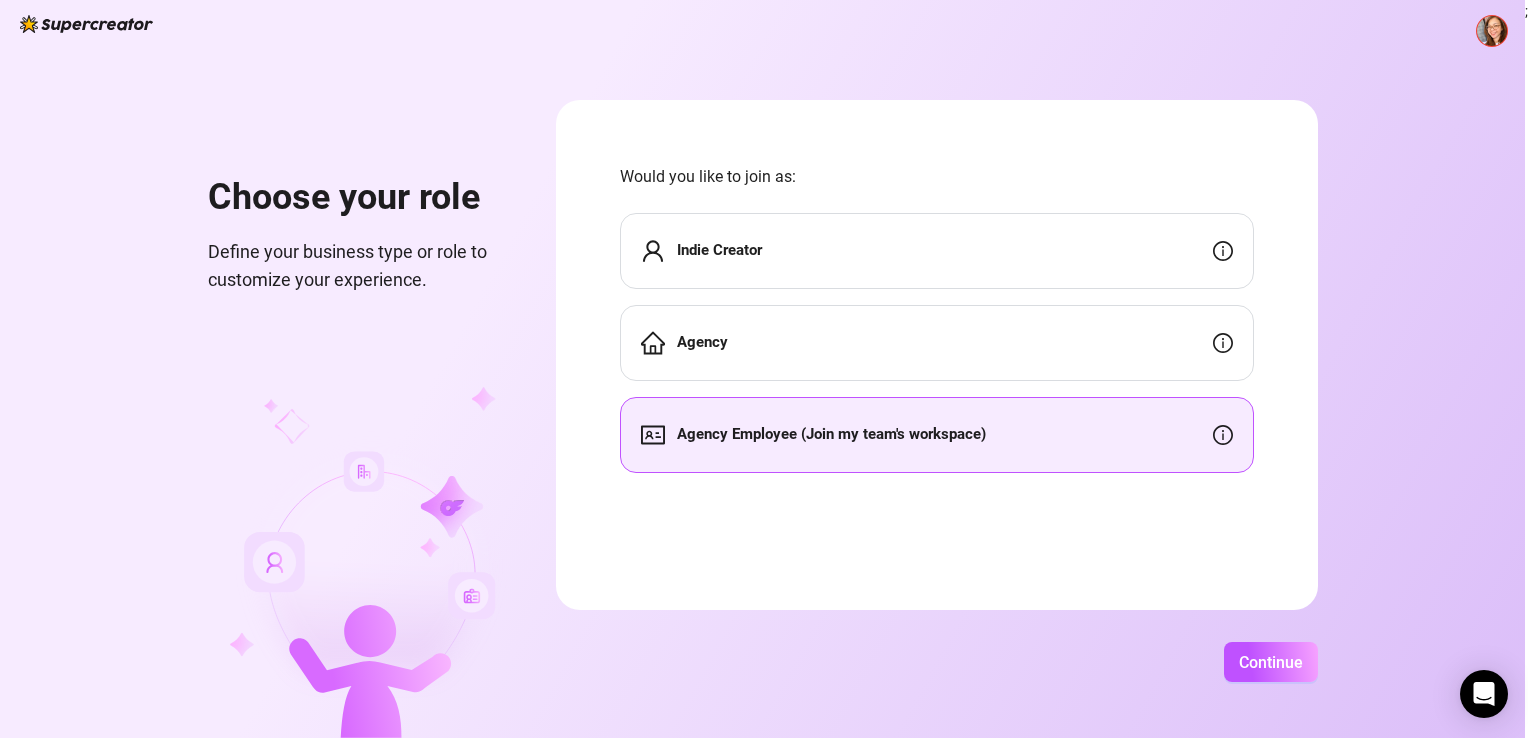 click on "Agency Employee (Join my team's workspace)" at bounding box center [937, 435] 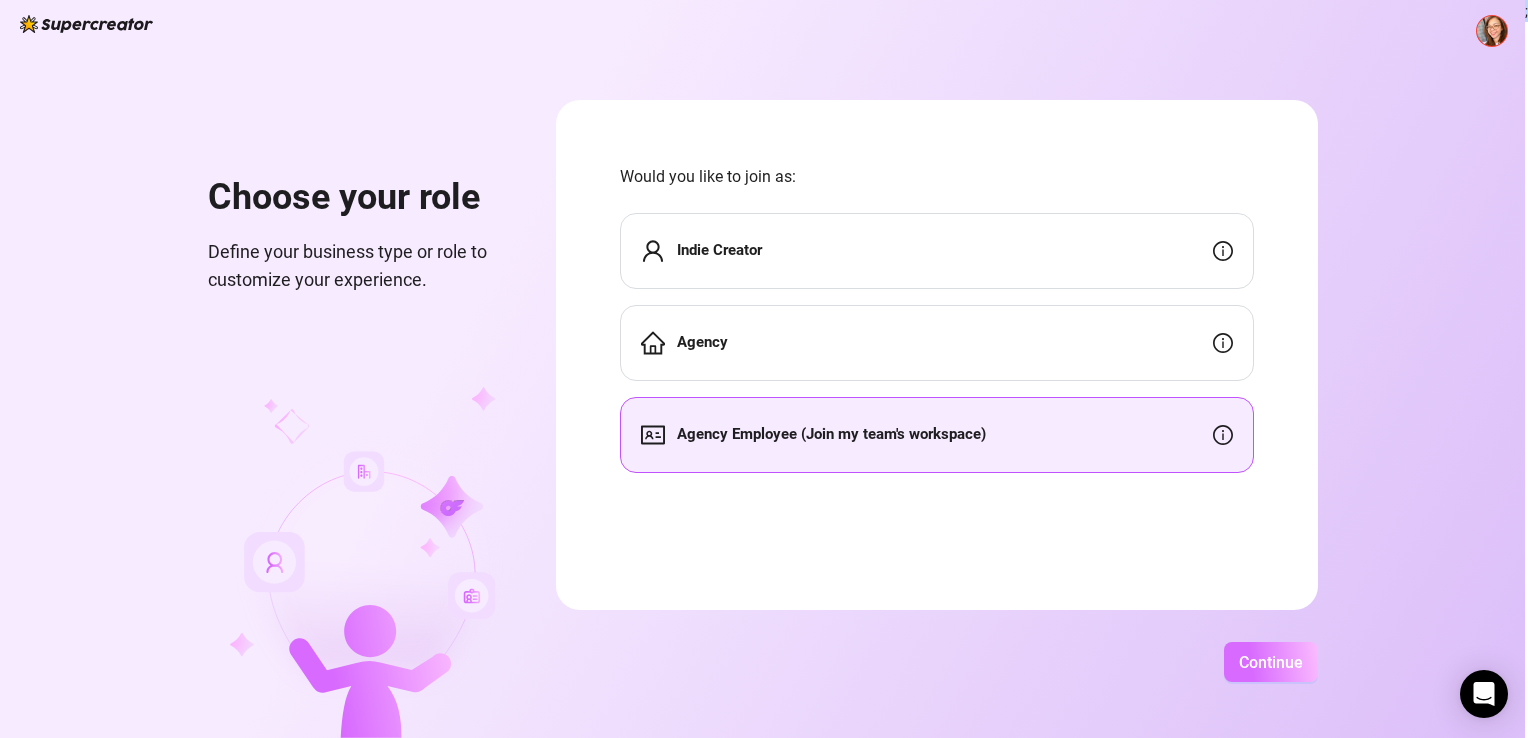 click on "Continue" at bounding box center (1271, 662) 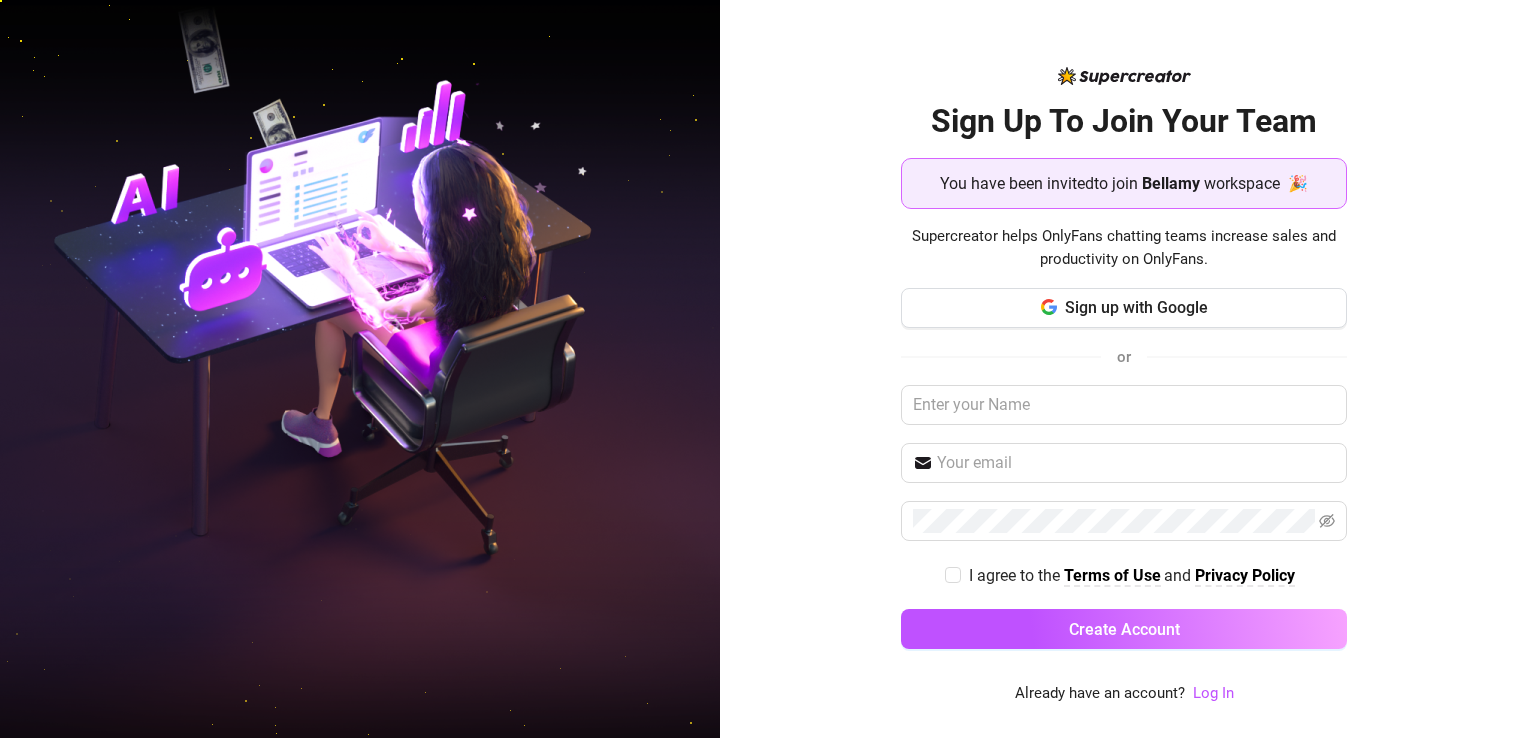scroll, scrollTop: 0, scrollLeft: 0, axis: both 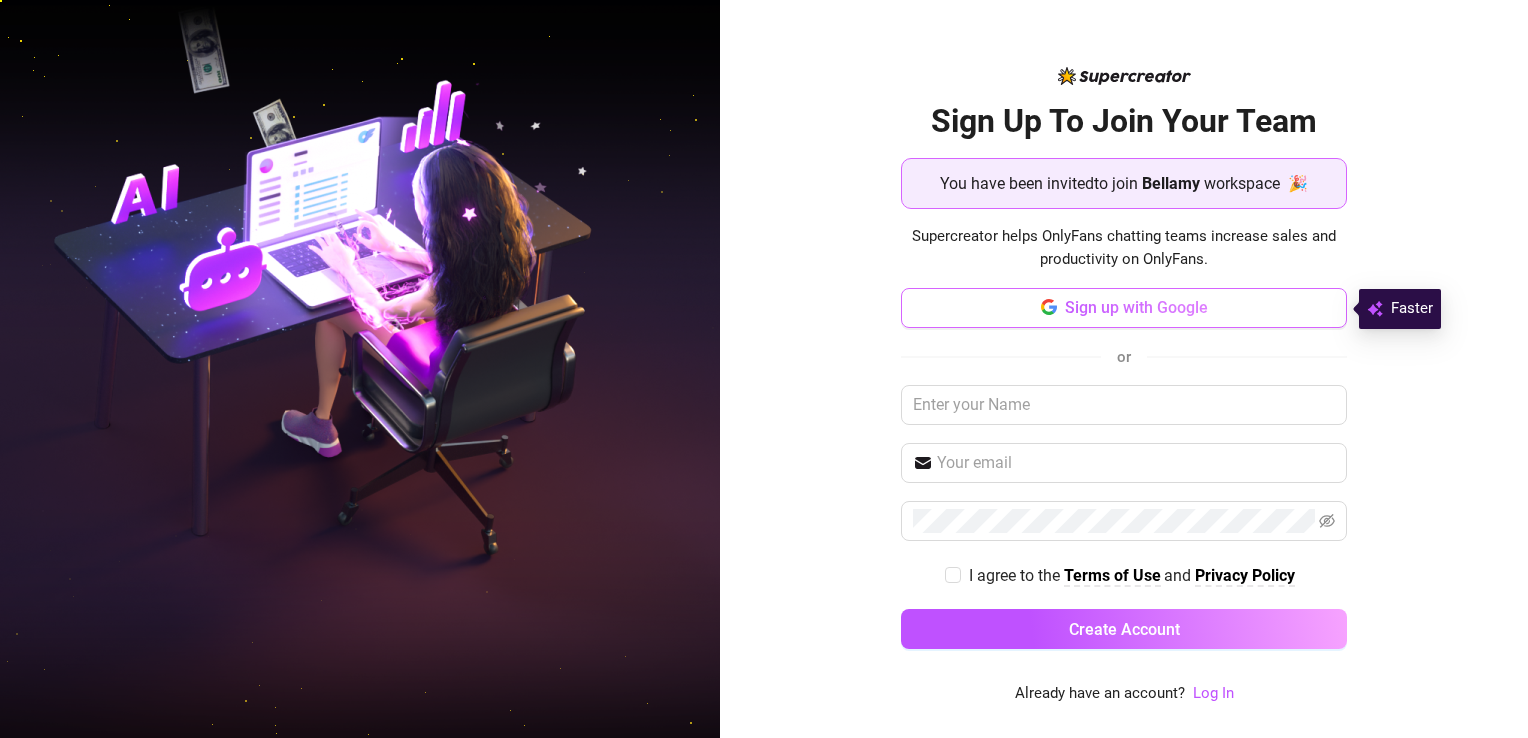 click on "Sign up with Google" at bounding box center [1136, 307] 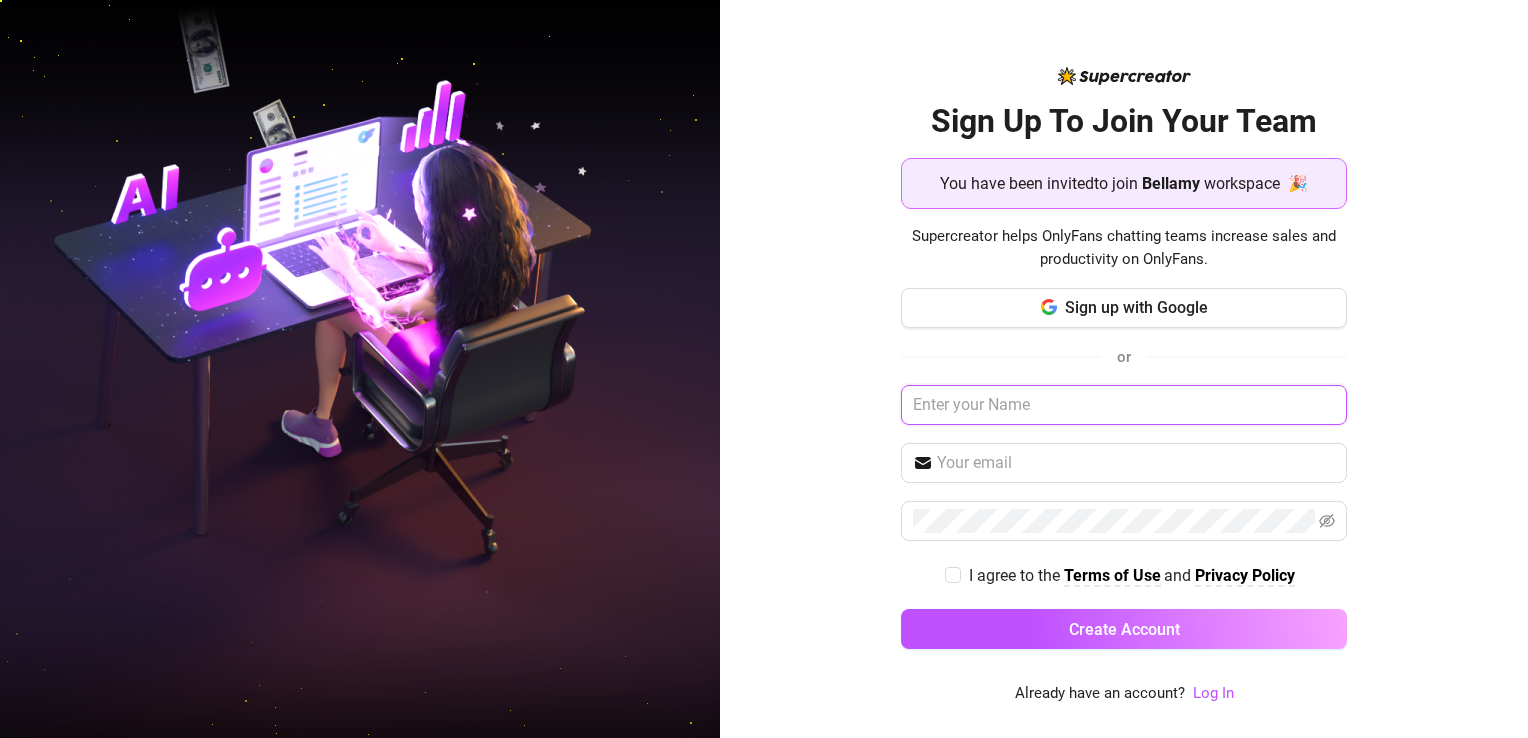 click at bounding box center [1124, 405] 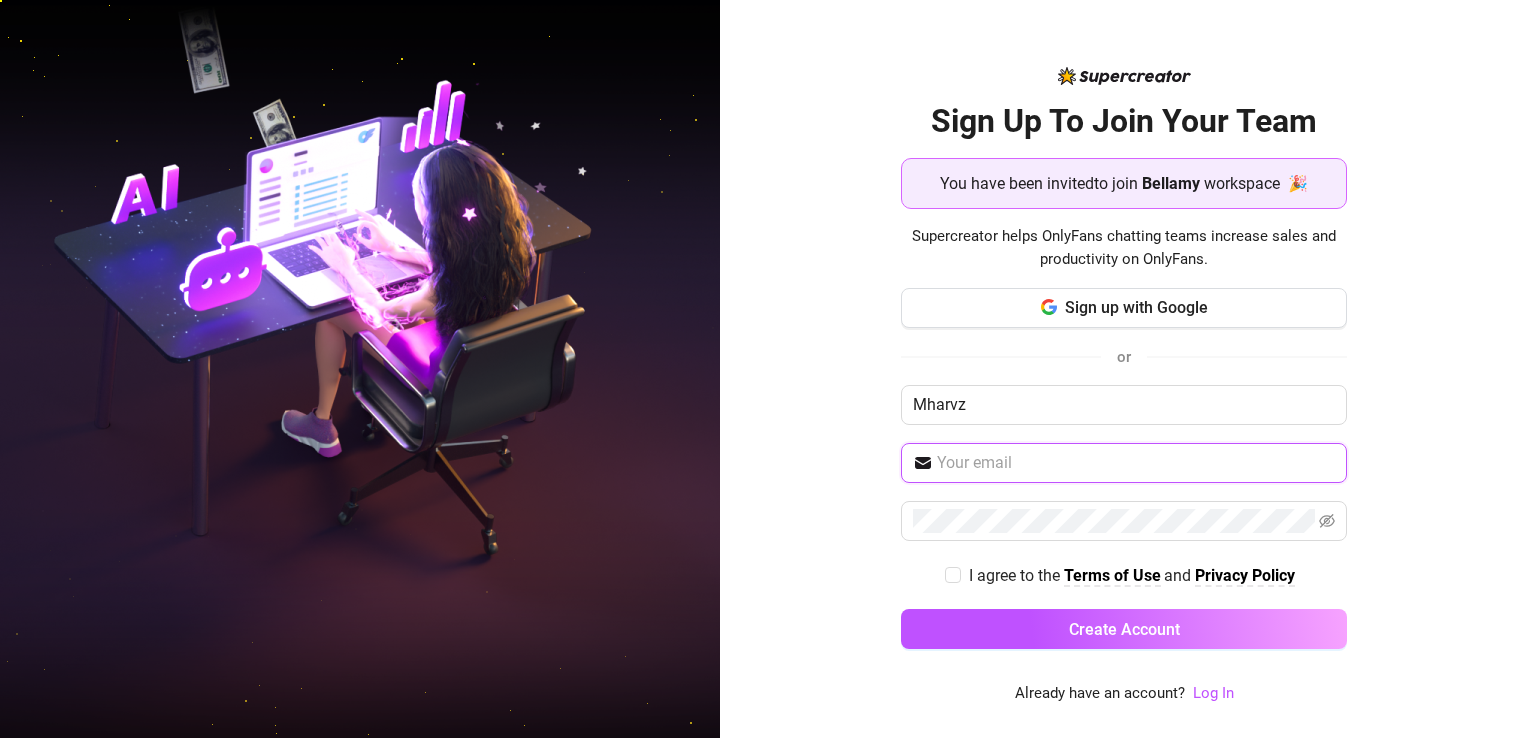 click at bounding box center (1136, 463) 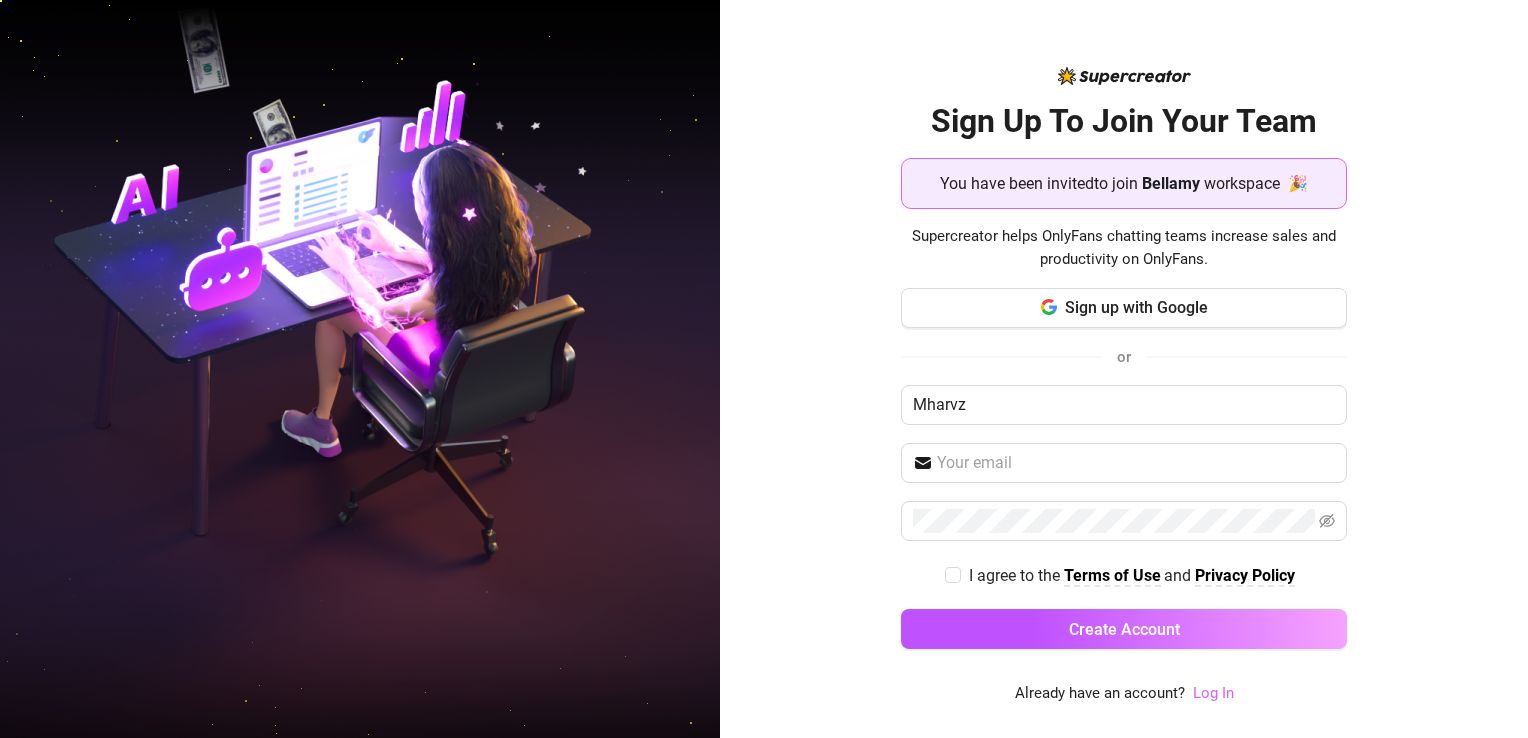 click on "Log In" at bounding box center [1213, 693] 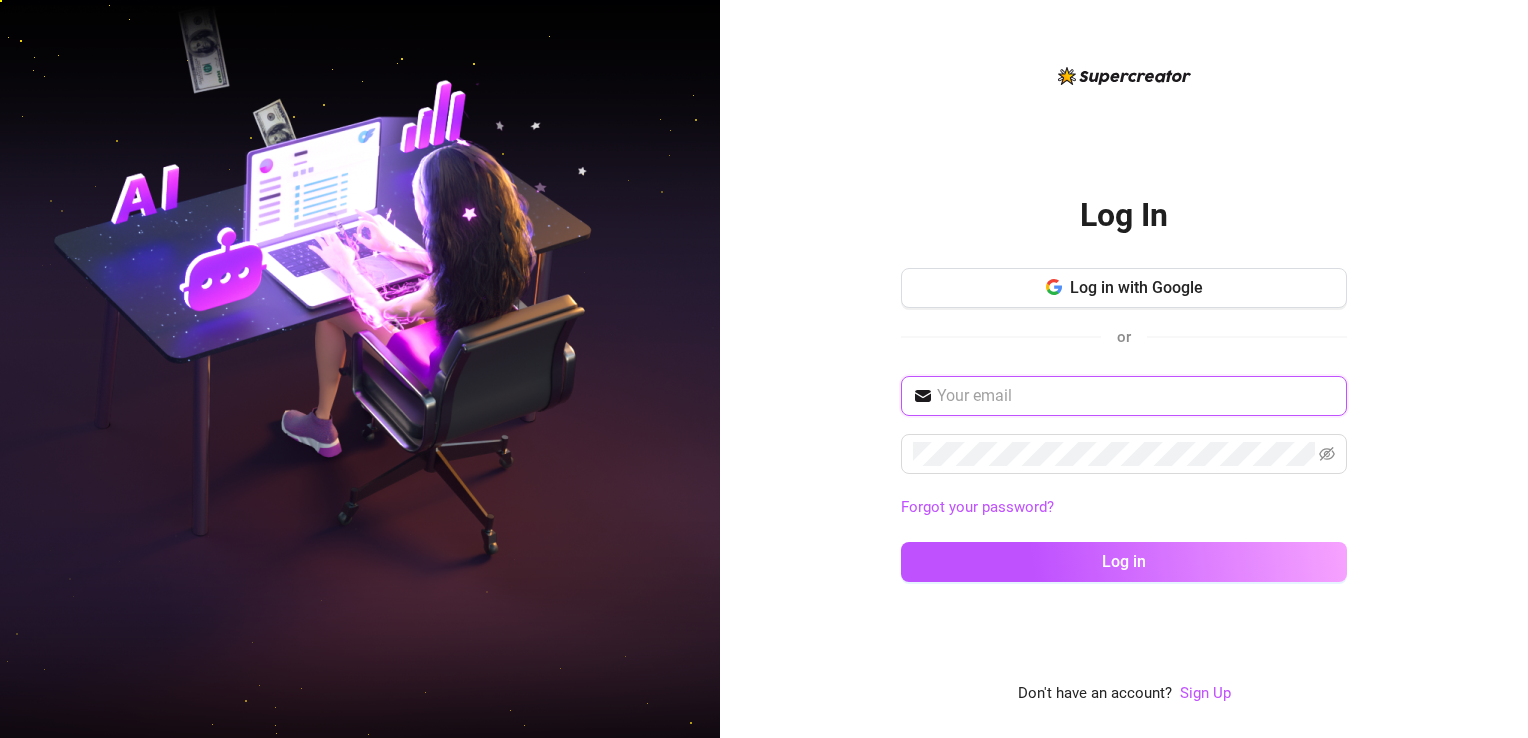 click at bounding box center [1136, 396] 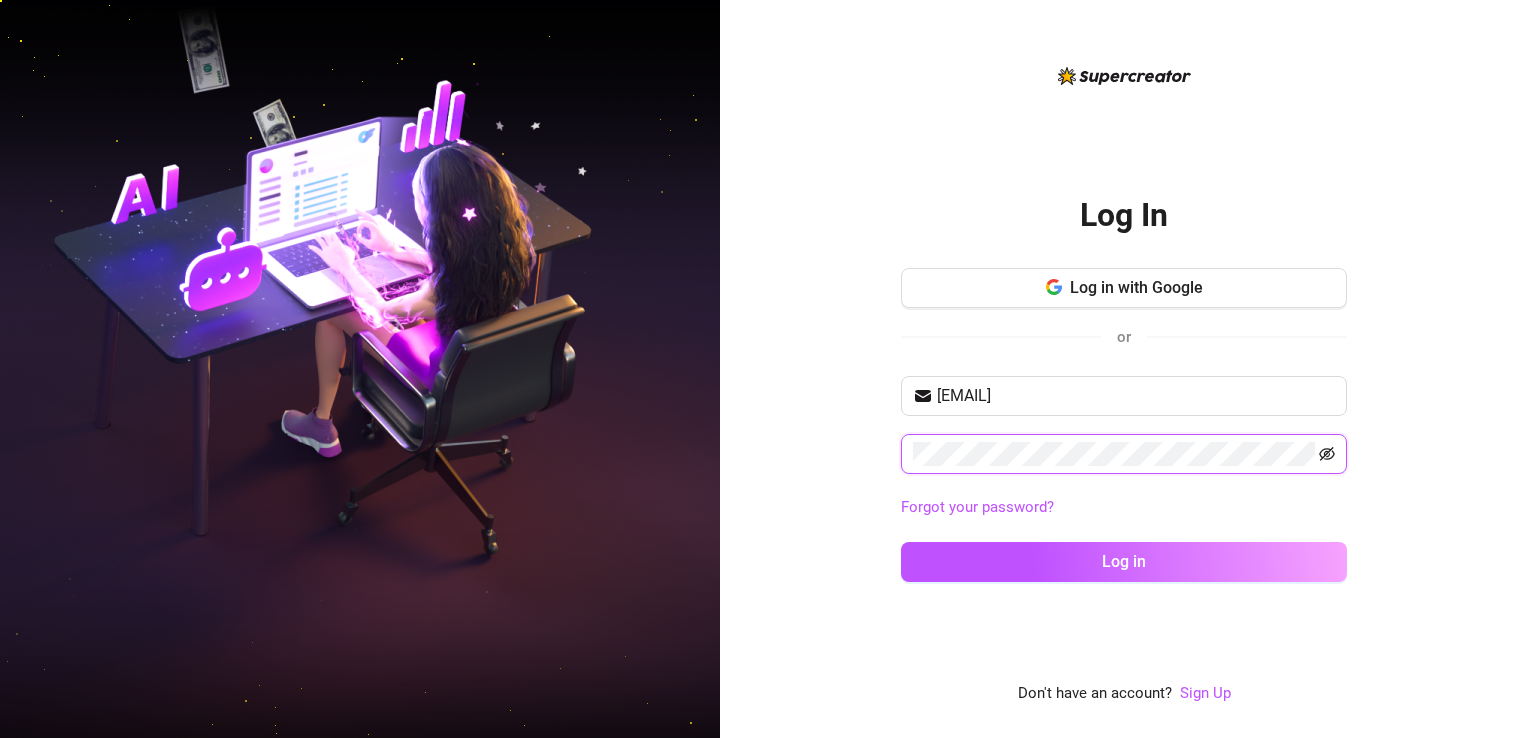 click 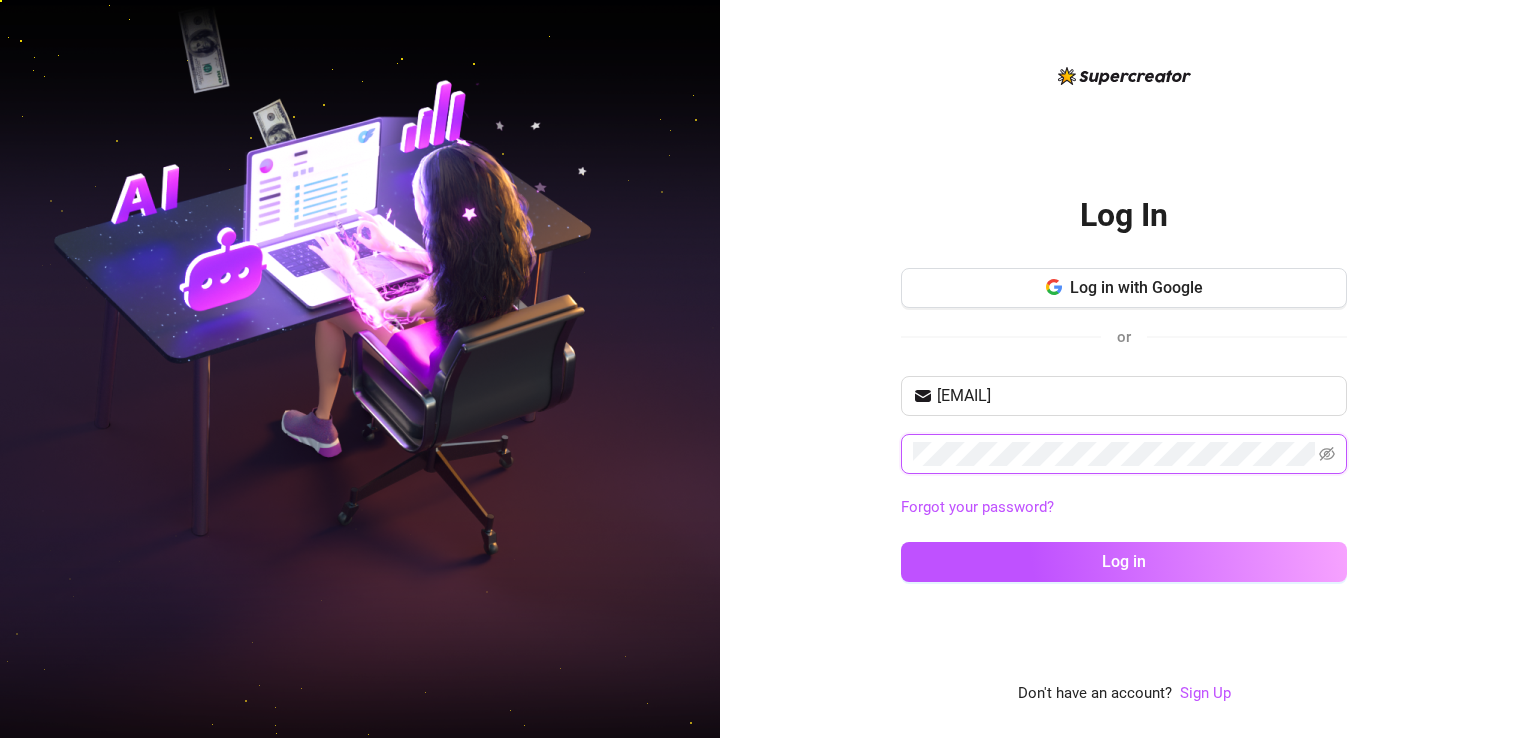 click 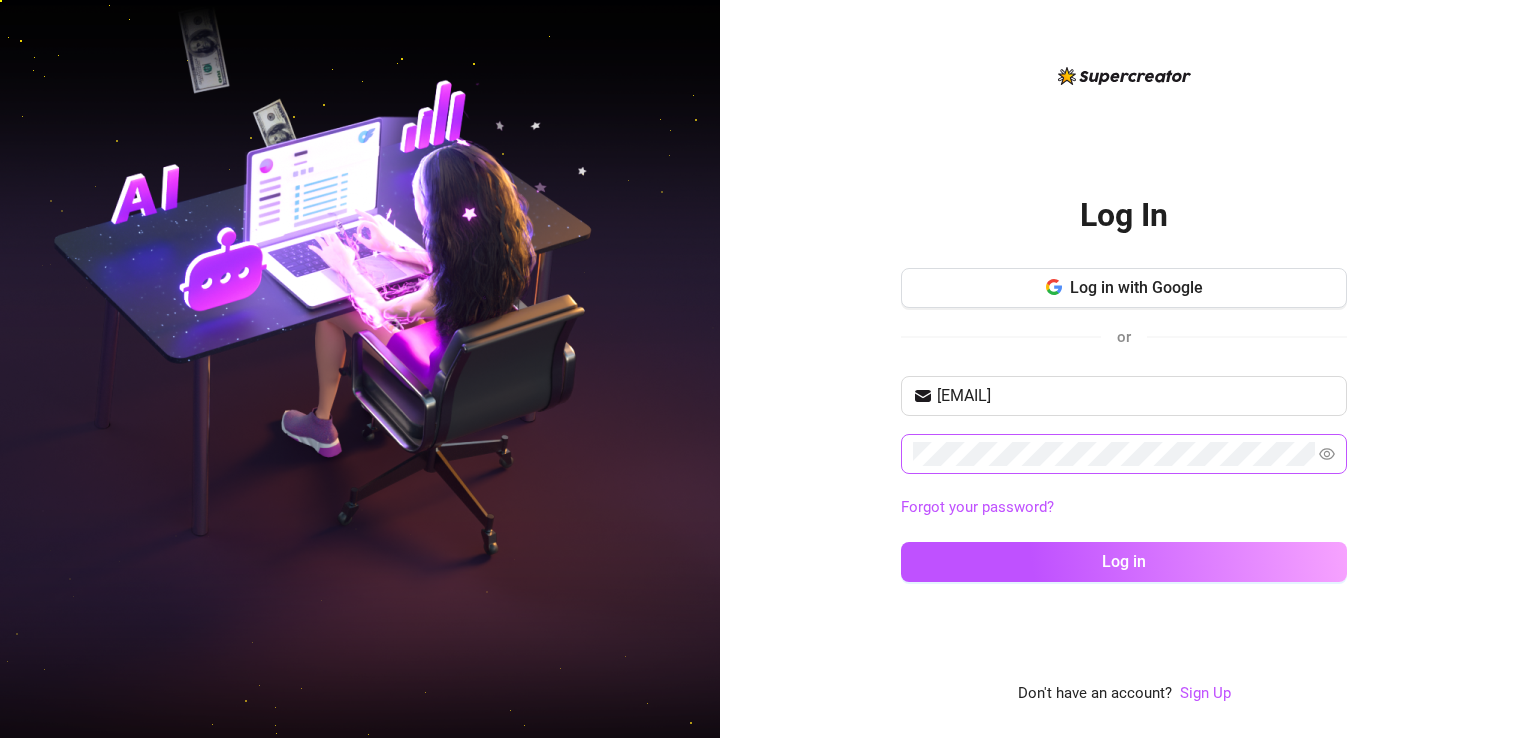 click at bounding box center [1124, 454] 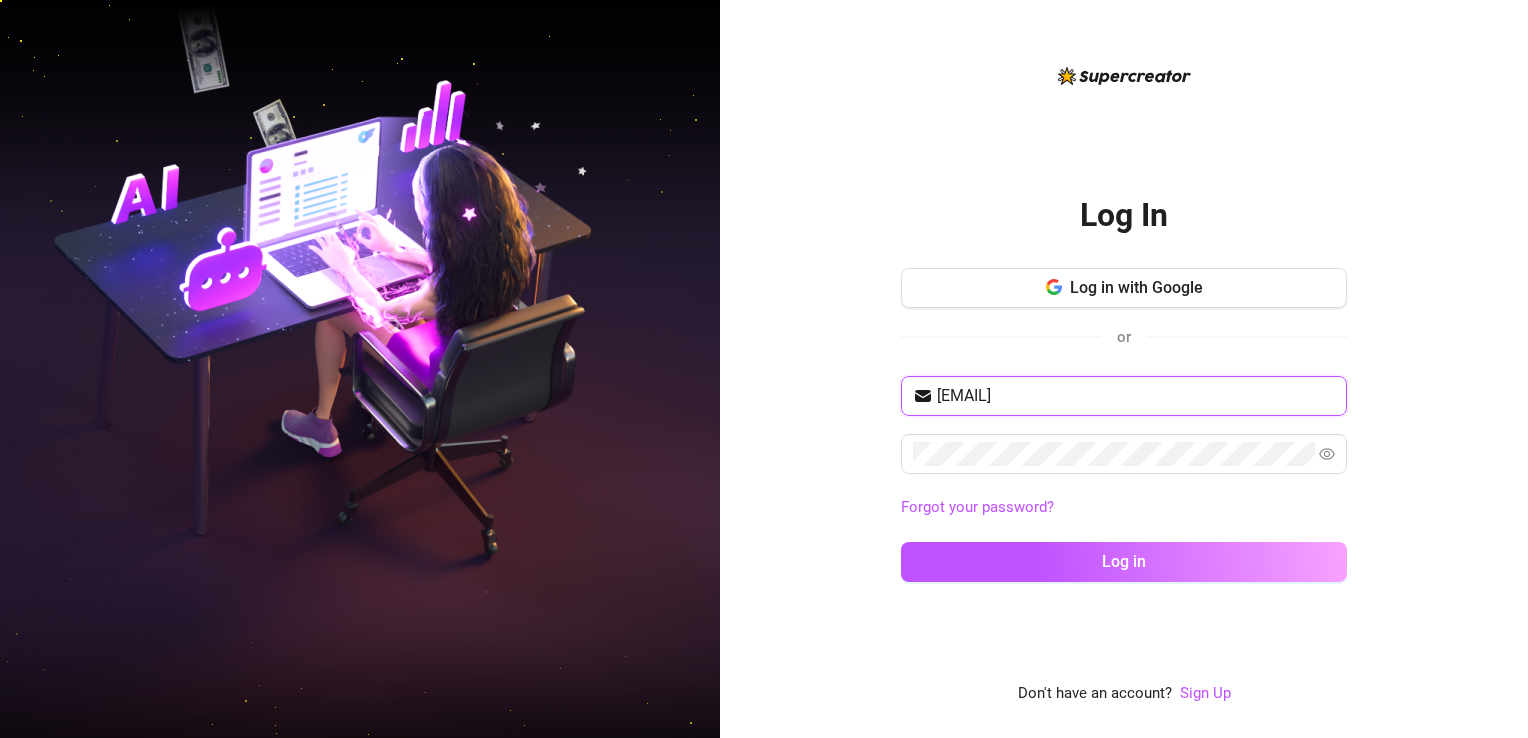 click on "mharvz.ong@gmail.com" at bounding box center (1136, 396) 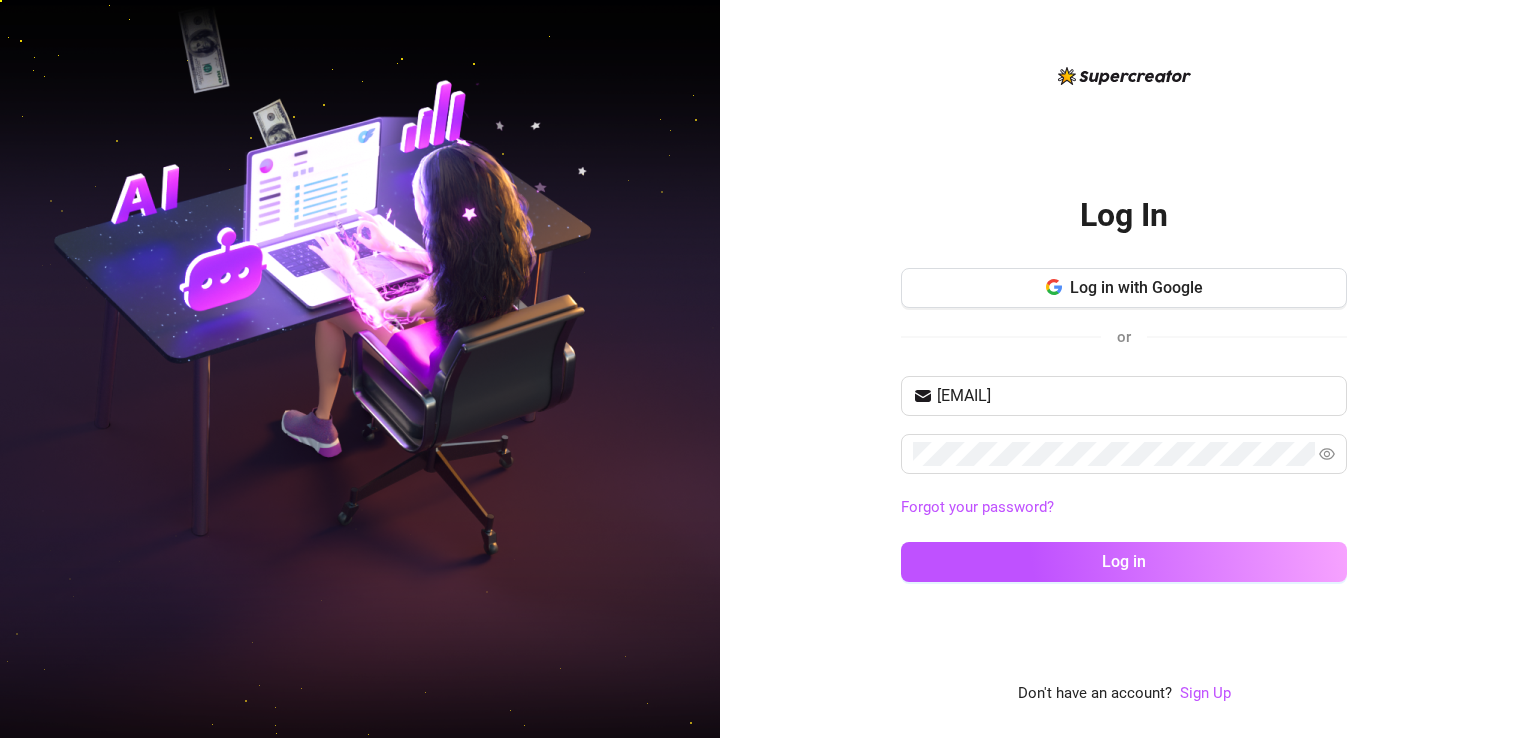click on "Log In Log in with Google or mharvz.ong@gmail.com Forgot your password? Log in Don't have an account? Sign Up" at bounding box center [1124, 369] 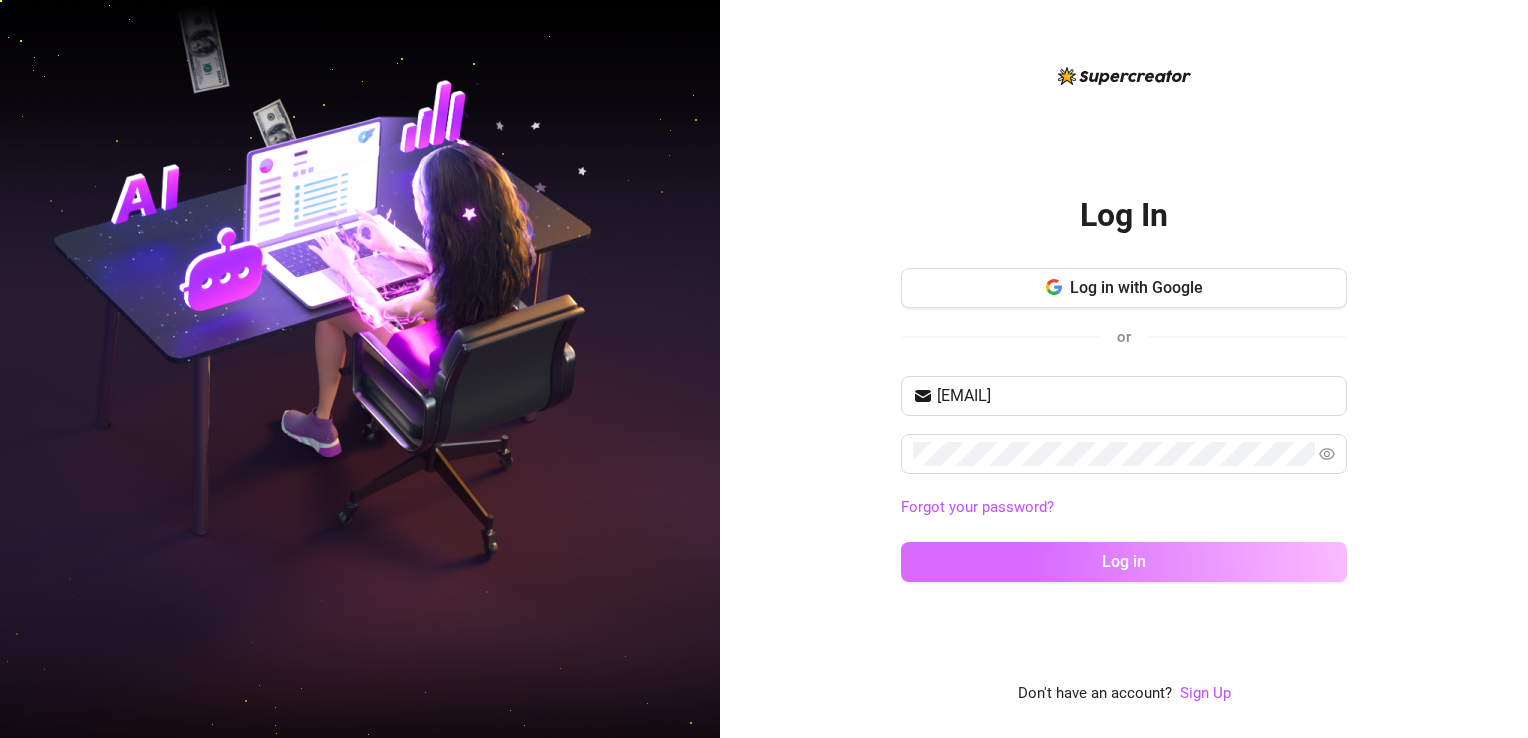 click on "Log in" at bounding box center [1124, 561] 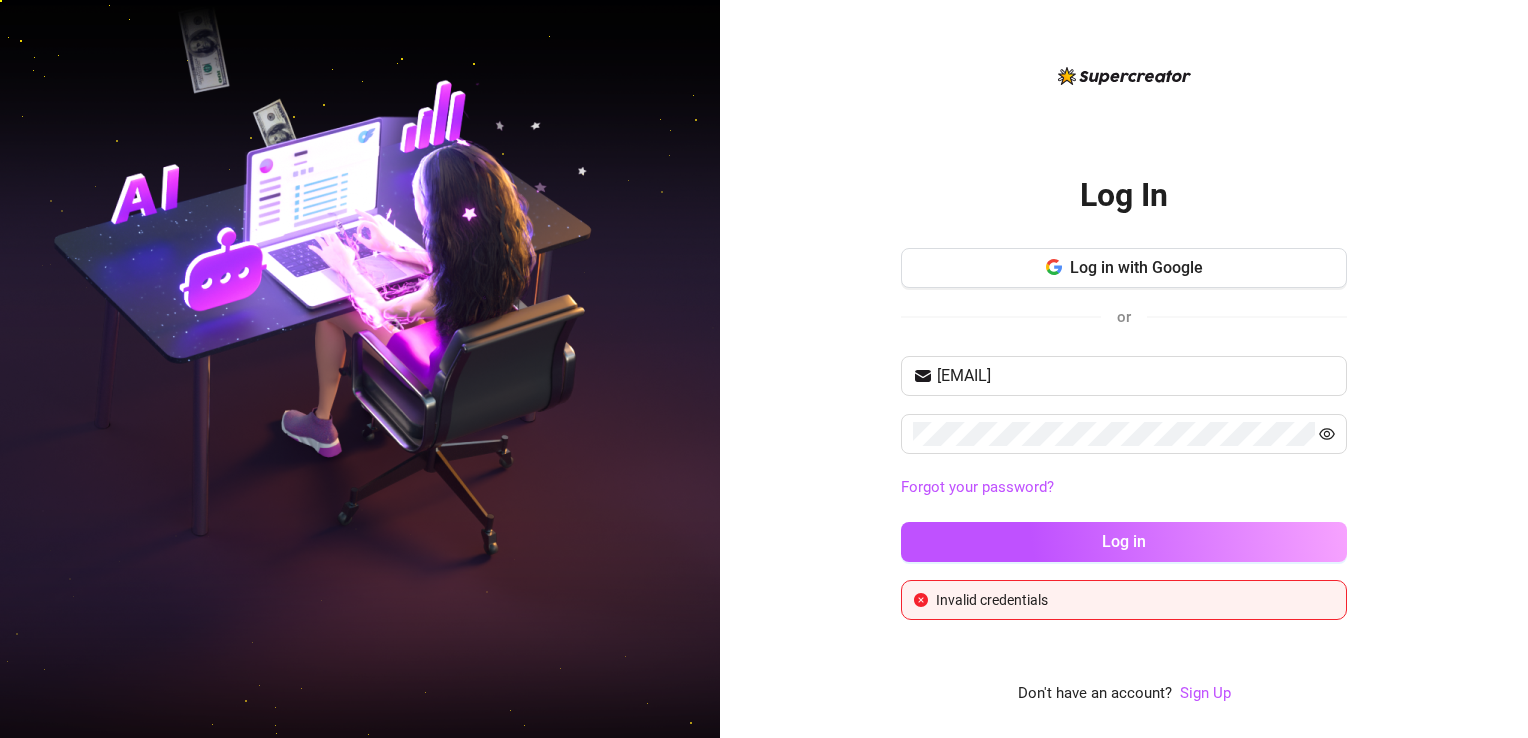 click 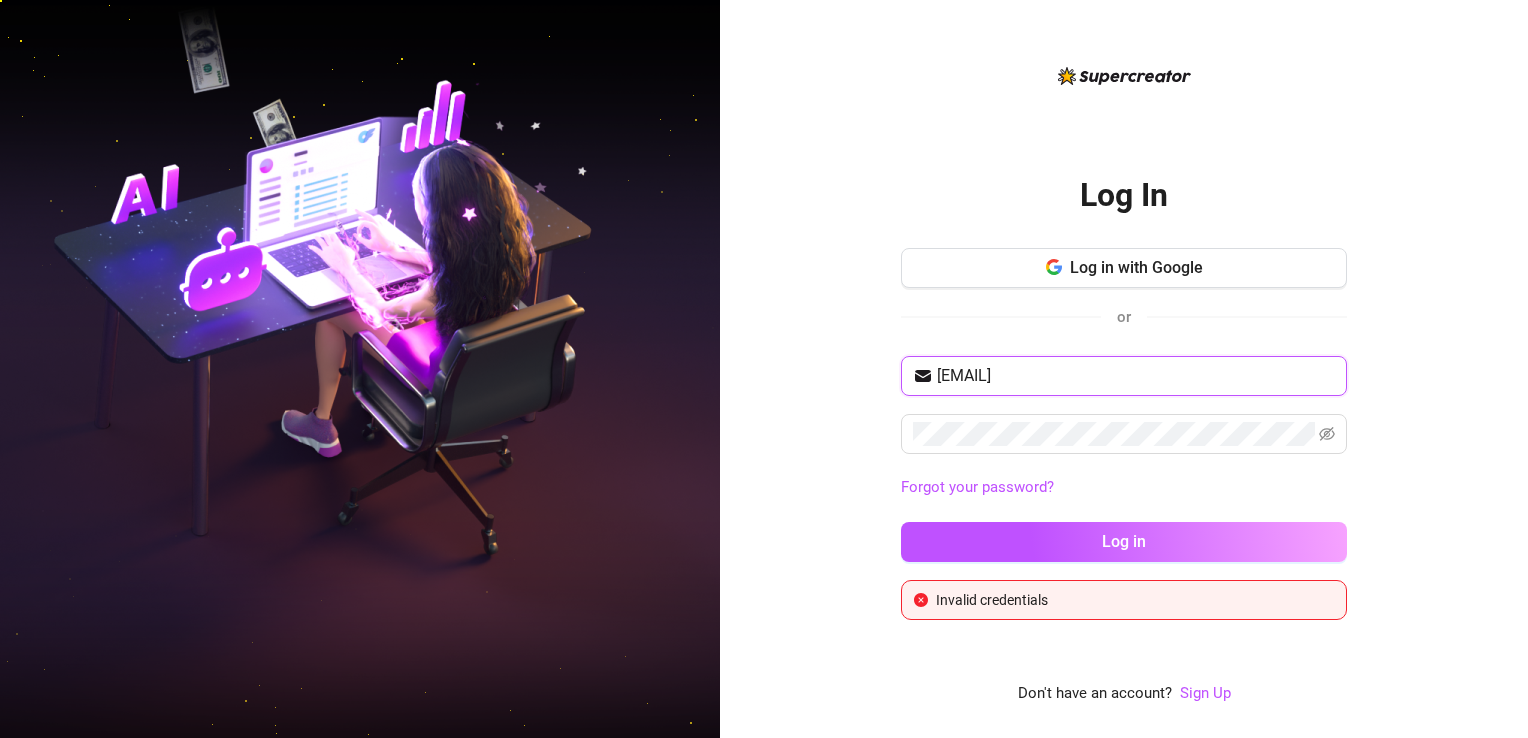 click on "mharvz.ong@gmail.com" at bounding box center (1136, 376) 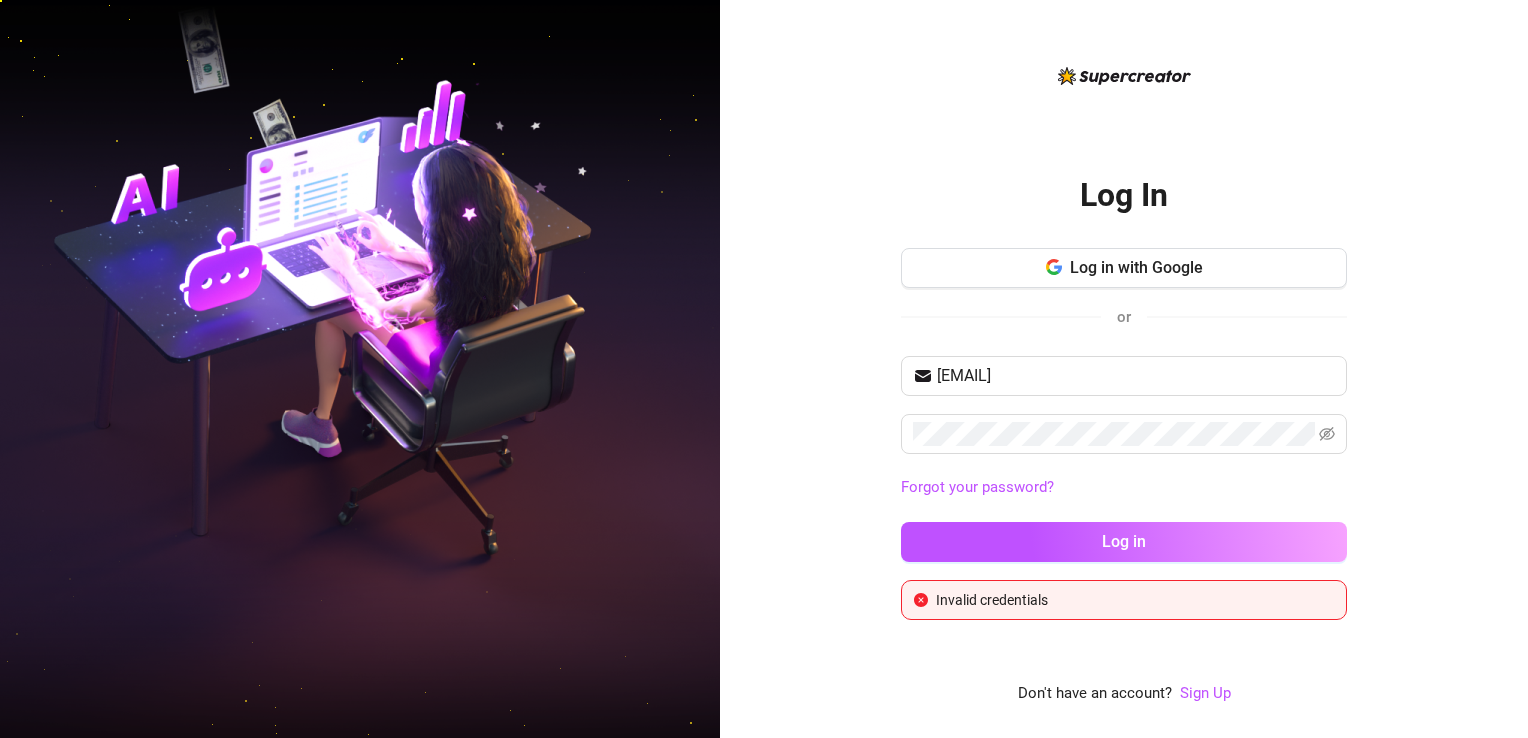 drag, startPoint x: 824, startPoint y: 301, endPoint x: 821, endPoint y: 166, distance: 135.03333 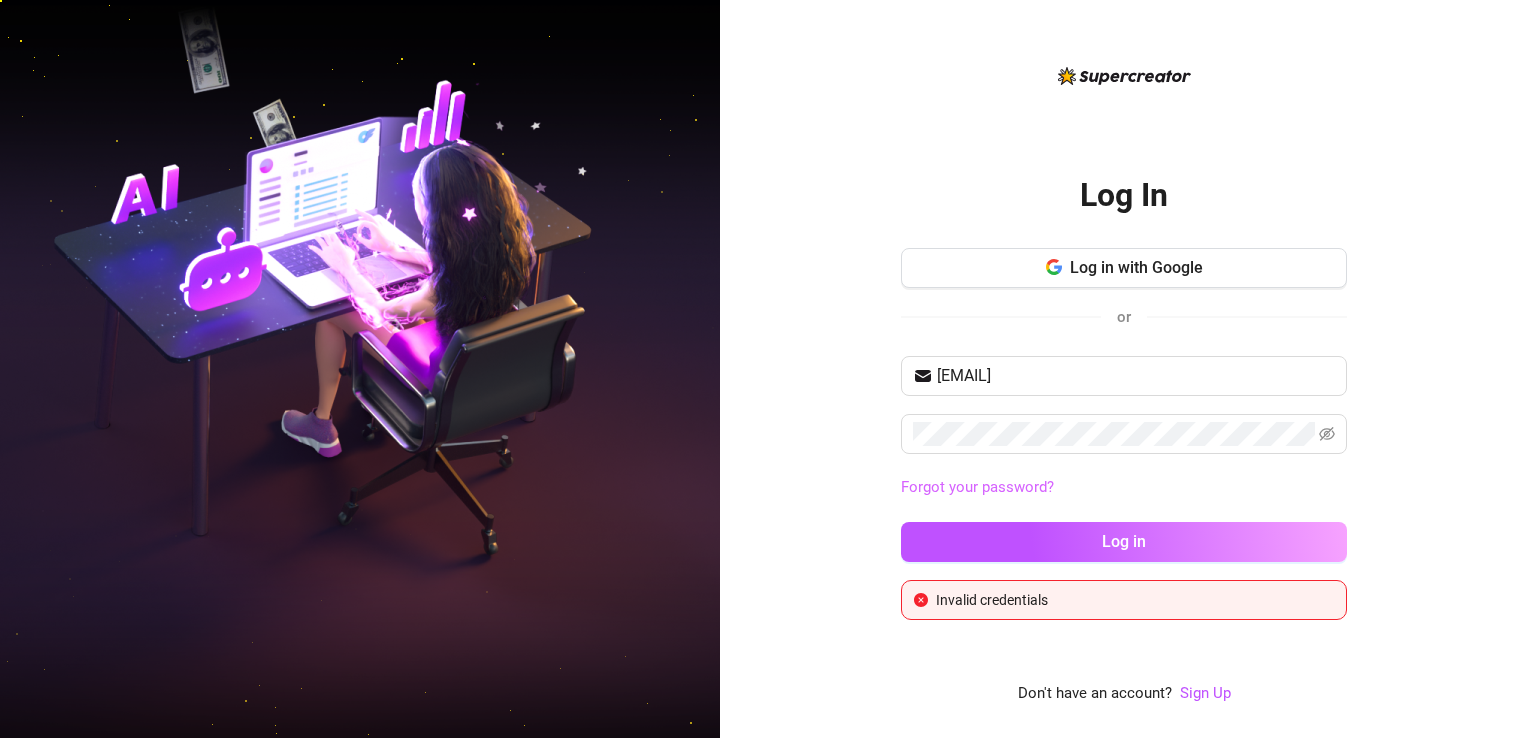 click on "Forgot your password?" at bounding box center (977, 487) 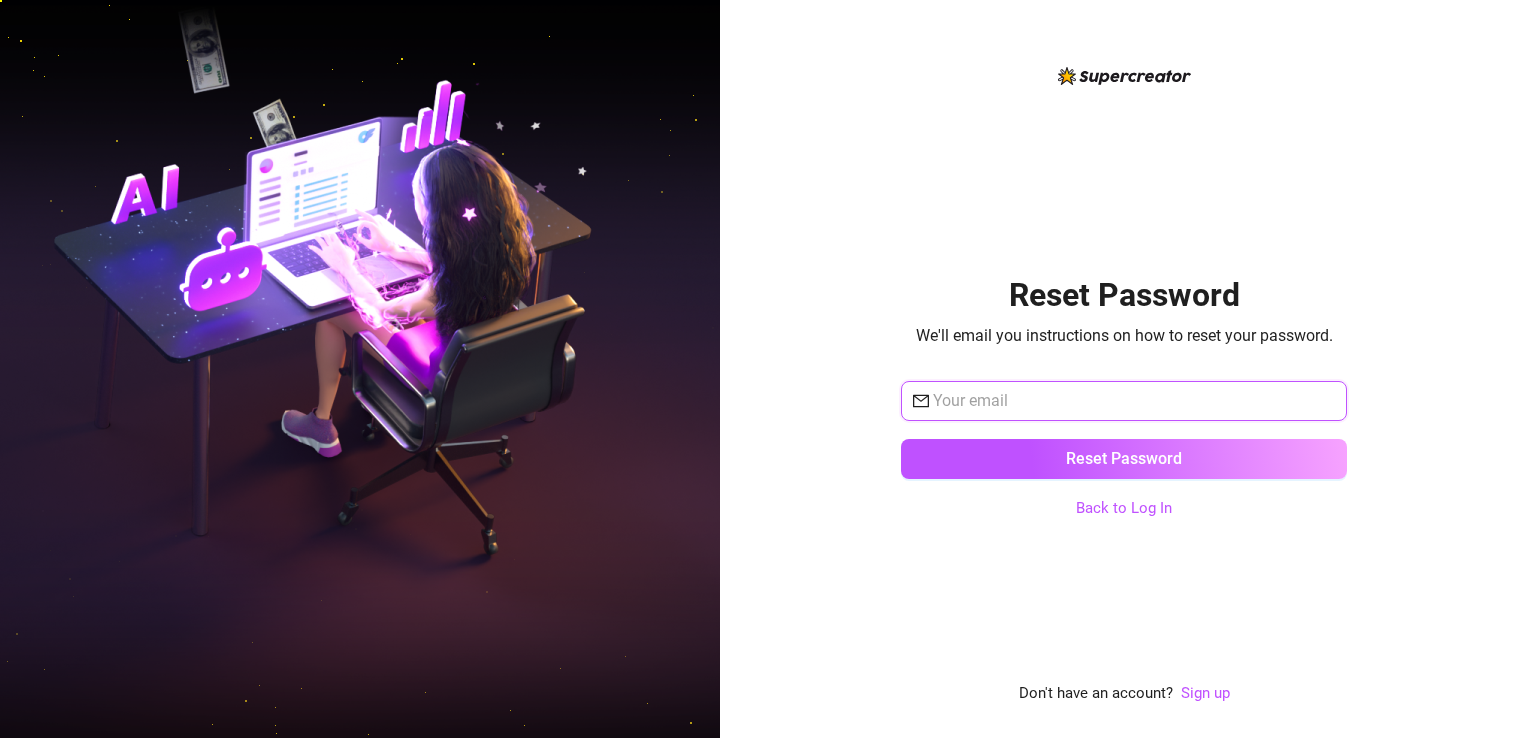 click at bounding box center [1134, 401] 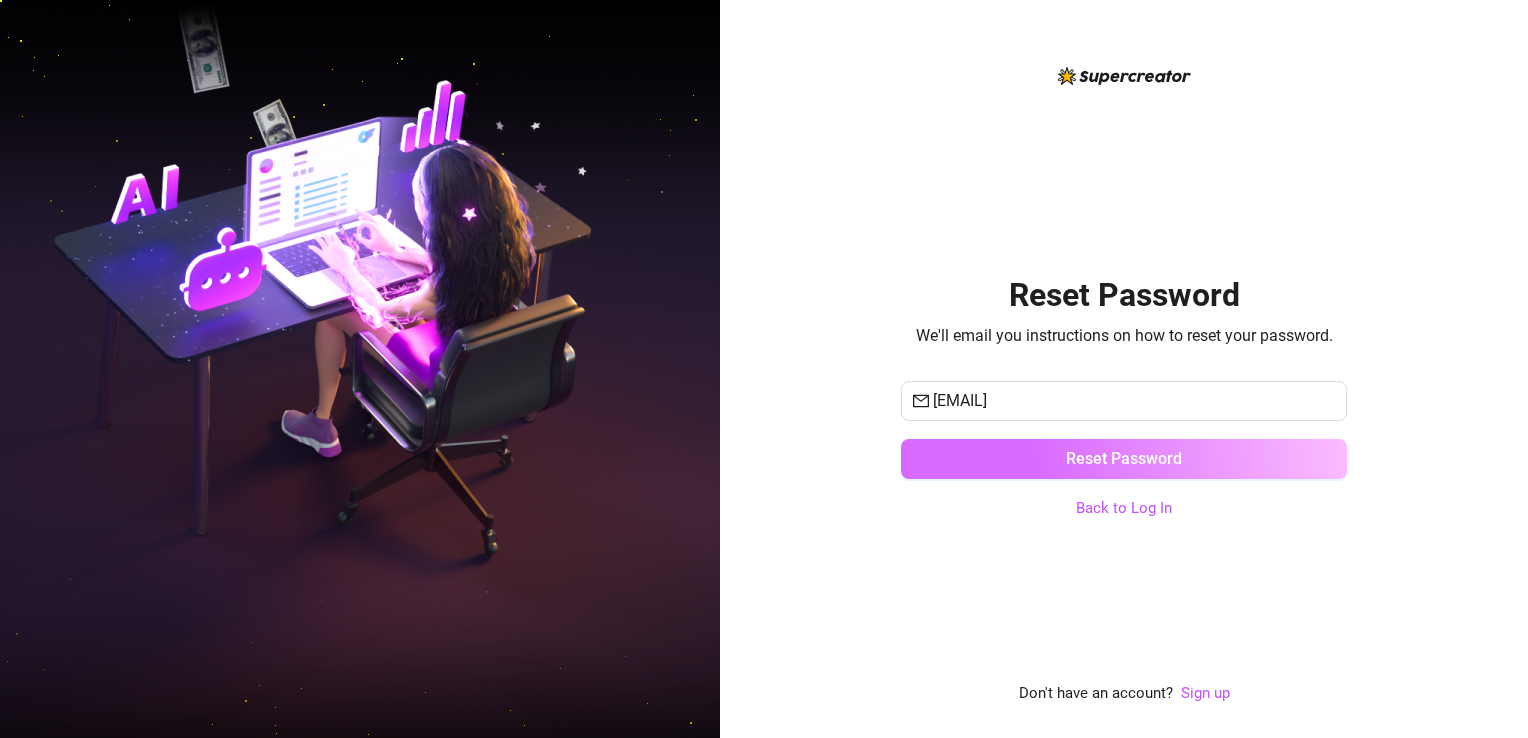 click on "Reset Password" at bounding box center [1124, 458] 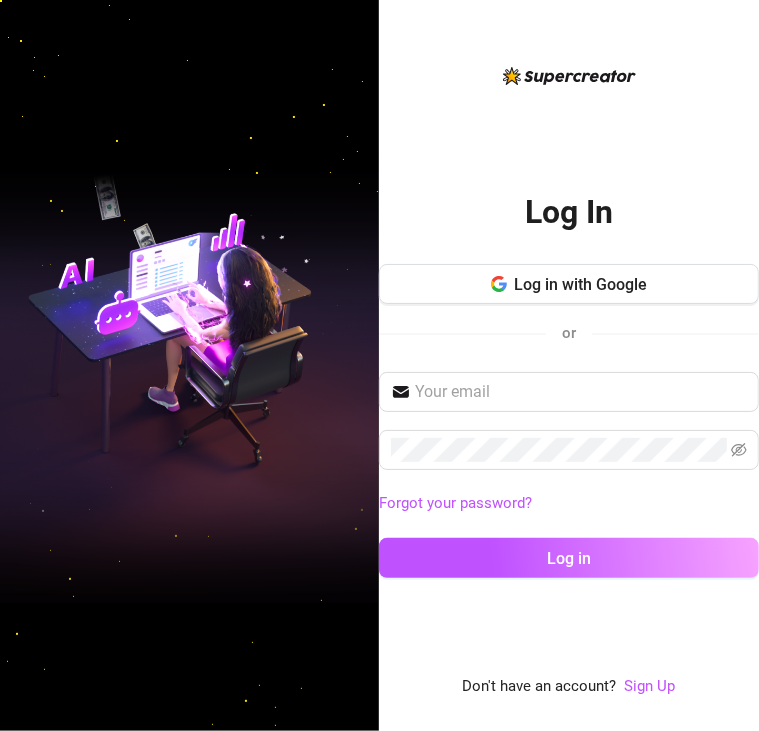 click on "Forgot your password?" at bounding box center [569, 504] 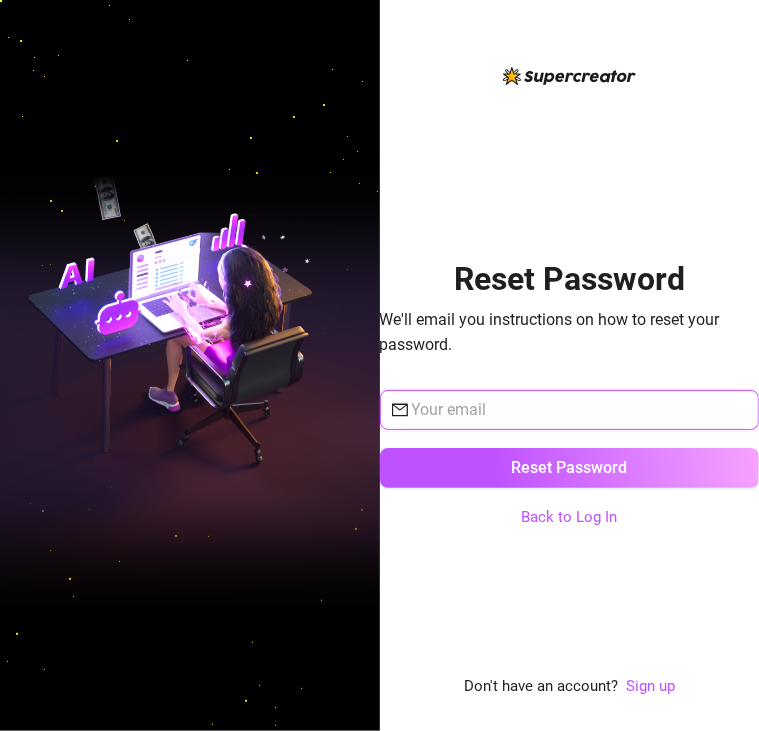 click at bounding box center (580, 410) 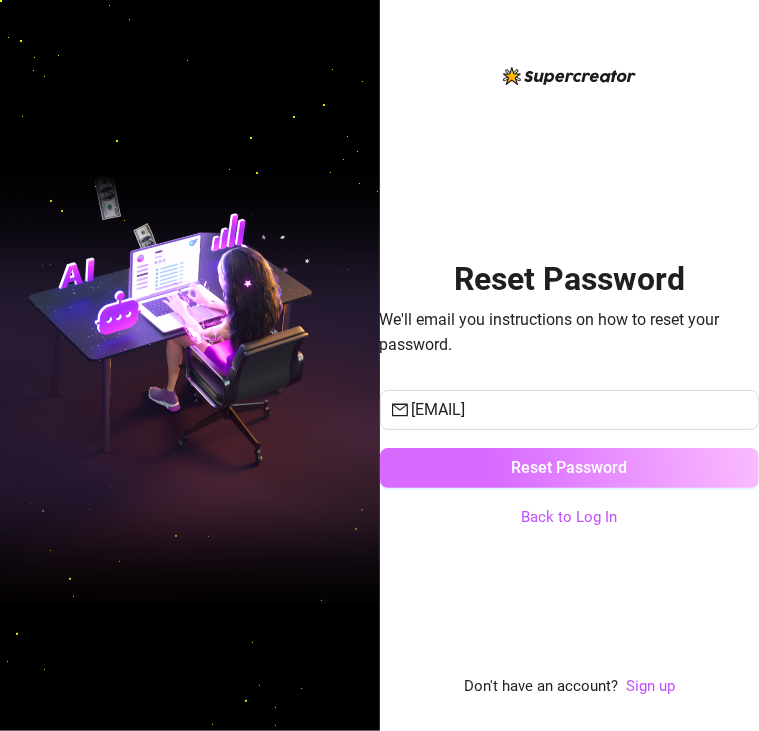 drag, startPoint x: 494, startPoint y: 473, endPoint x: 481, endPoint y: 471, distance: 13.152946 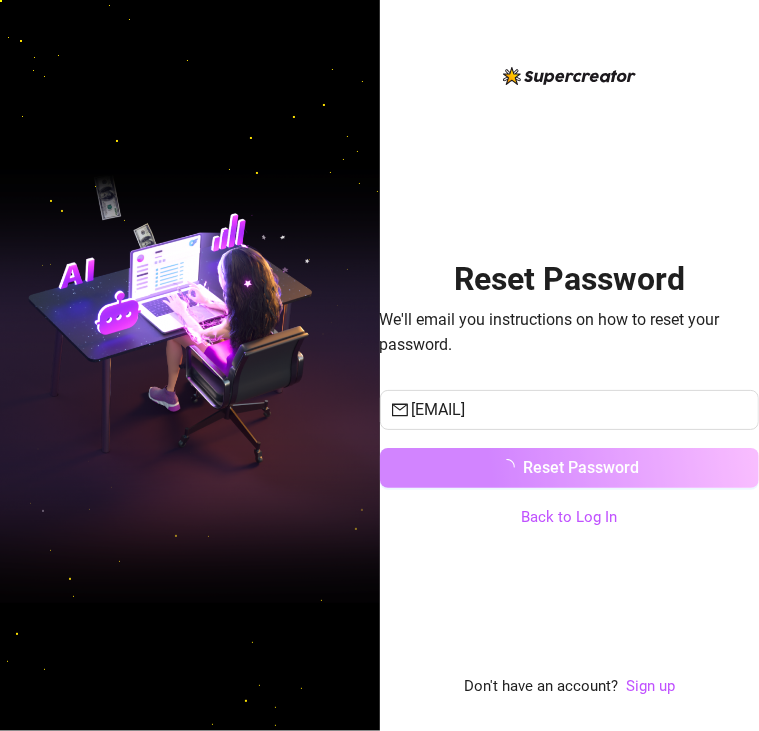 click on "Reset Password We'll email you instructions on how to reset your password. mharvz.ong@gmail.com Reset Password Back to Log In Don't have an account? Sign up" at bounding box center [570, 381] 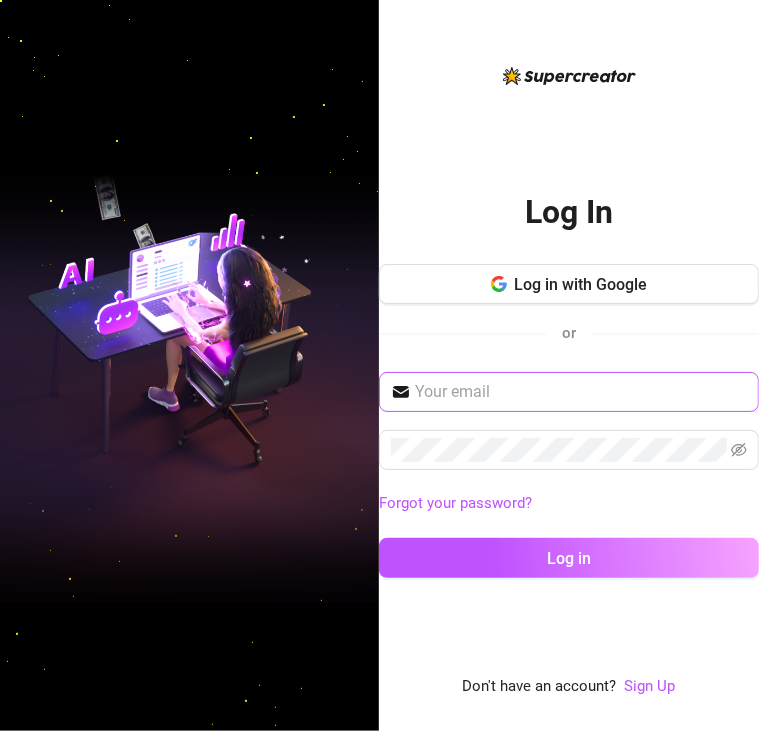 click at bounding box center [569, 392] 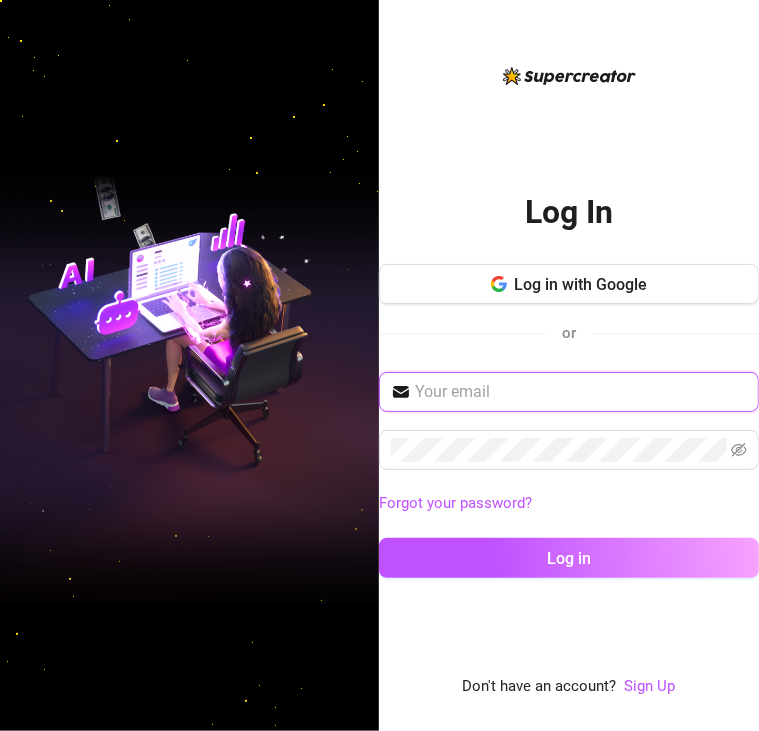 click at bounding box center (581, 392) 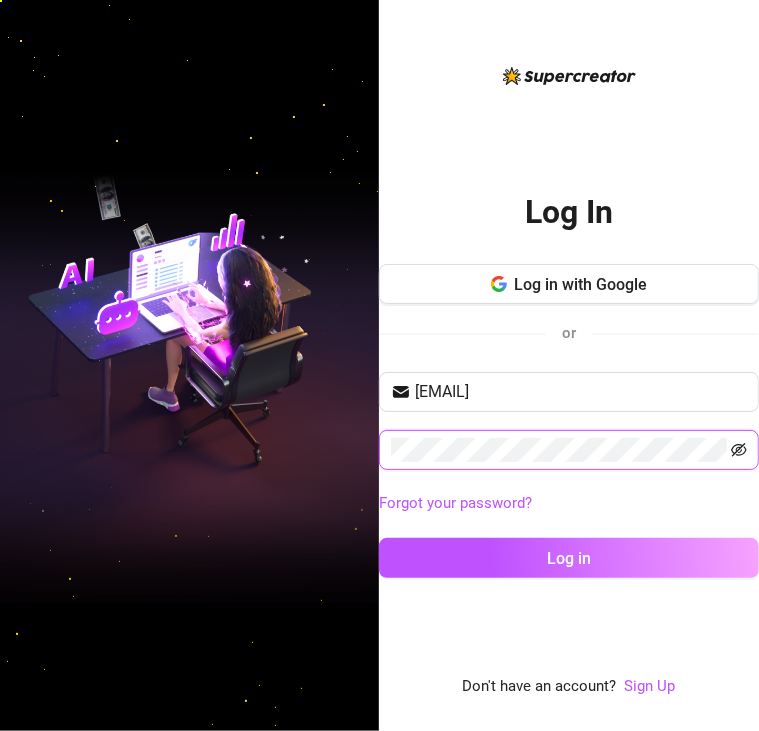 click 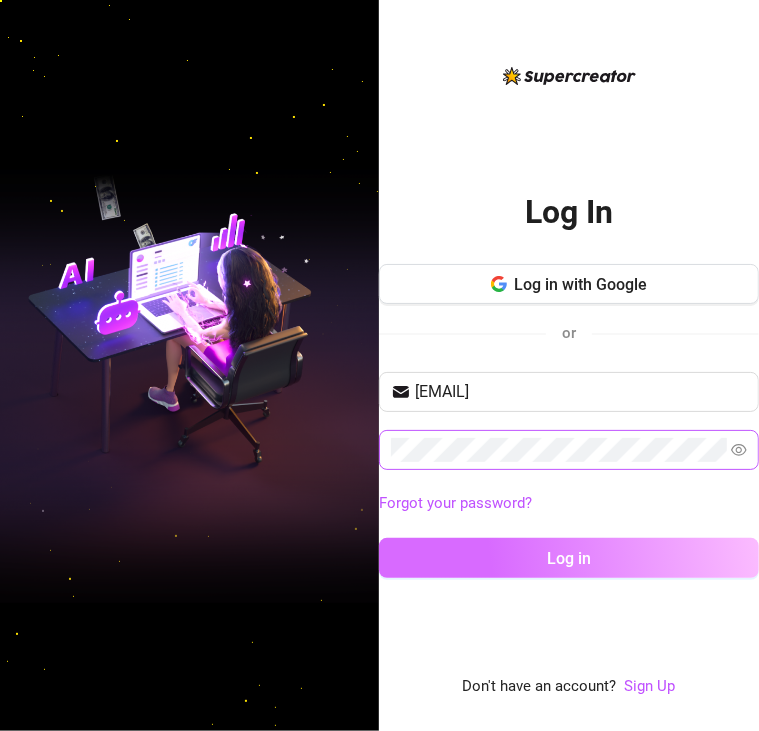click on "Log in" at bounding box center (569, 558) 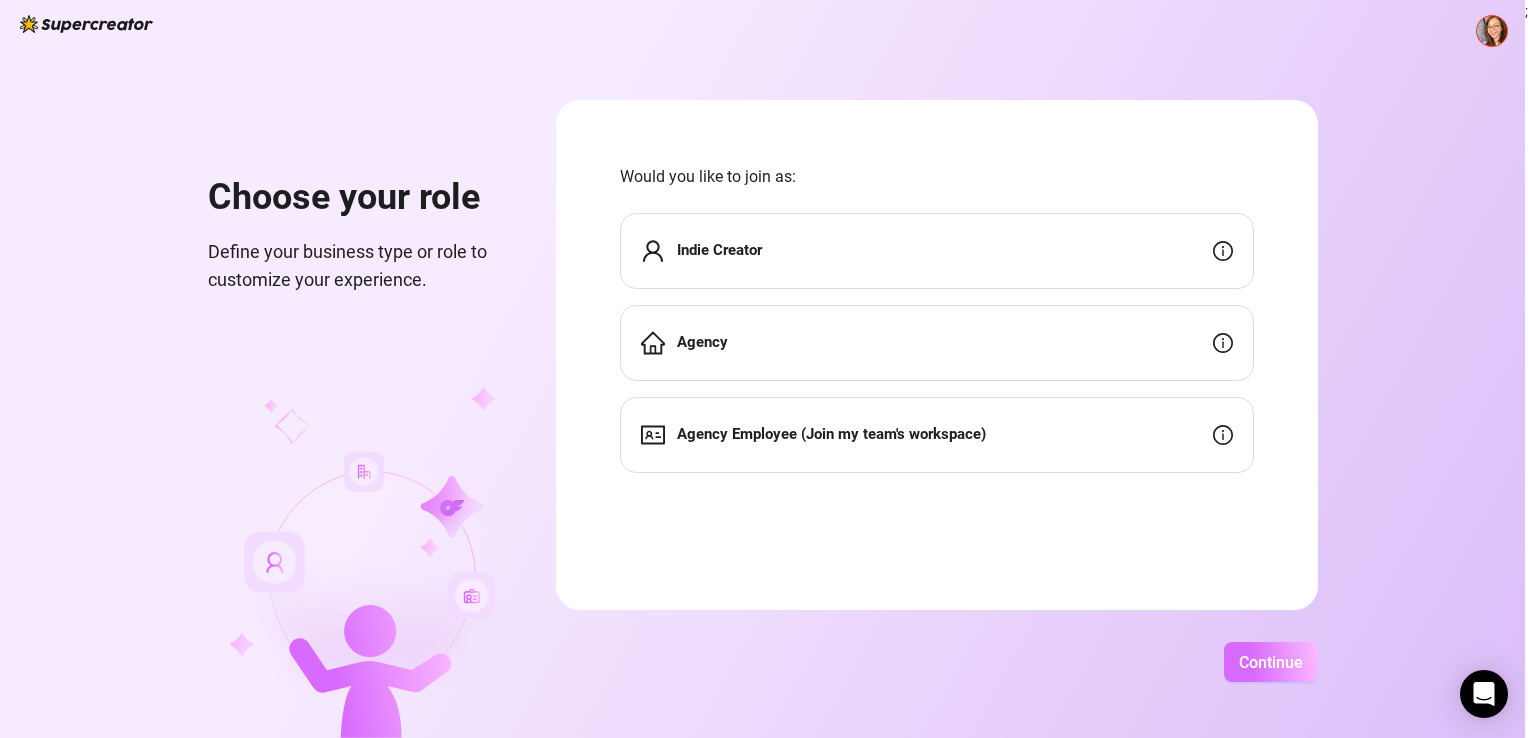 click on "Continue" at bounding box center [1271, 662] 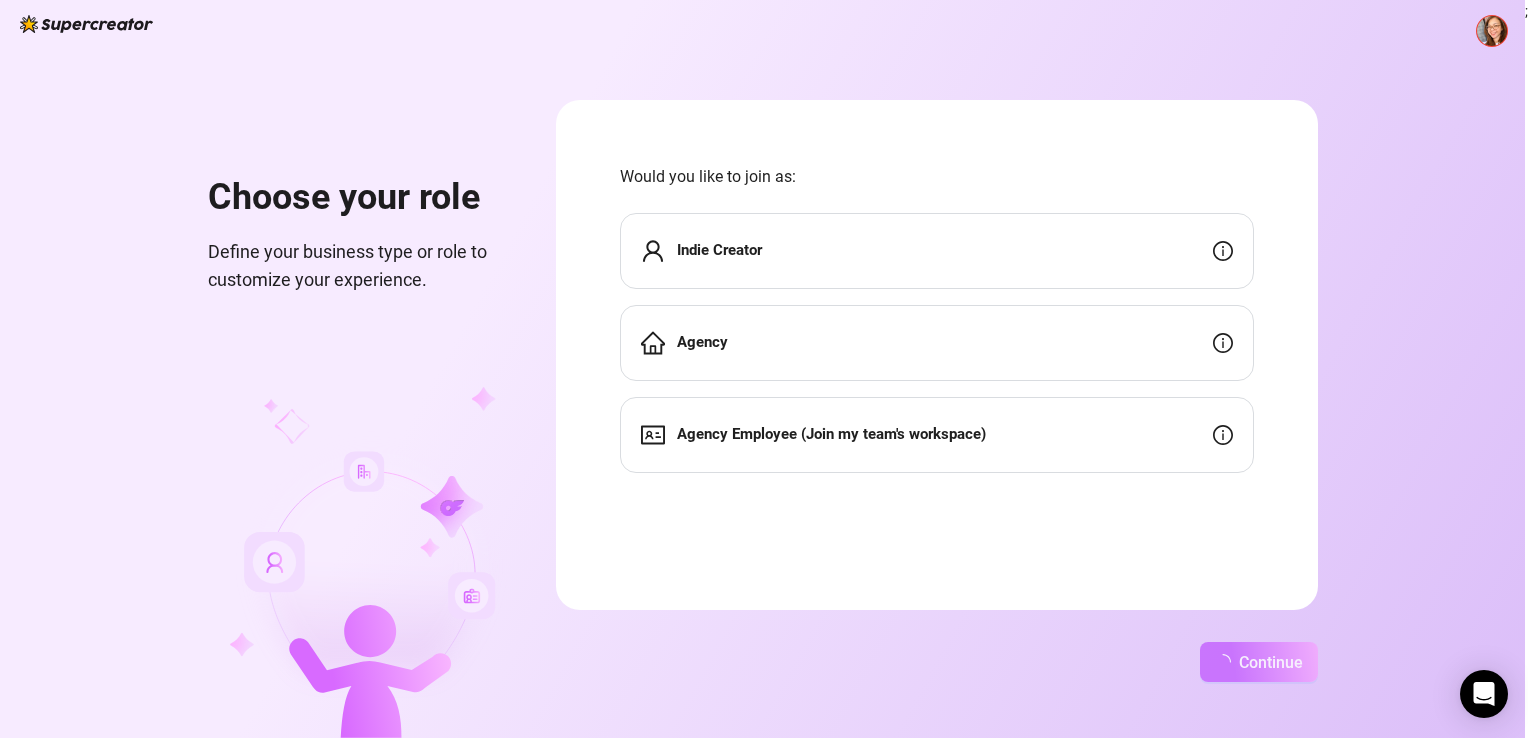 click on "Agency" at bounding box center (937, 343) 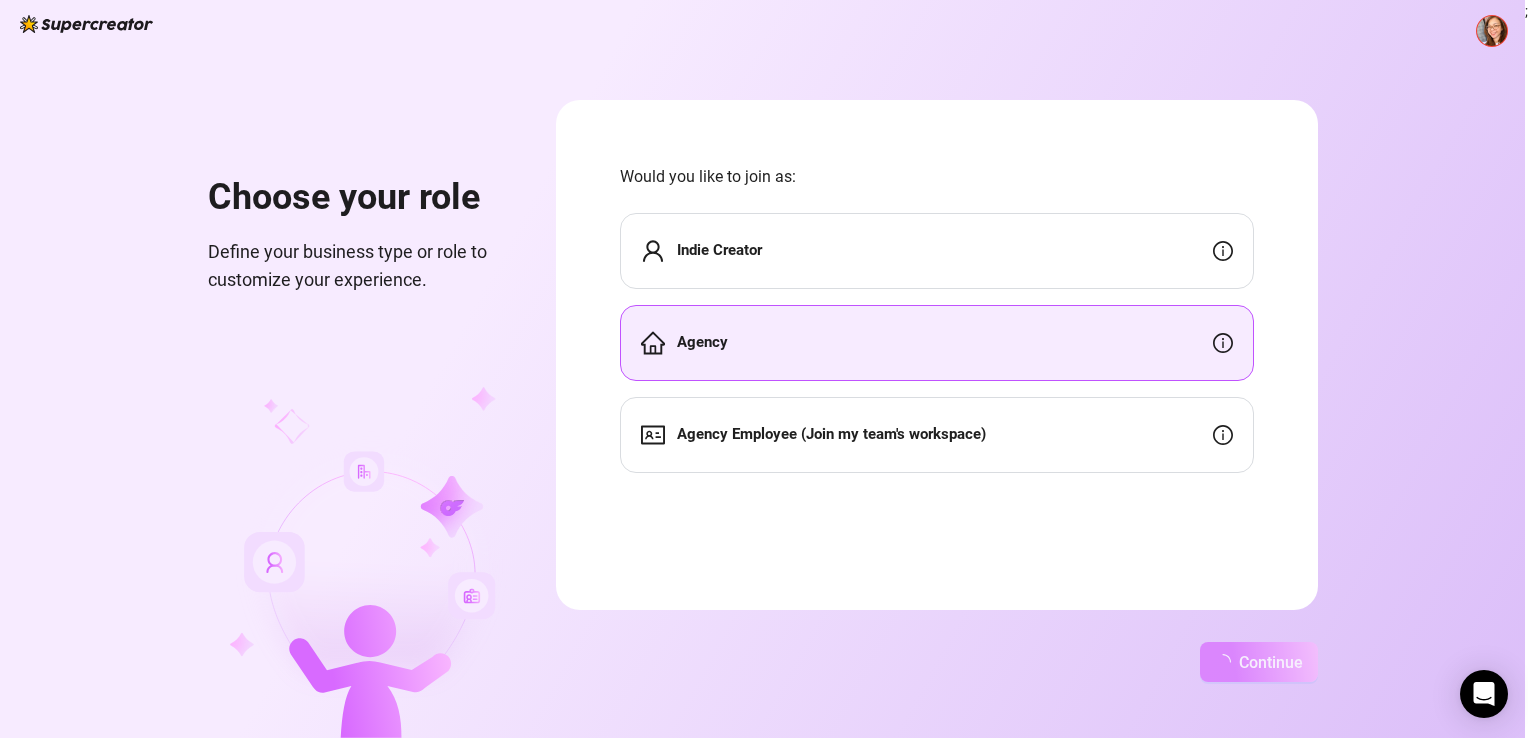 click on "Continue" at bounding box center (1271, 662) 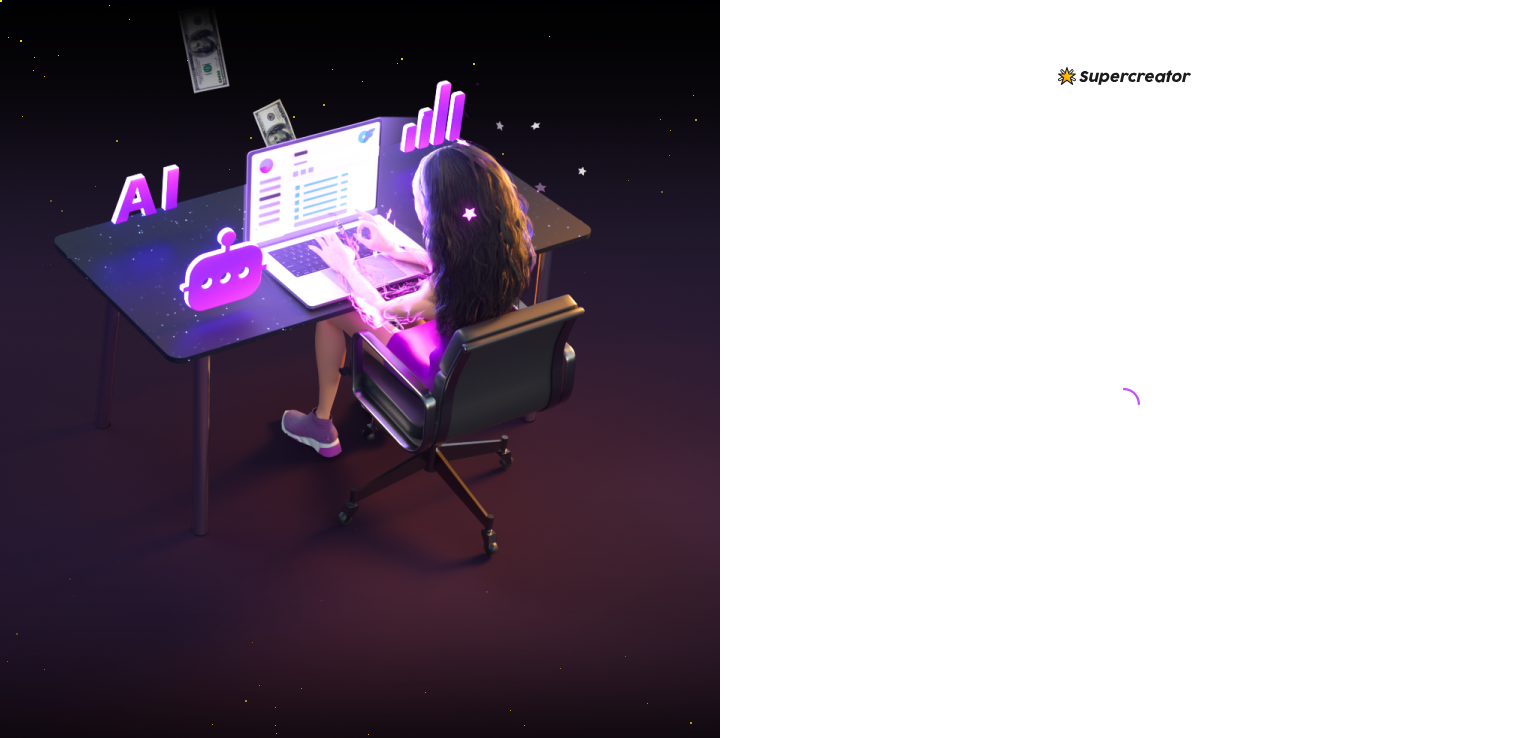 scroll, scrollTop: 0, scrollLeft: 0, axis: both 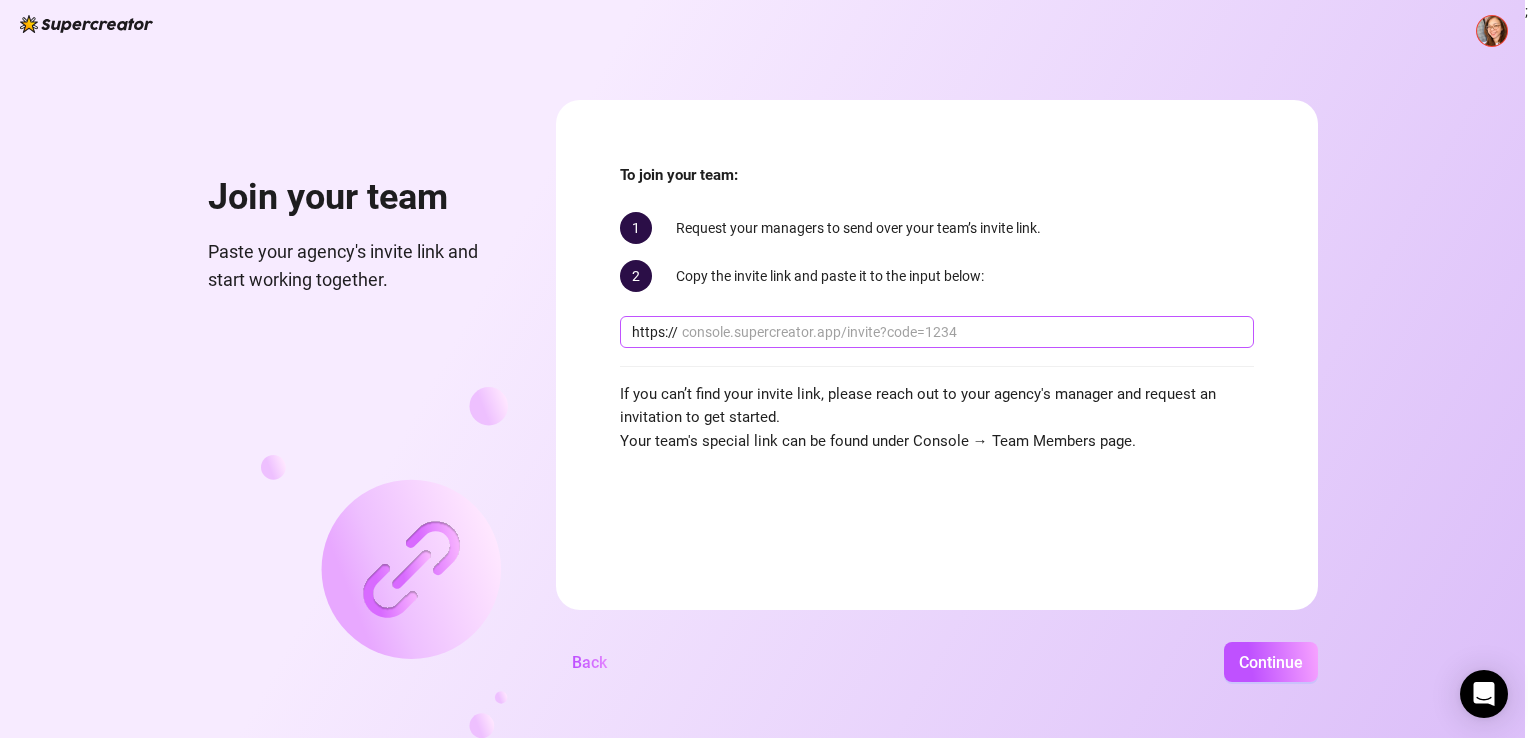 click at bounding box center [962, 332] 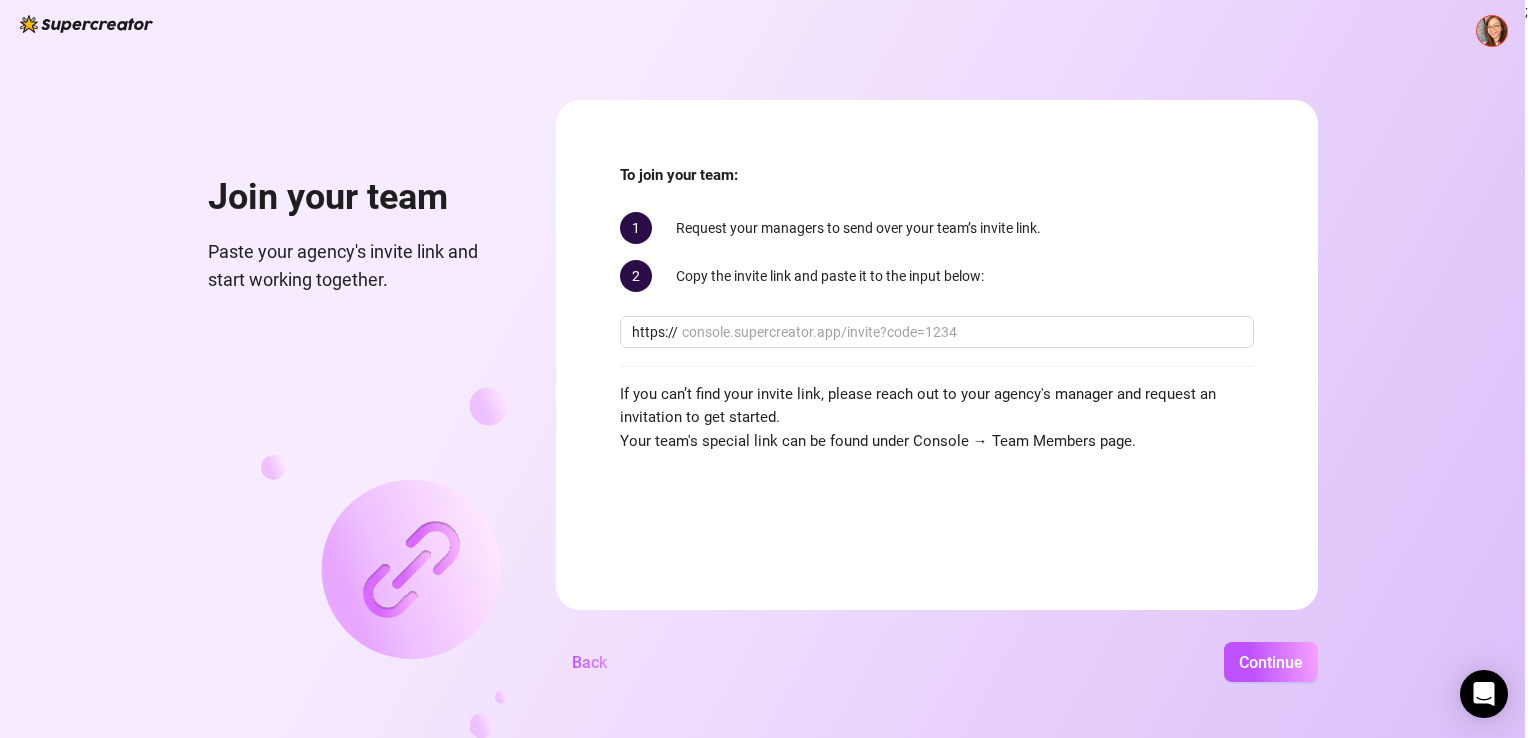 click on "To join your team: 1 Request your managers to send over your team’s invite link. 2 Copy the invite link and paste it to the input below: https:// If you can’t find your invite link, please reach out to your agency's manager and request an invitation to get started. Your team's special link can be found under Console → Team Members page. Back Continue" at bounding box center [937, 355] 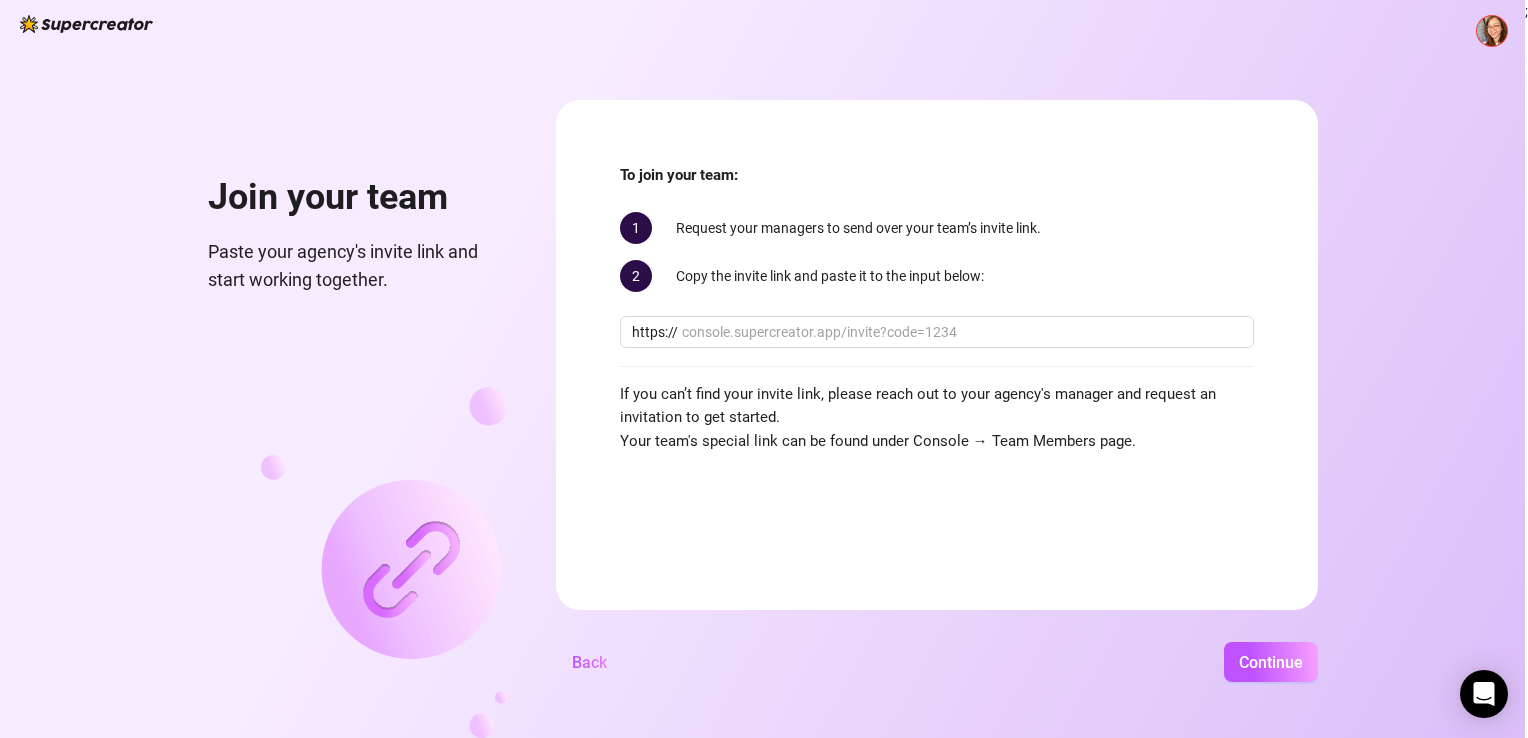 drag, startPoint x: 1005, startPoint y: 504, endPoint x: 857, endPoint y: 509, distance: 148.08444 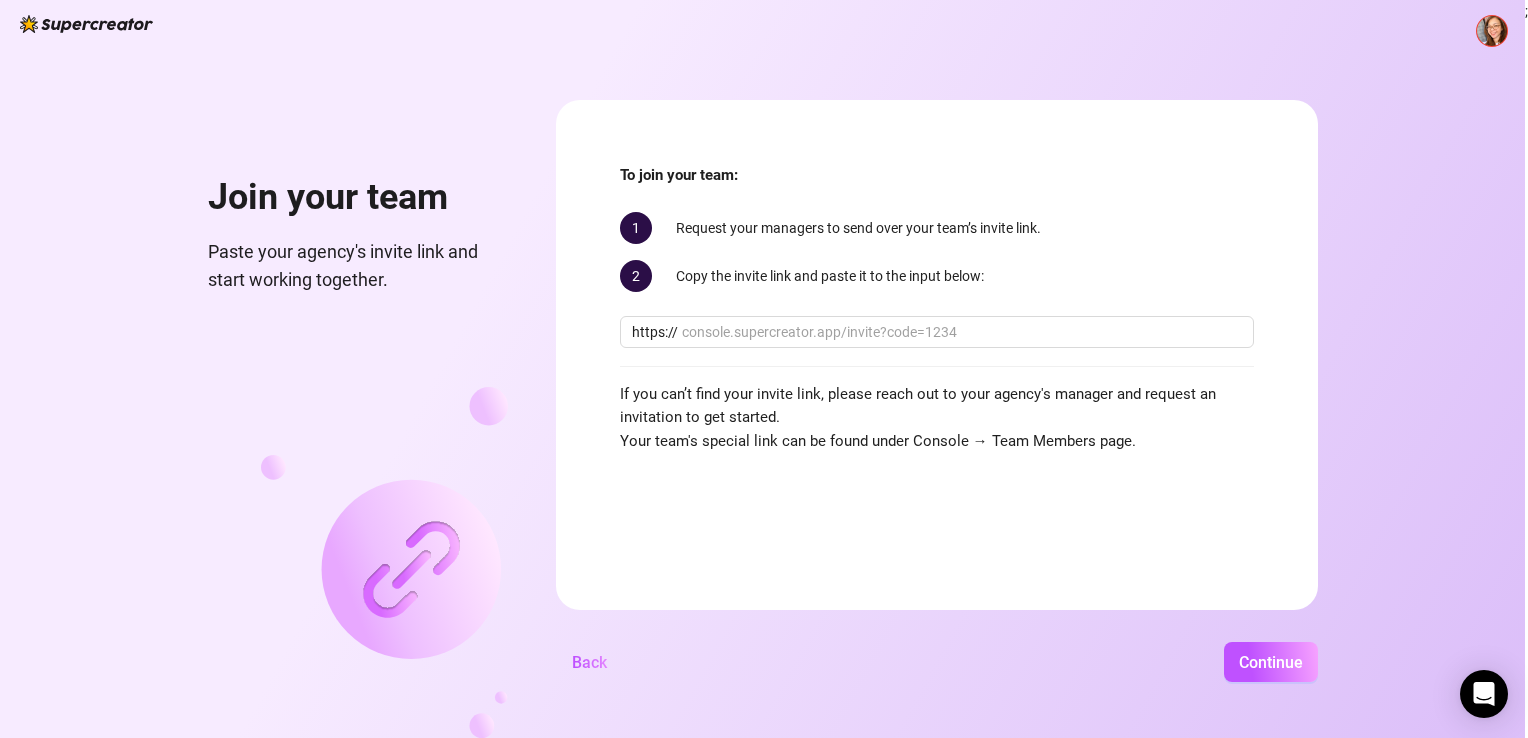 click on "Back" at bounding box center (589, 662) 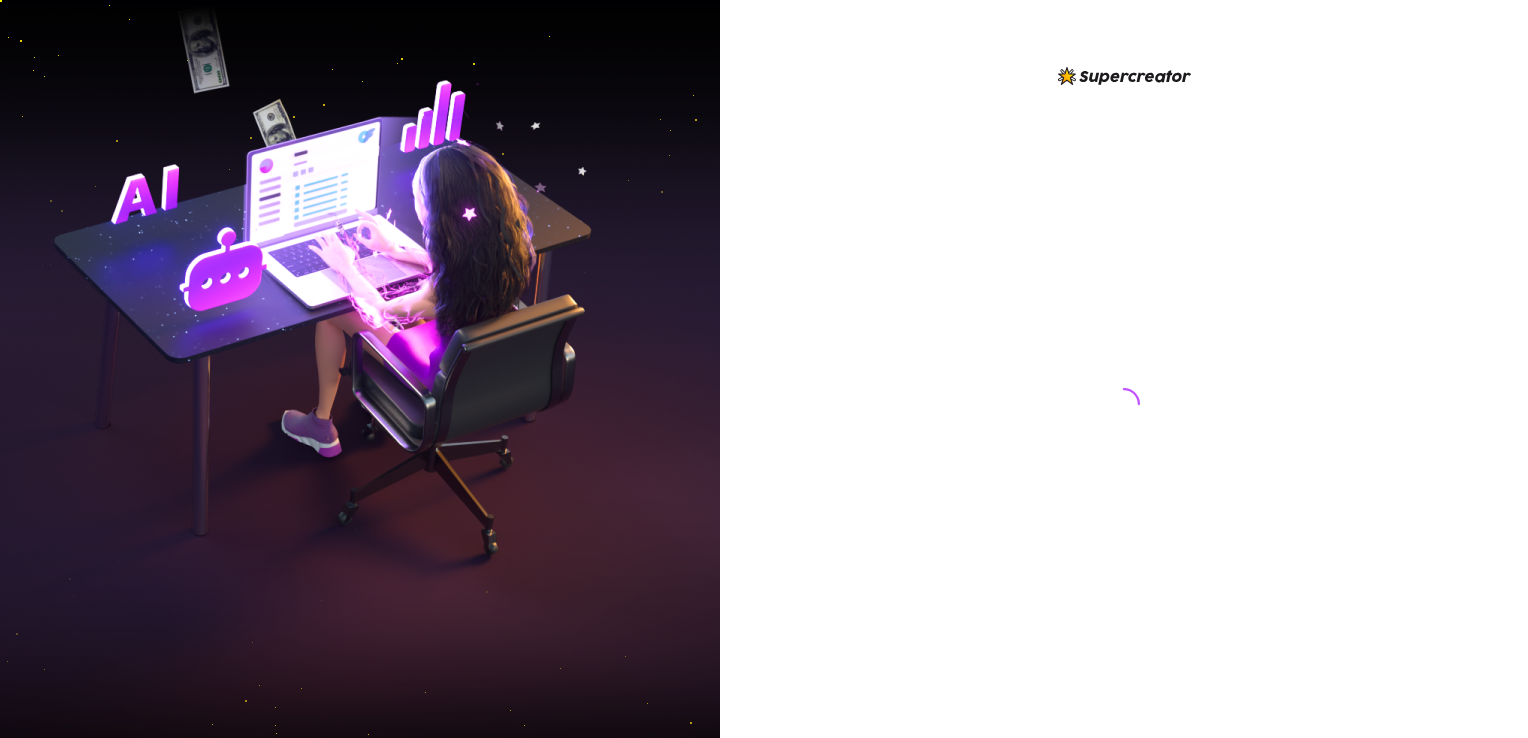 scroll, scrollTop: 0, scrollLeft: 0, axis: both 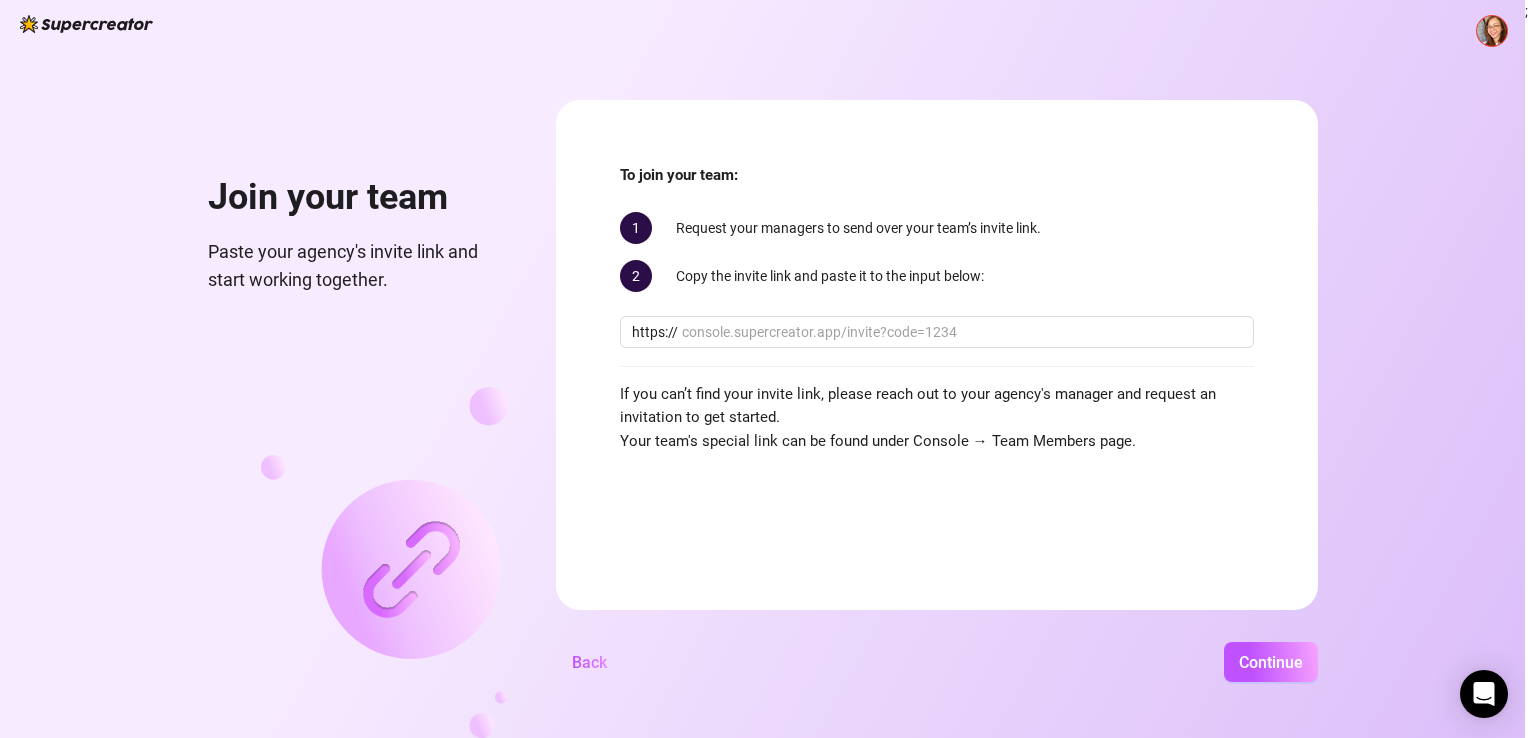 click on "Back" at bounding box center (589, 662) 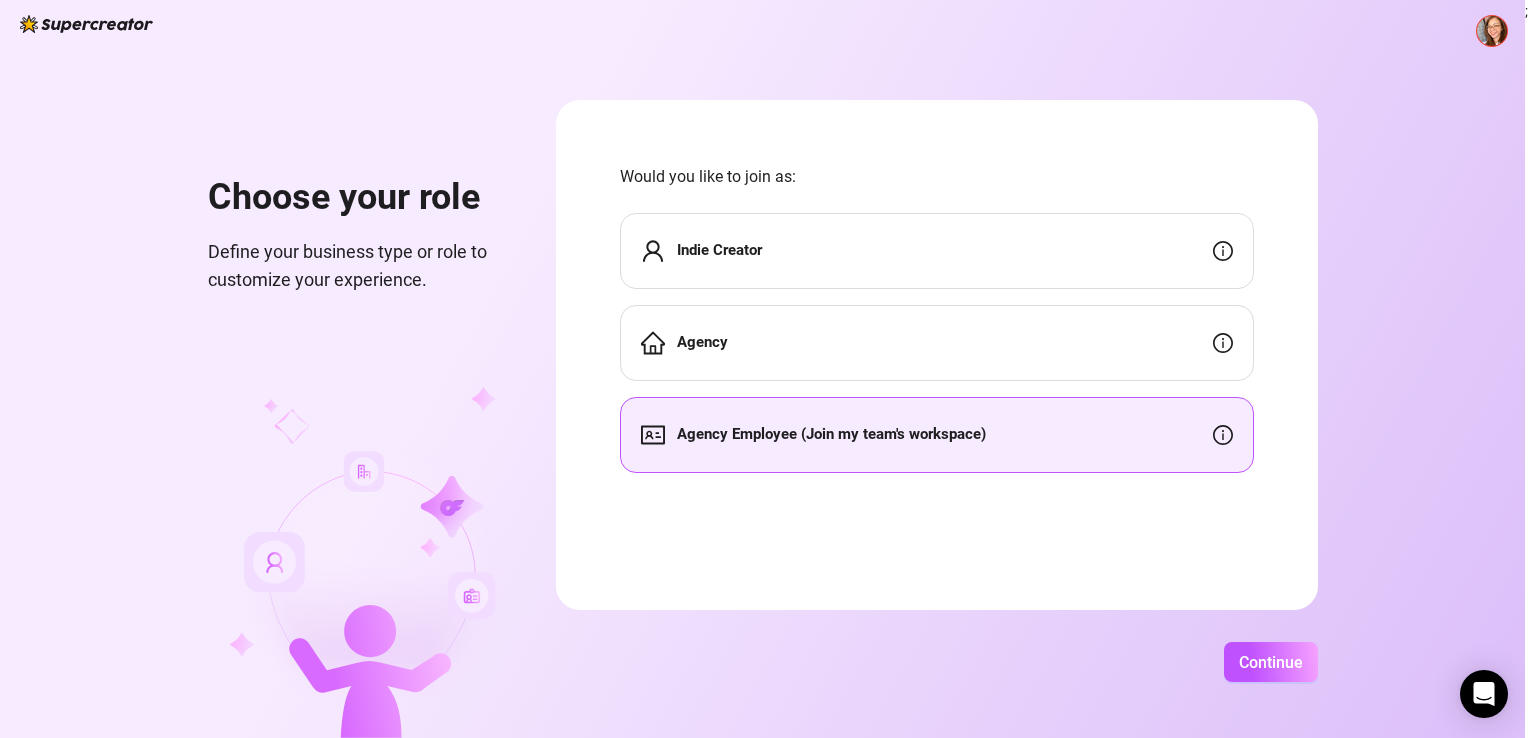 click at bounding box center [368, 562] 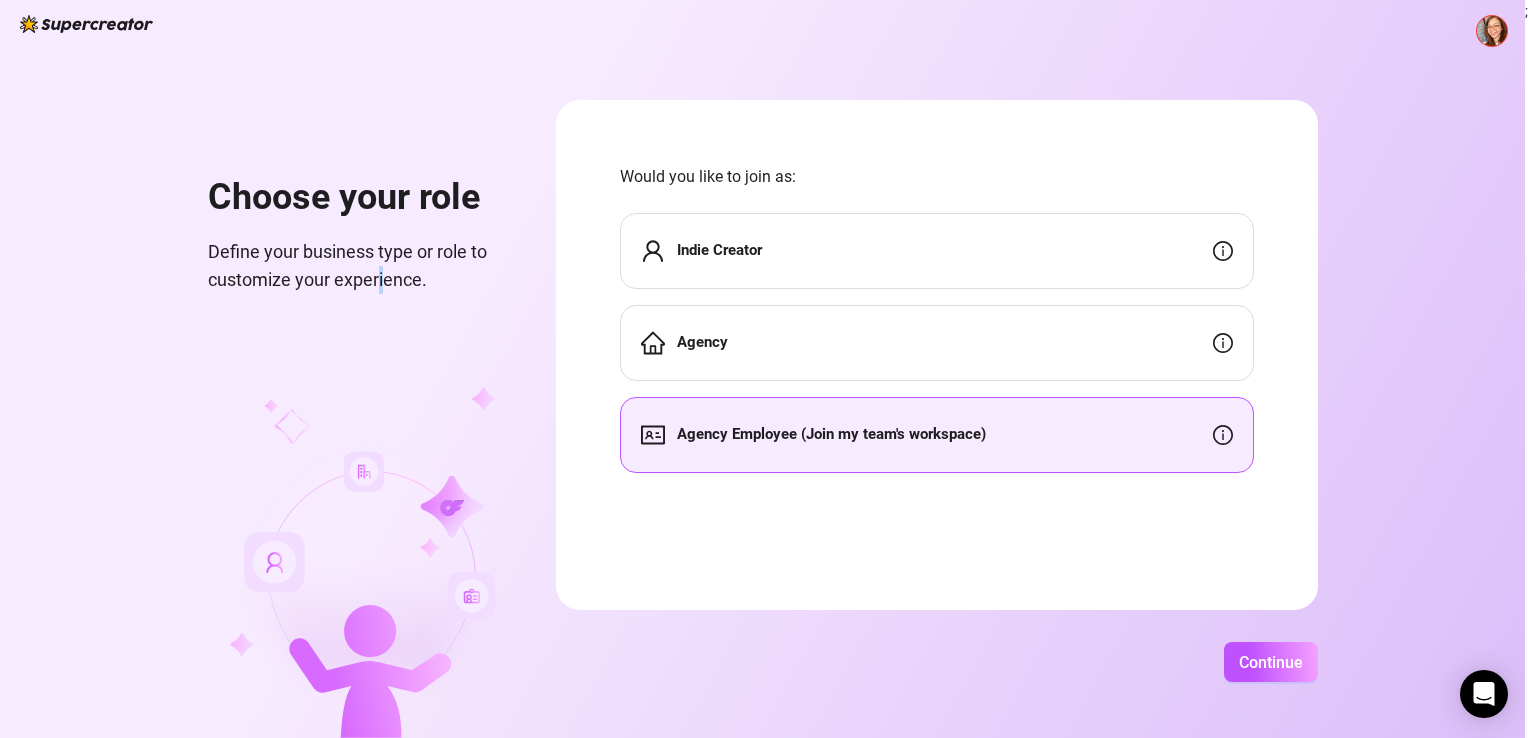 drag, startPoint x: 378, startPoint y: 331, endPoint x: 393, endPoint y: 331, distance: 15 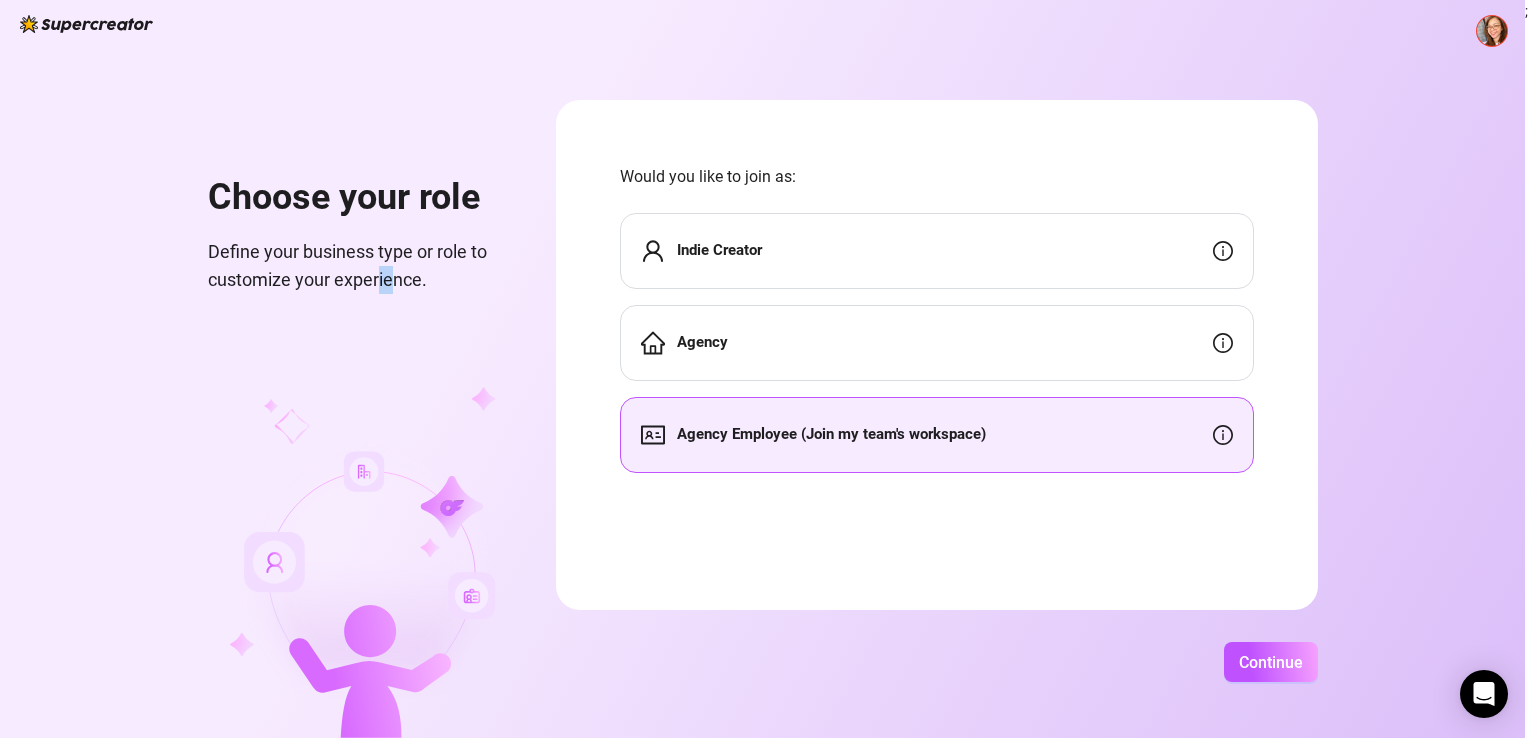 click at bounding box center (1492, 31) 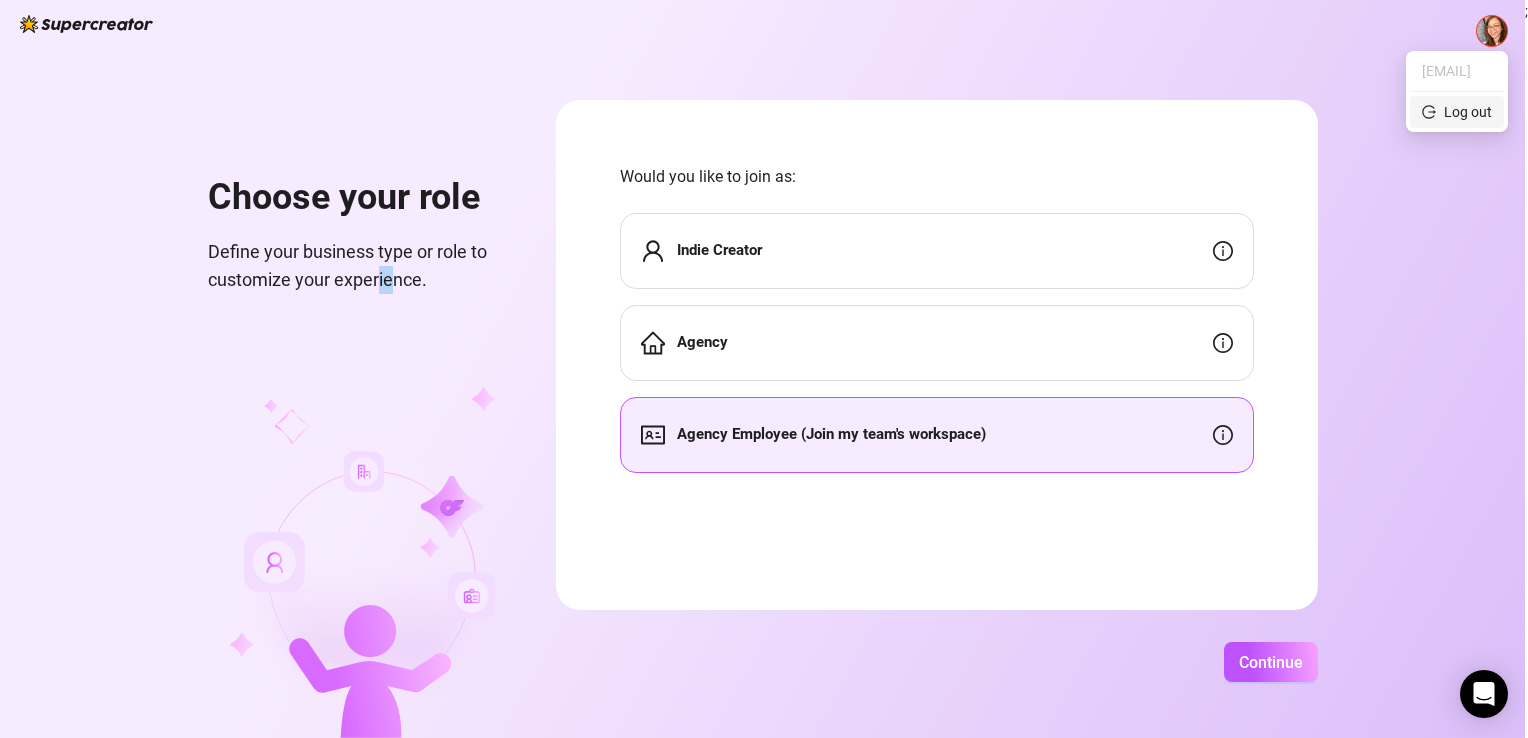 click on "Log out" at bounding box center [1457, 112] 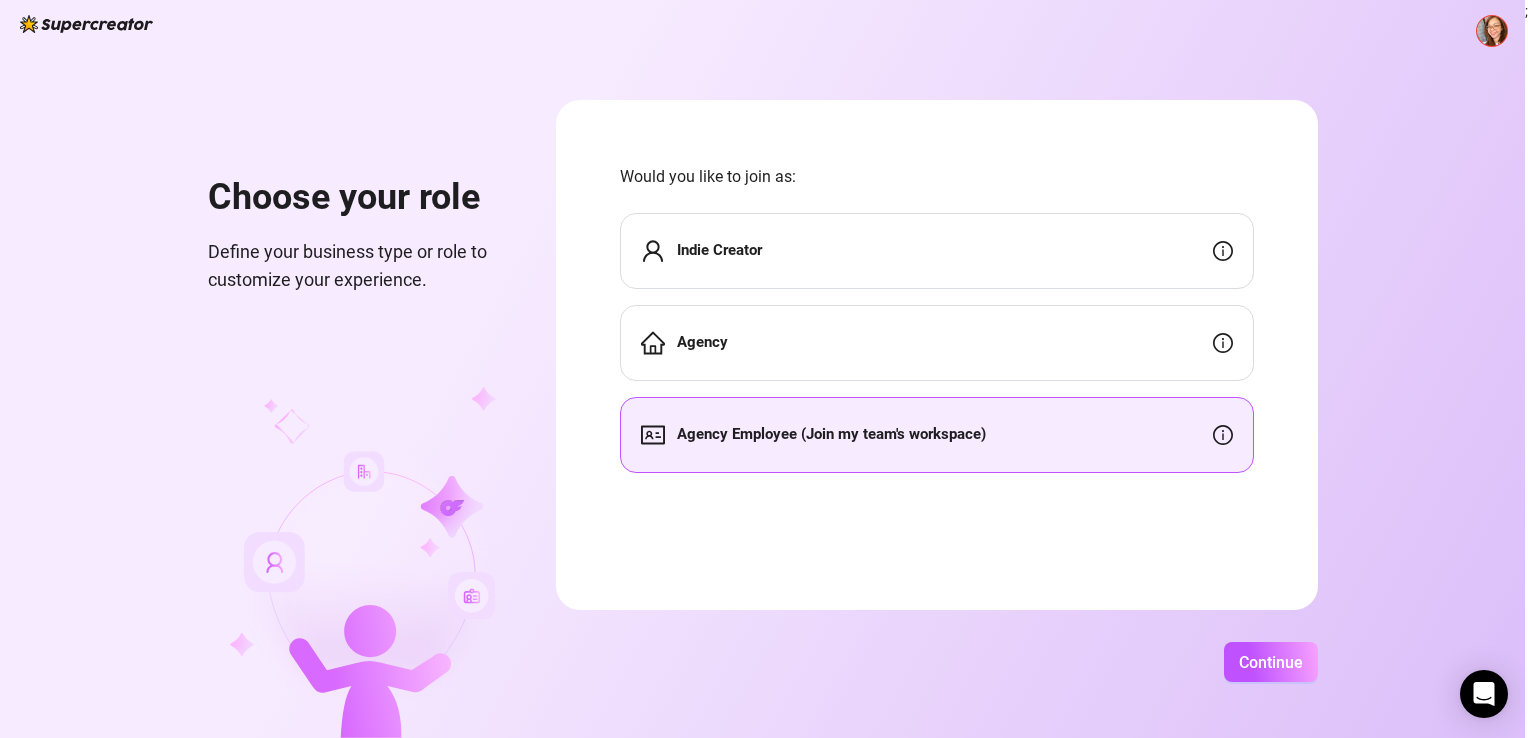 click at bounding box center (1492, 31) 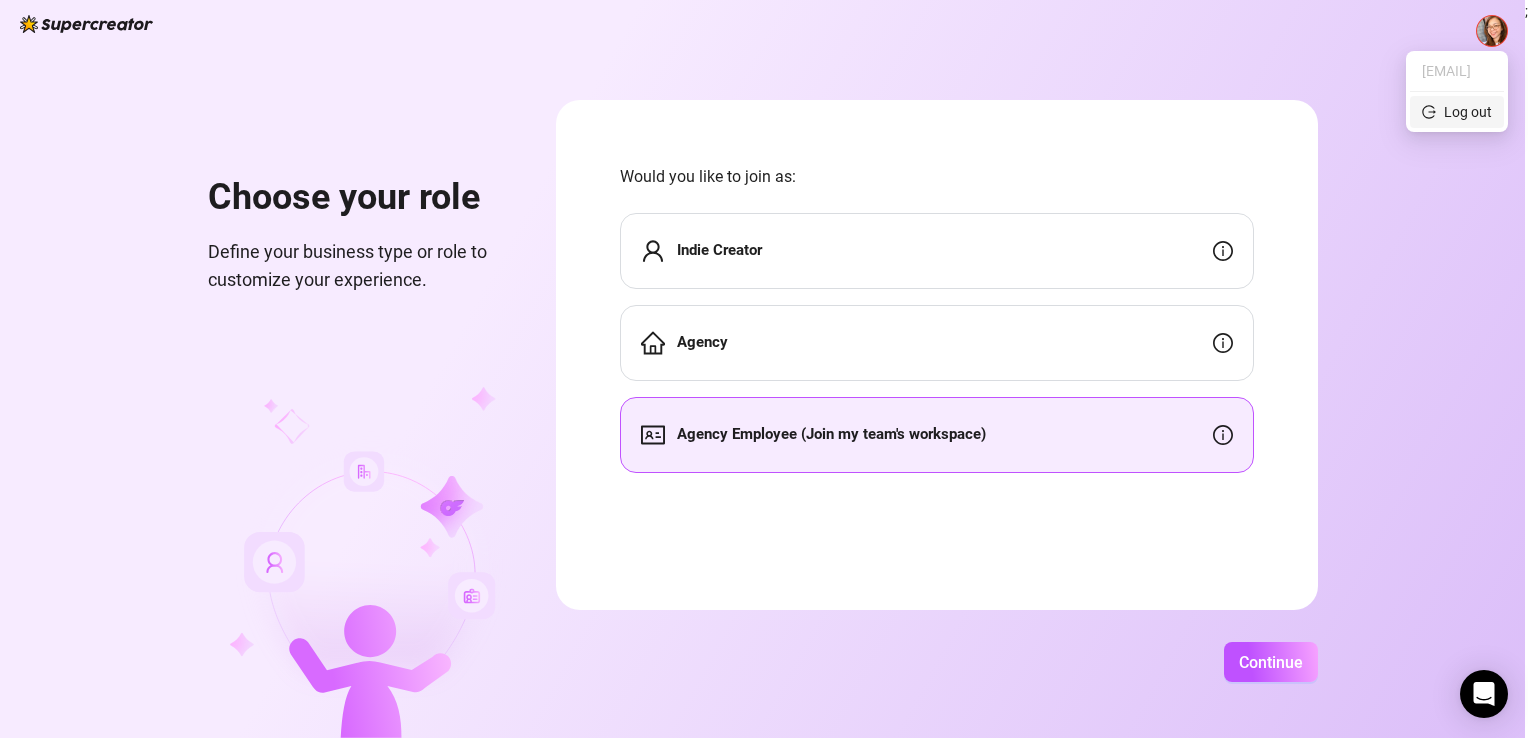 click on "Log out" at bounding box center (1457, 112) 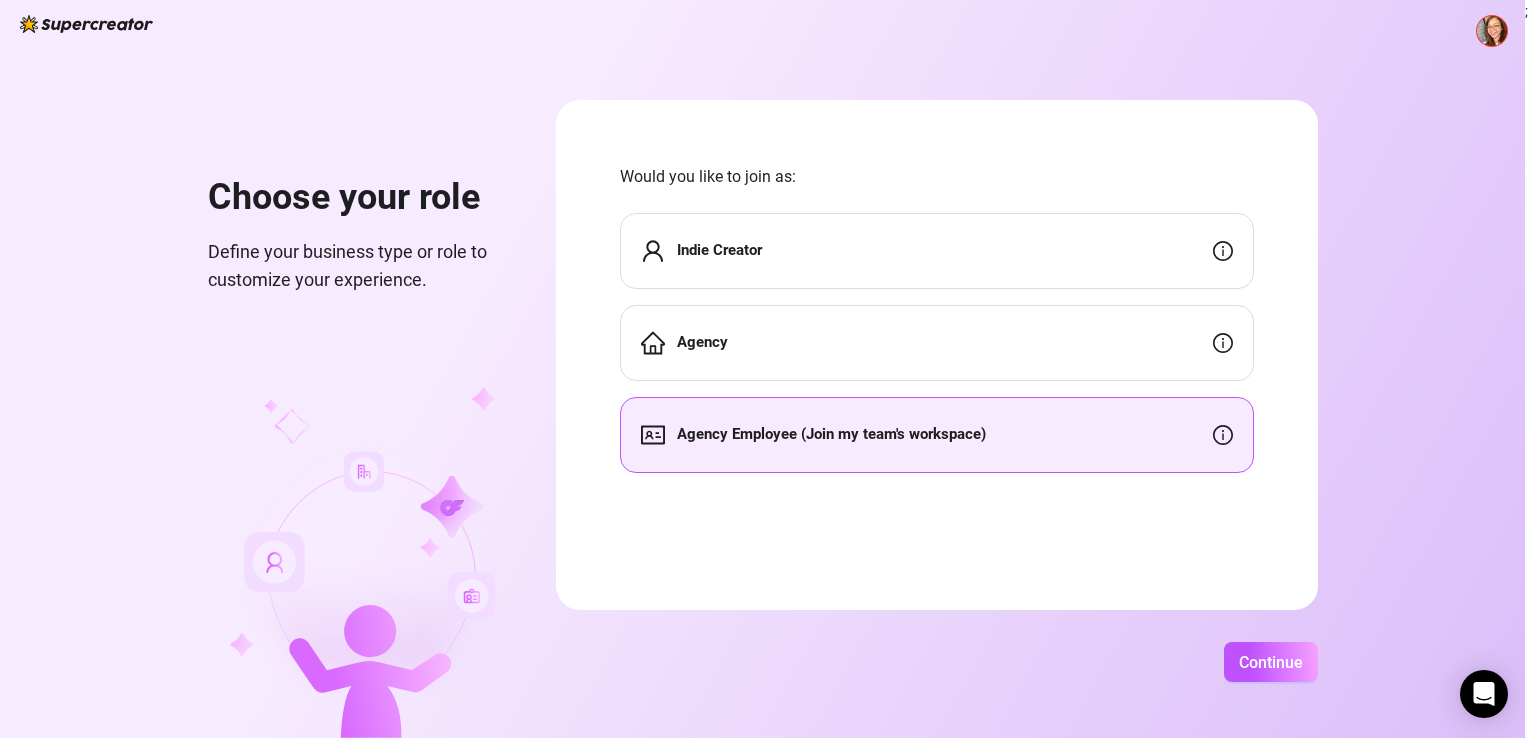 click at bounding box center [1492, 31] 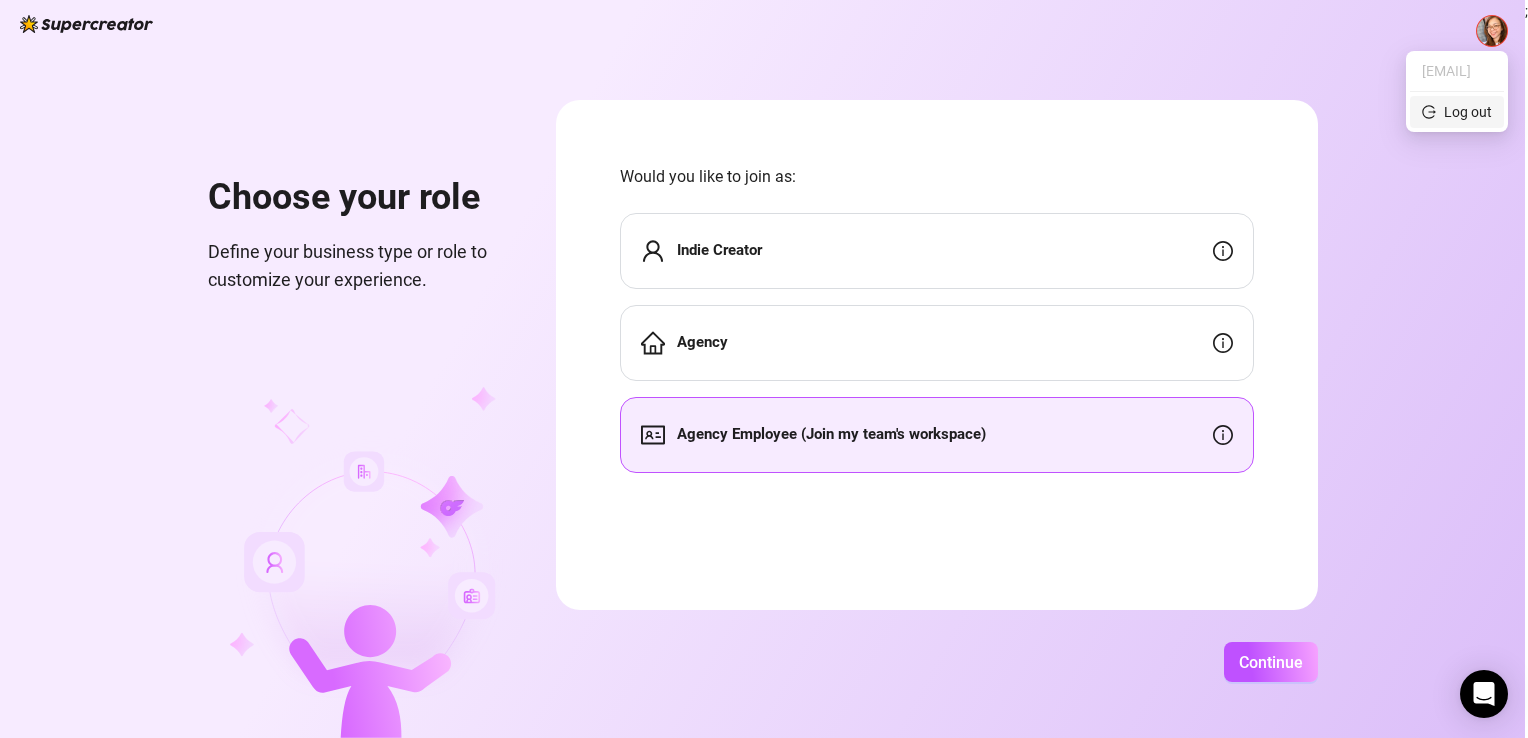click on "Log out" at bounding box center [1468, 112] 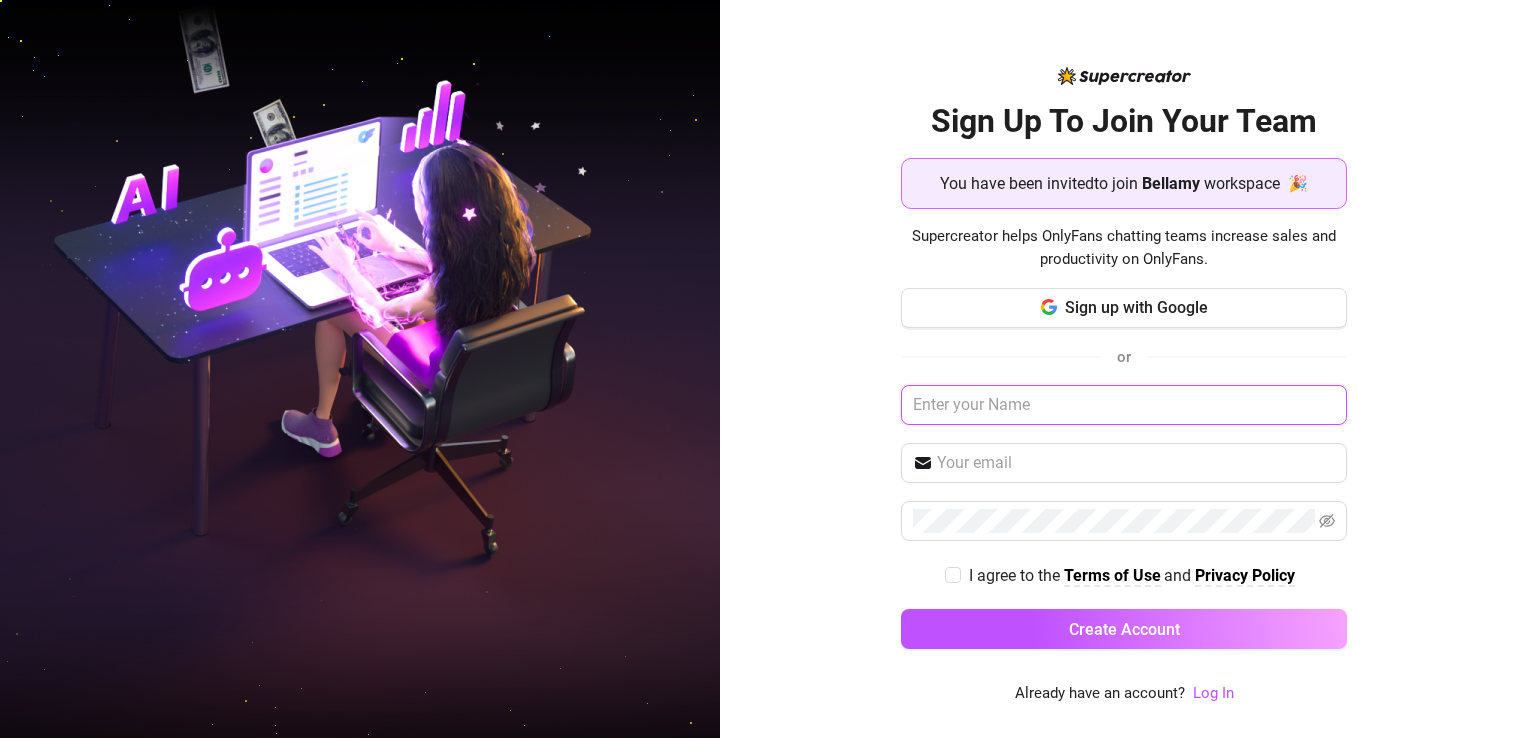 click at bounding box center [1124, 405] 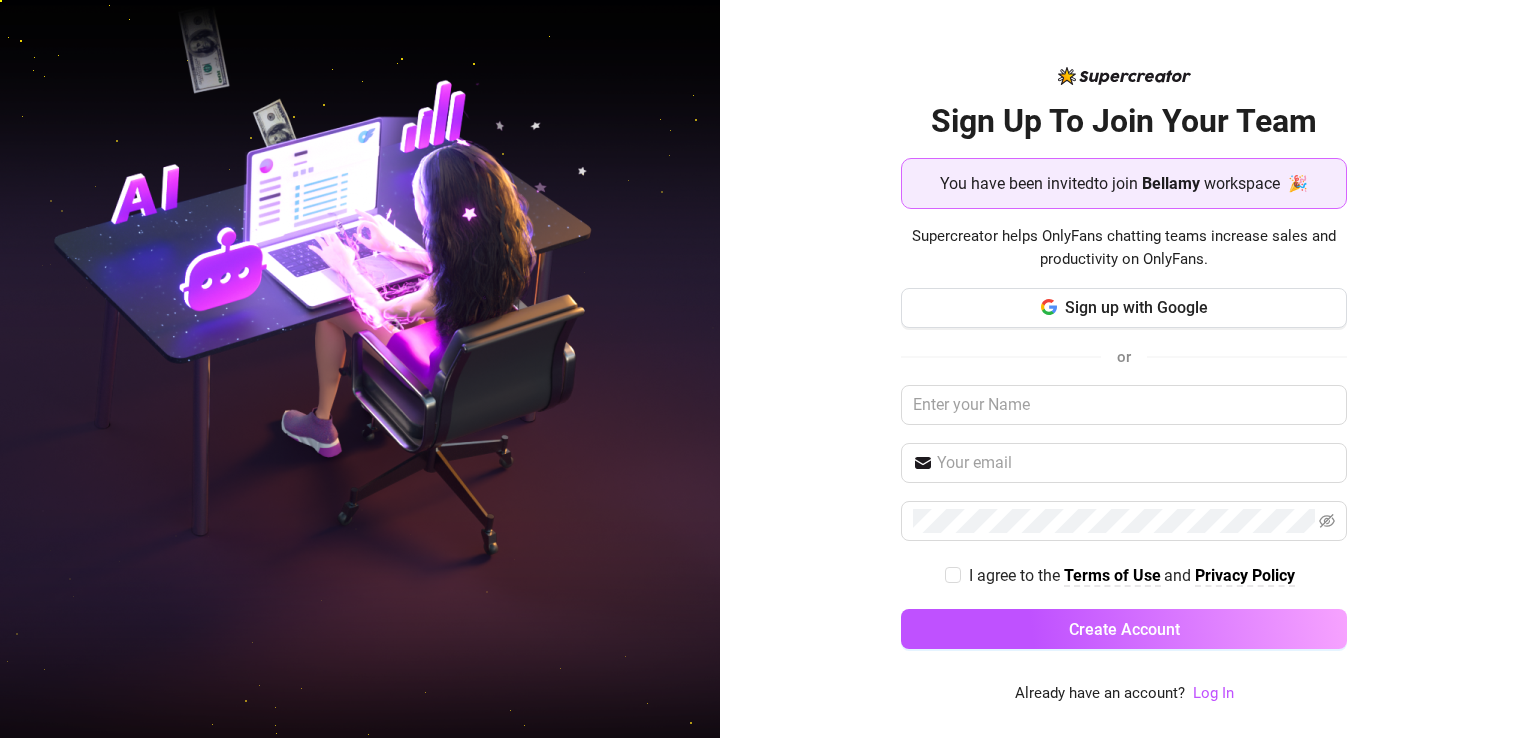 click on "Sign Up To Join Your Team You have been invited  to join   Bellamy   workspace  🎉 Supercreator helps OnlyFans chatting teams increase sales and productivity on OnlyFans. Sign up with Google or I agree to the   Terms of Use   and   Privacy Policy Create Account Already have an account? Log In" at bounding box center [1124, 369] 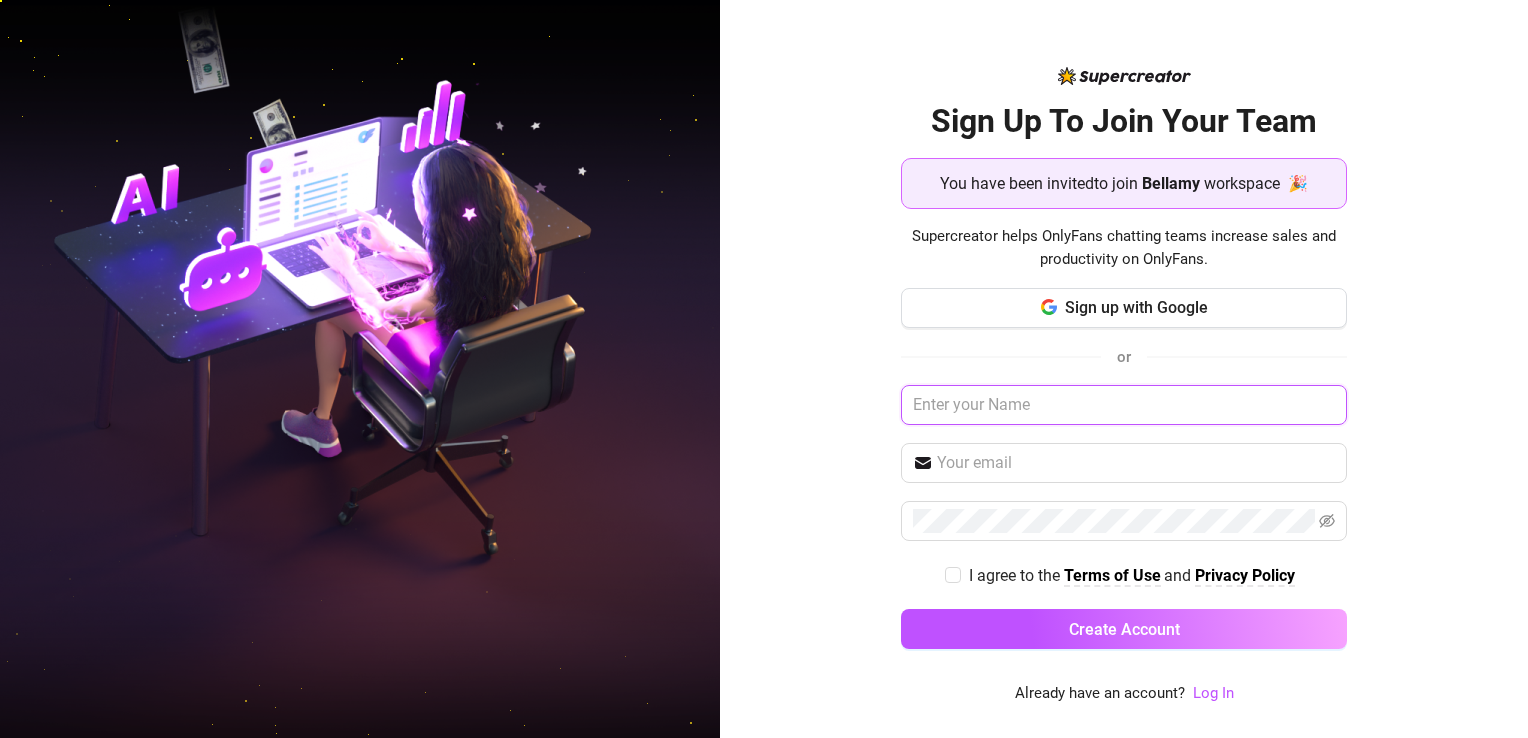 click at bounding box center (1124, 405) 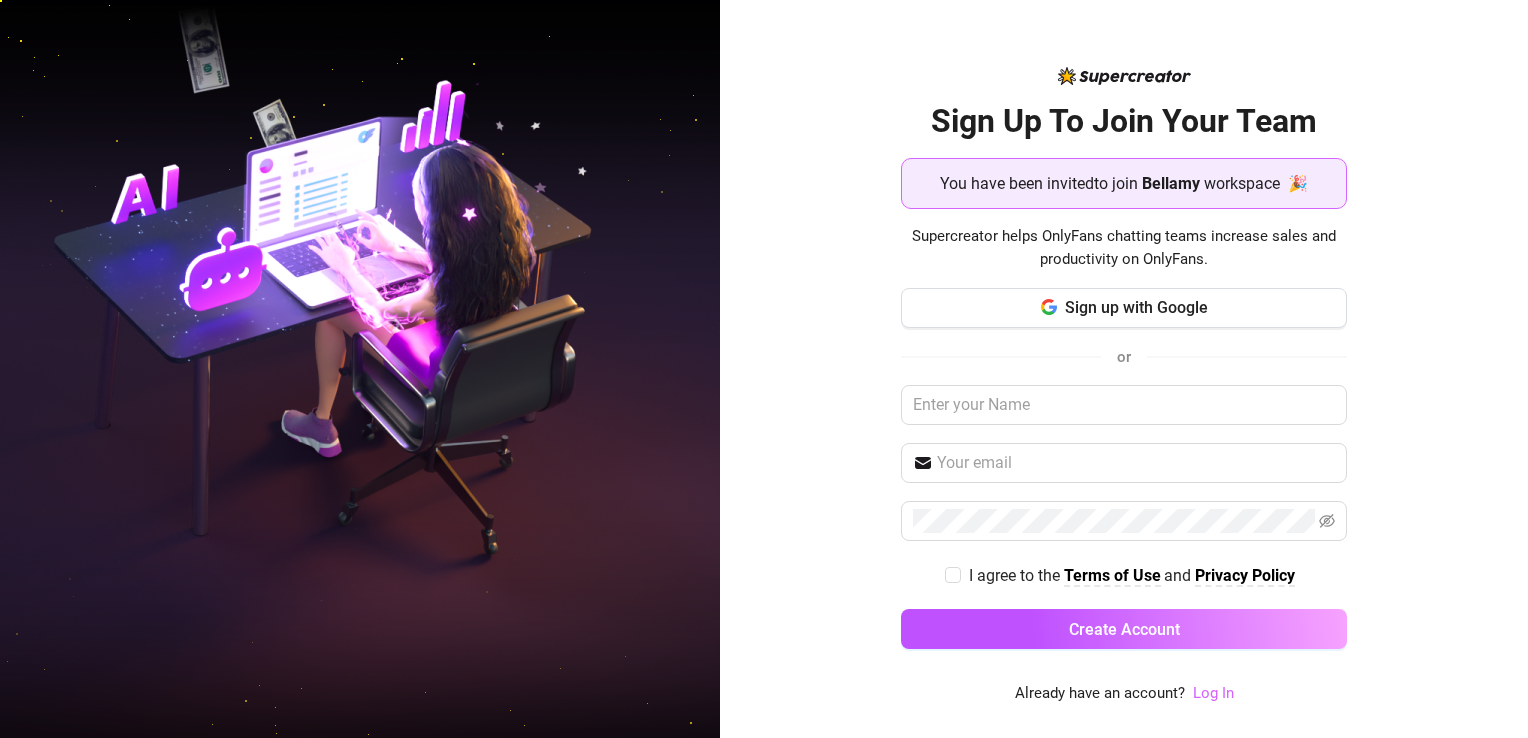 click on "Log In" at bounding box center (1213, 693) 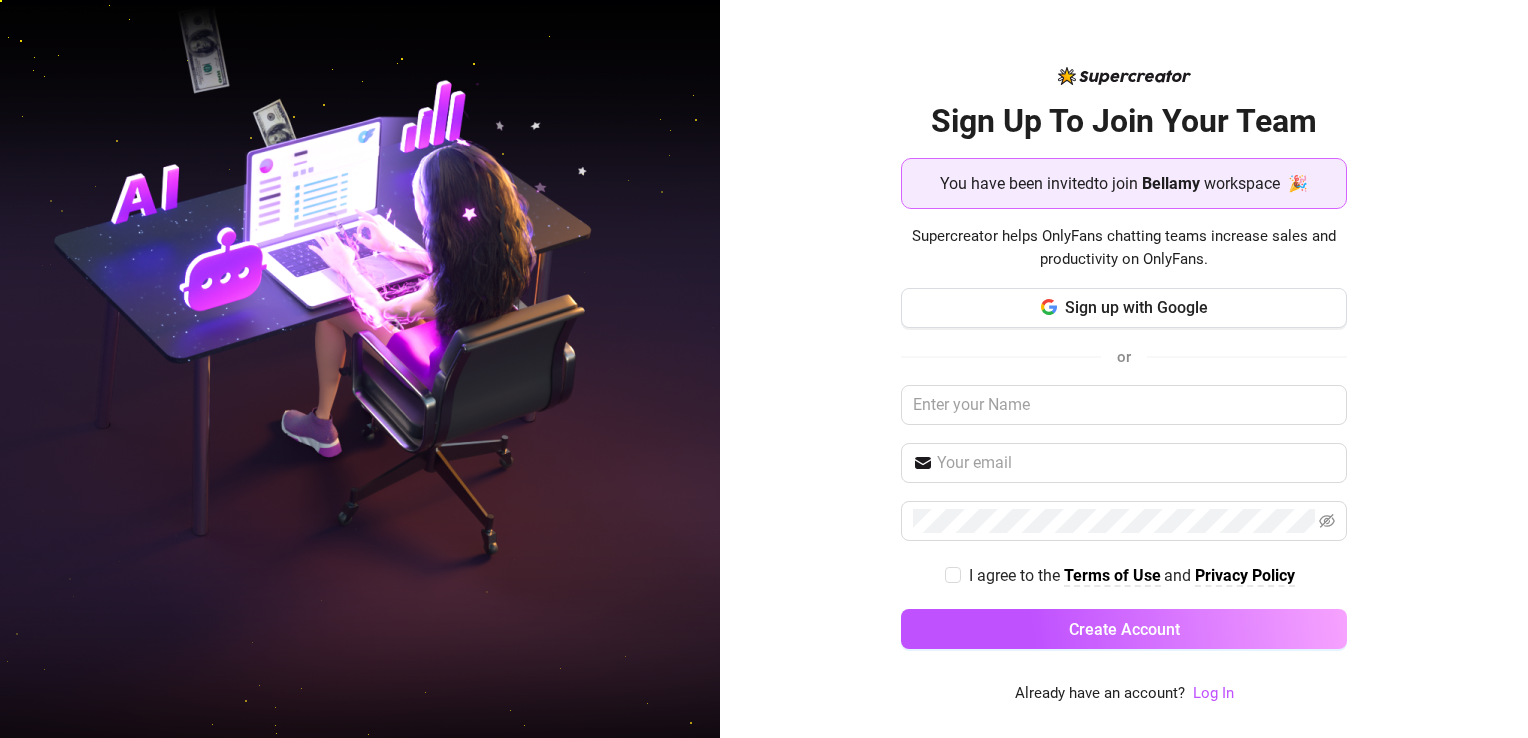 scroll, scrollTop: 0, scrollLeft: 0, axis: both 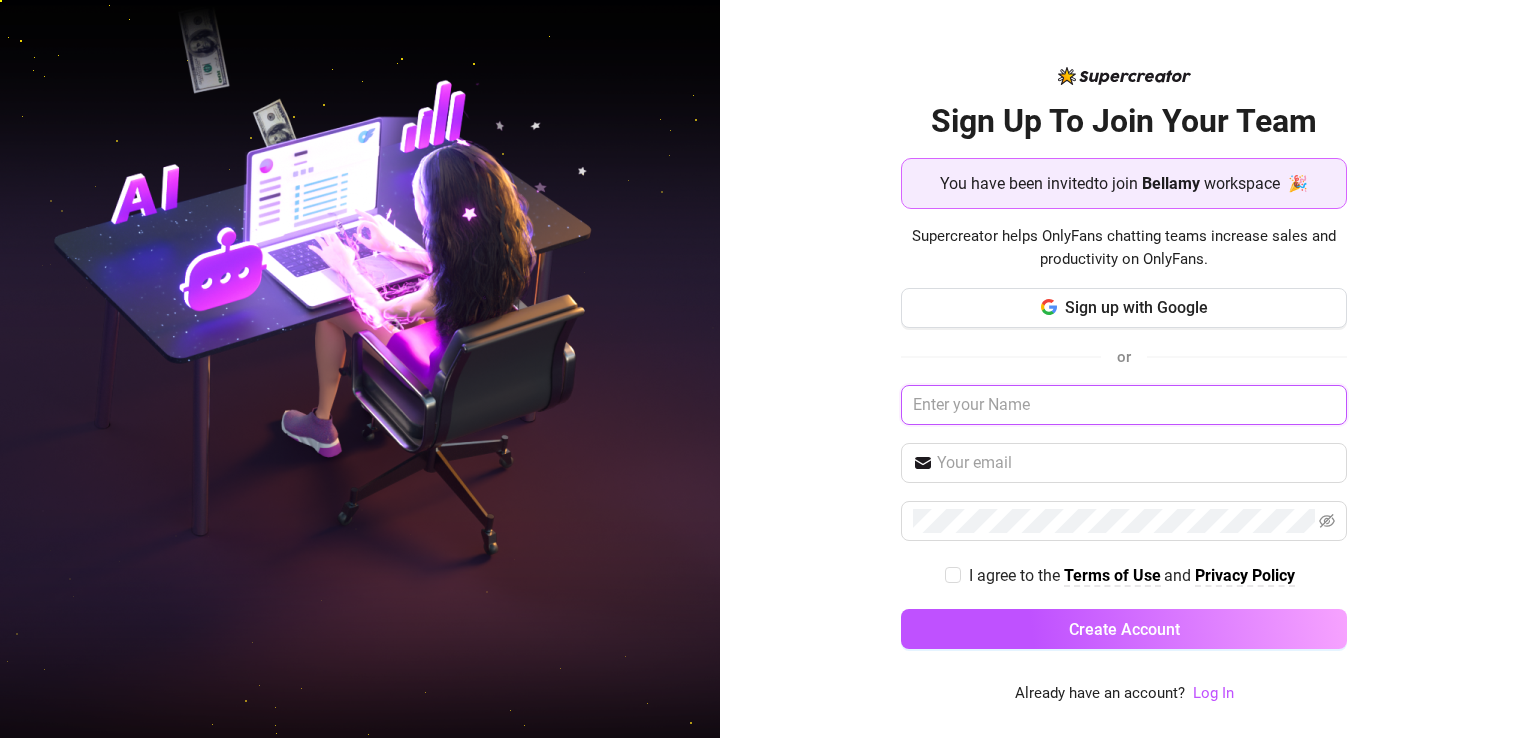 click at bounding box center [1124, 405] 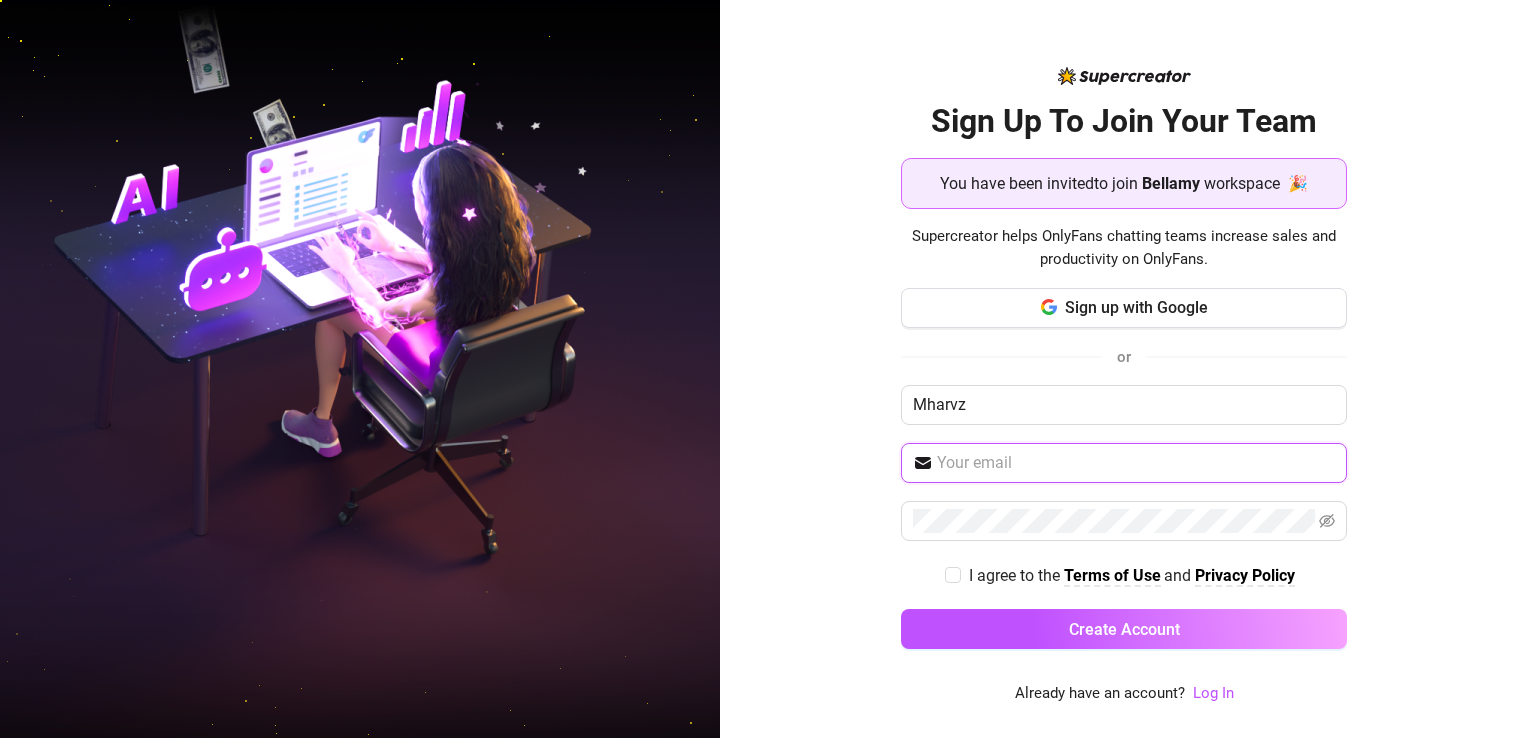 click at bounding box center (1136, 463) 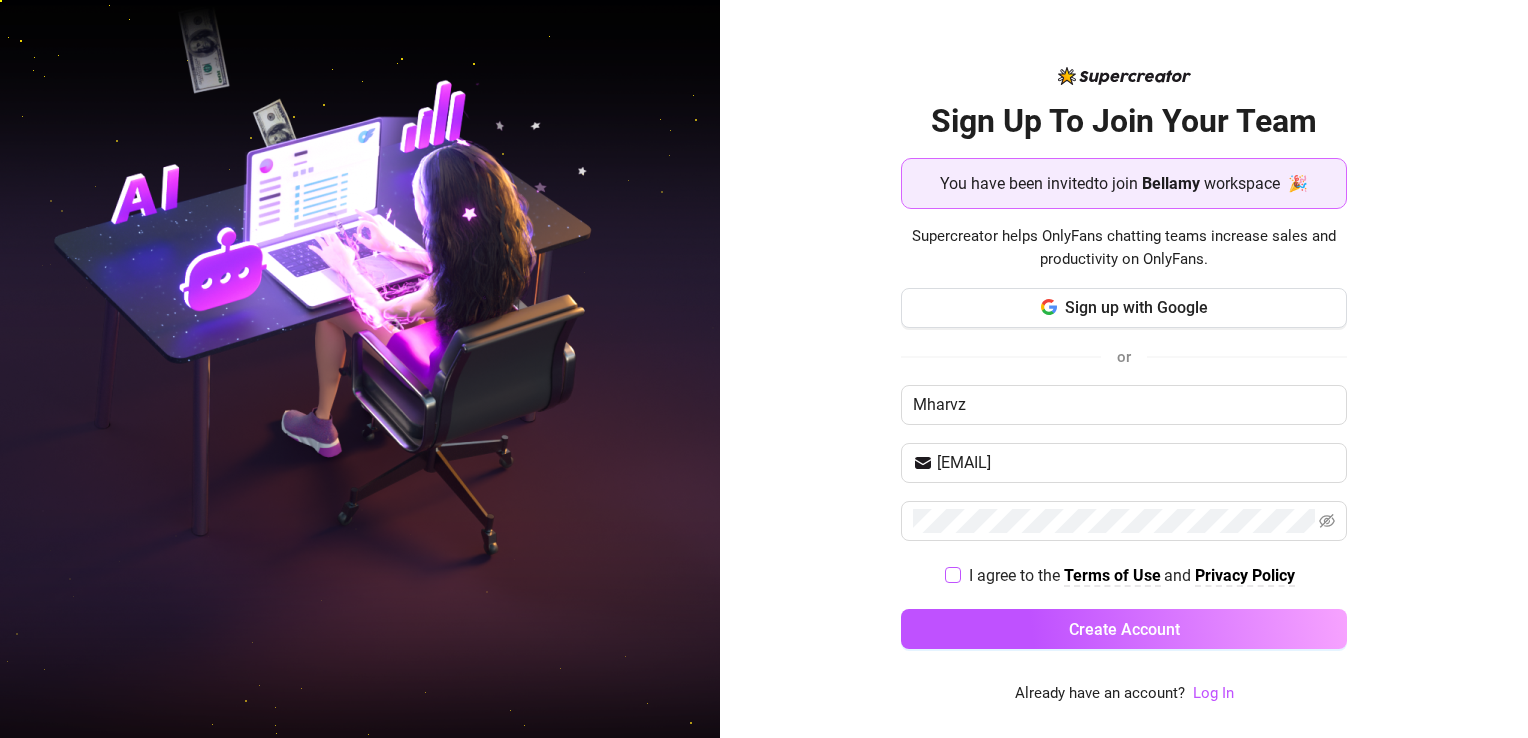 drag, startPoint x: 960, startPoint y: 578, endPoint x: 1032, endPoint y: 562, distance: 73.756355 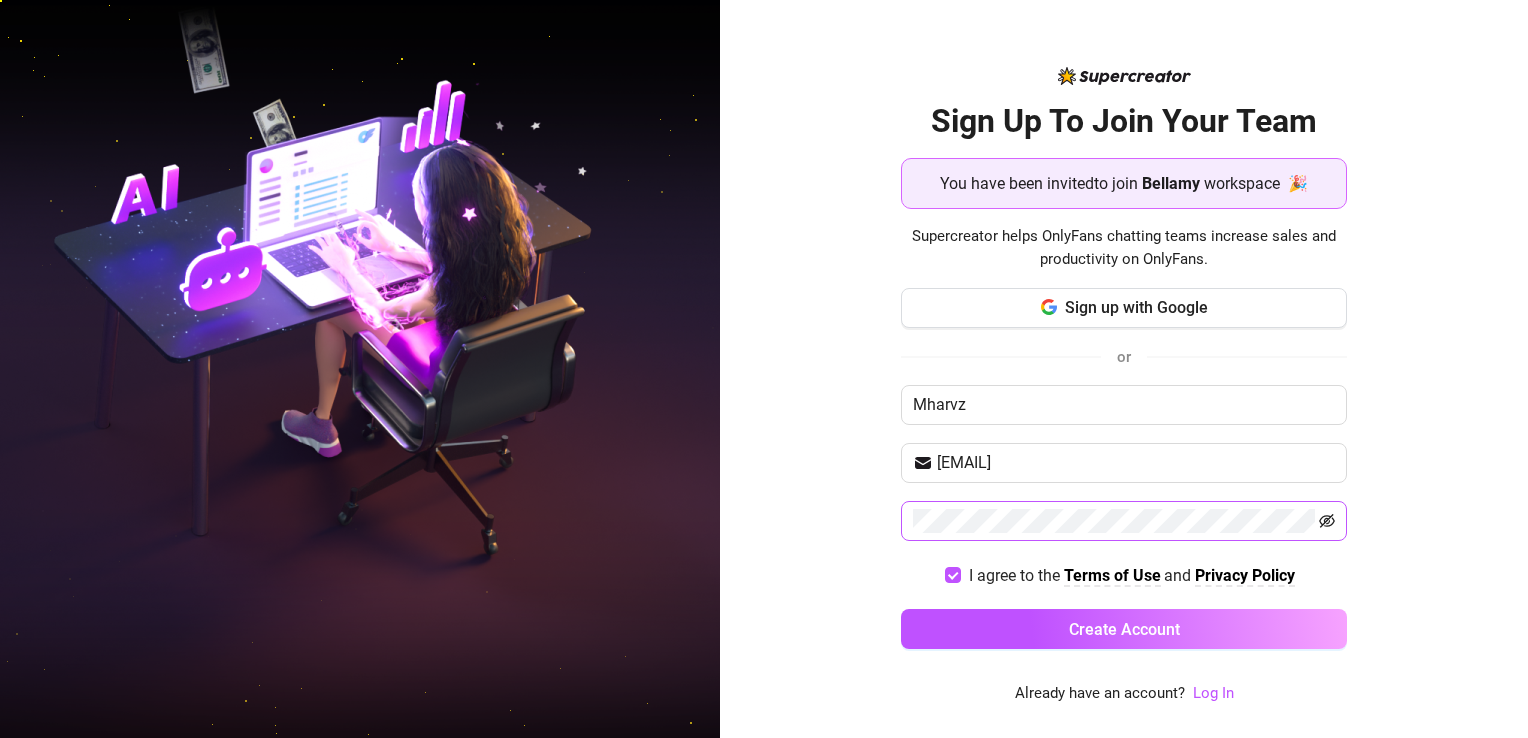 click 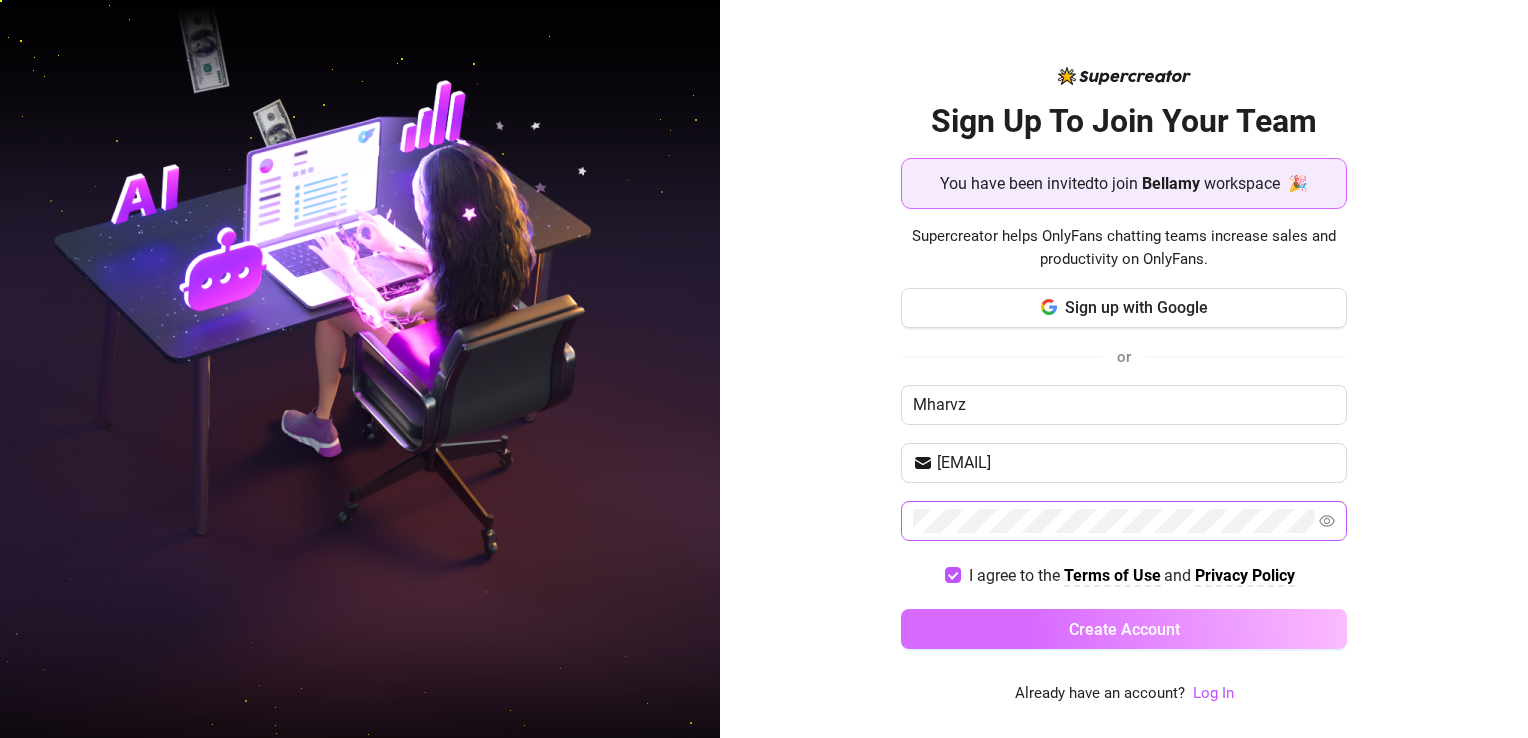 click on "Create Account" at bounding box center [1124, 629] 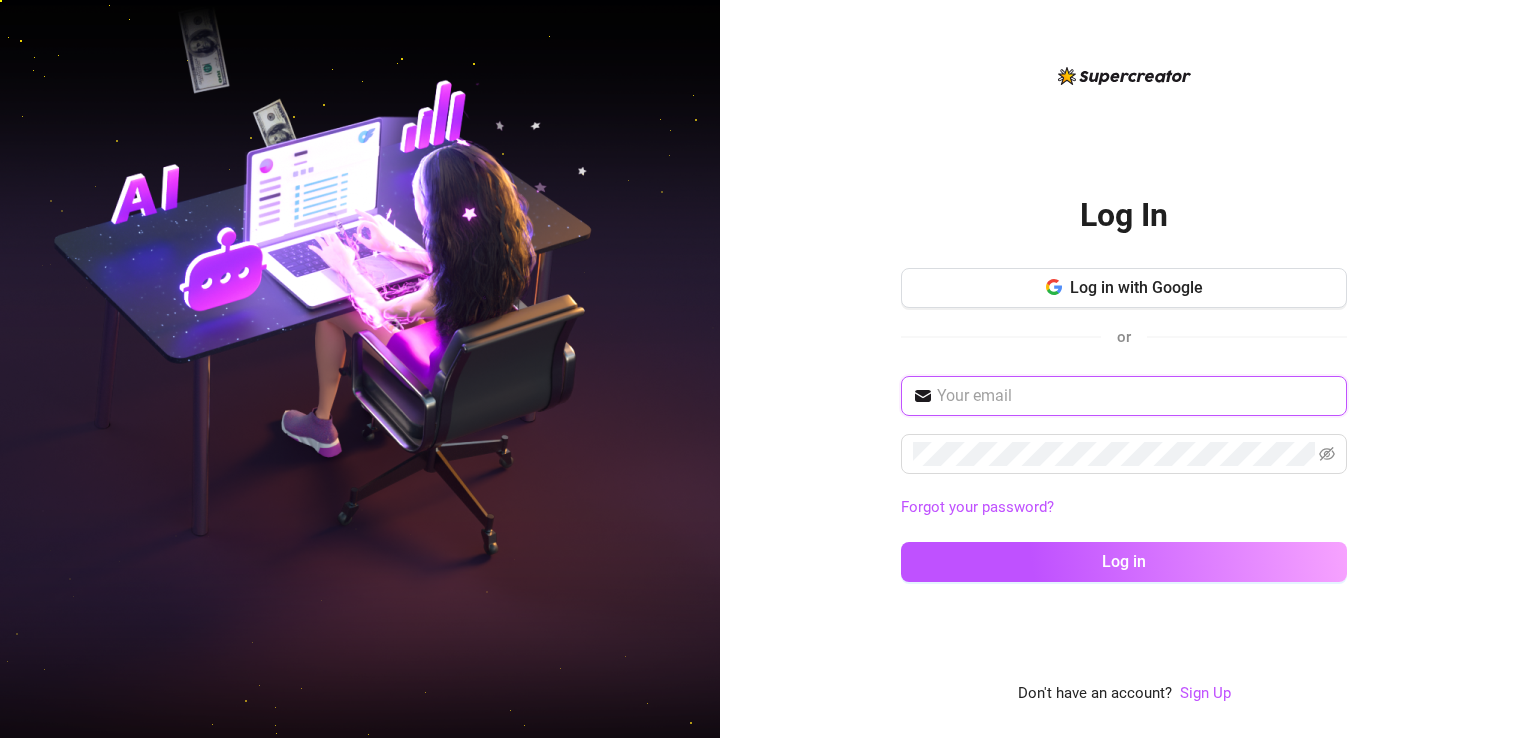 click at bounding box center [1136, 396] 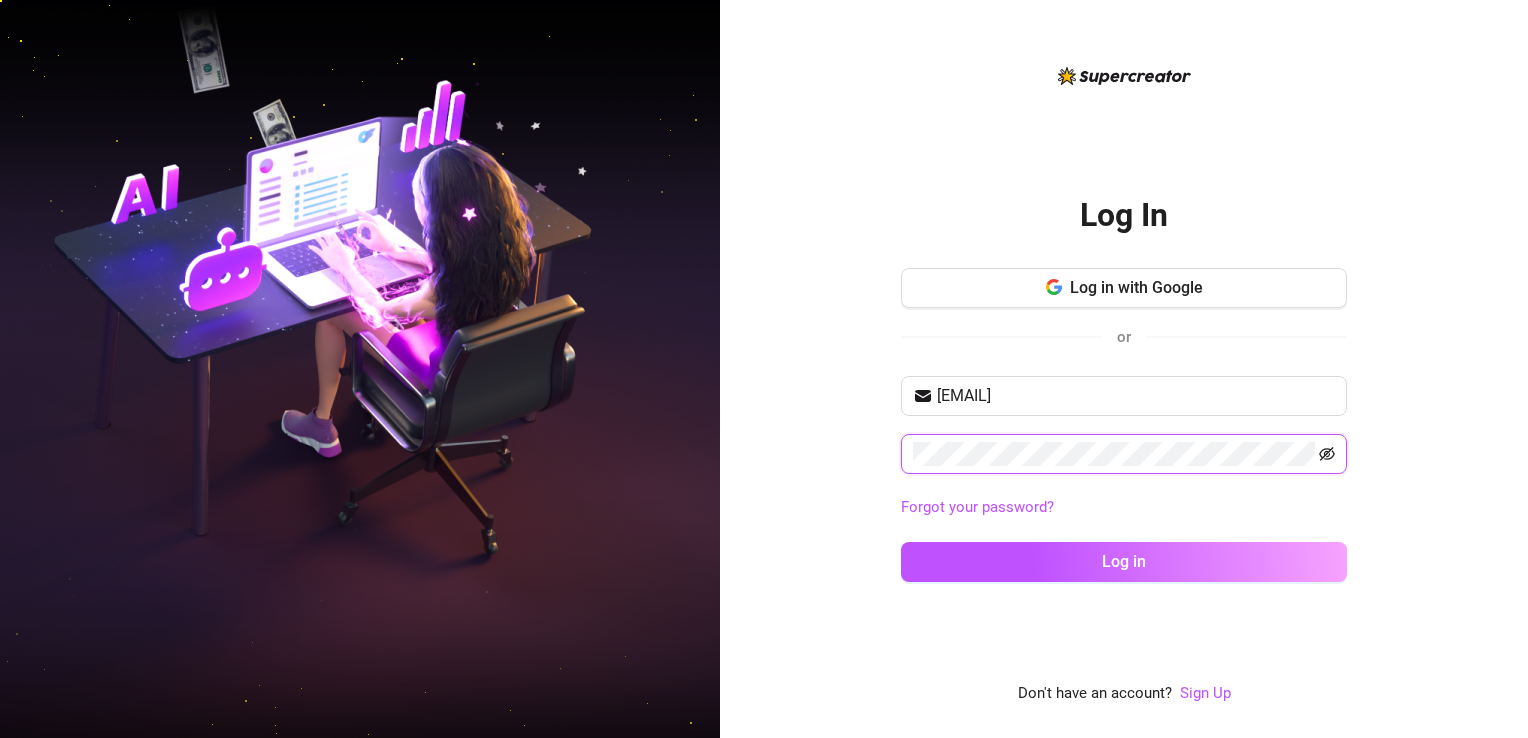 click 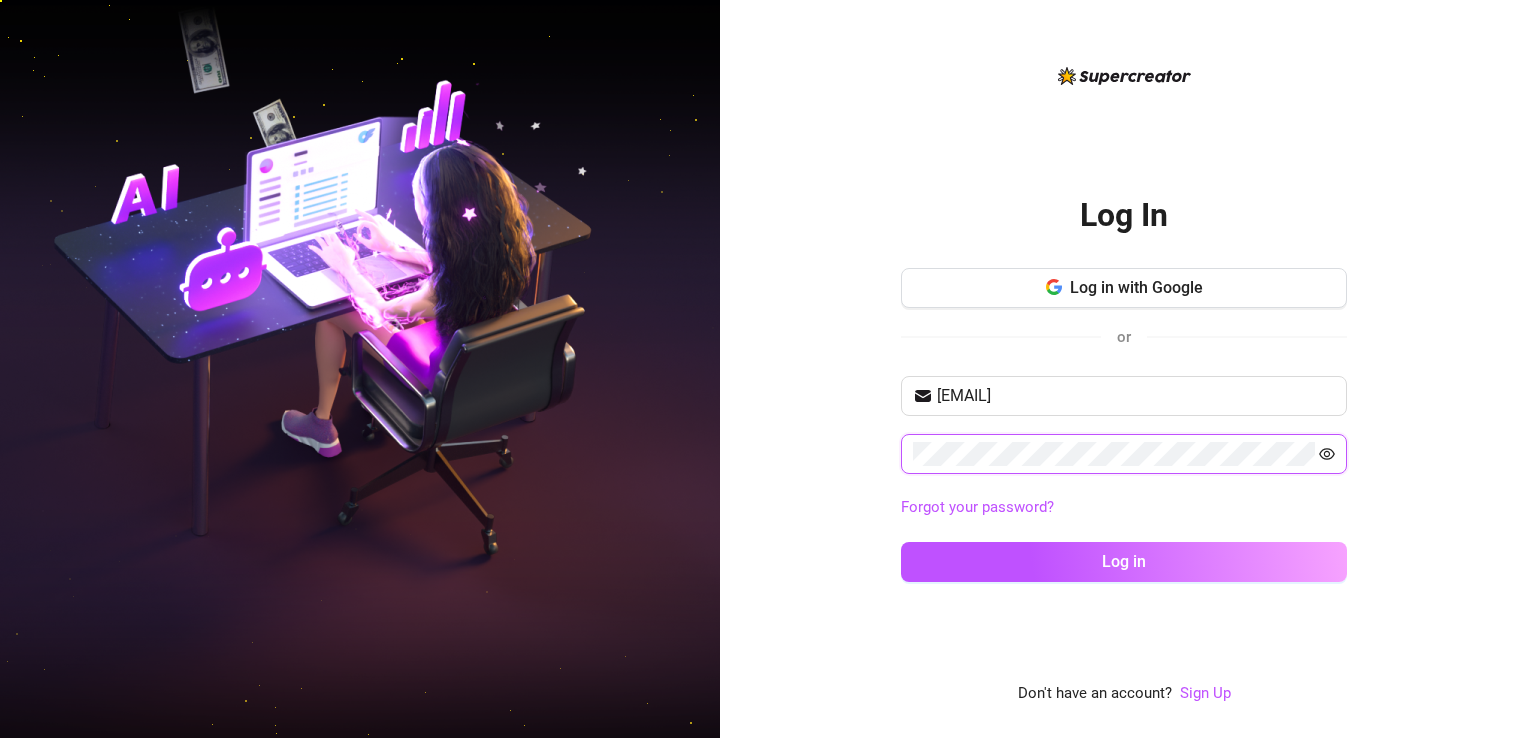 click 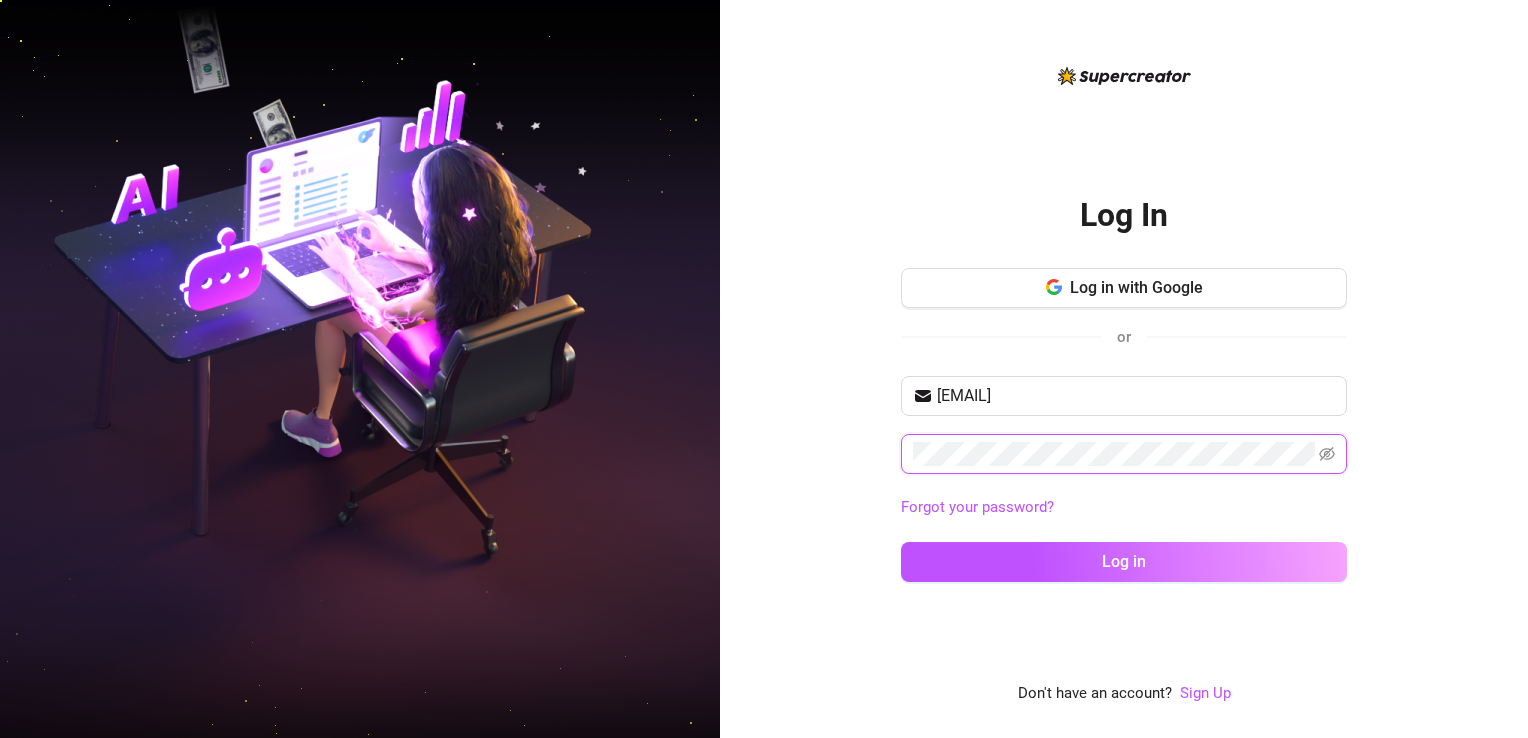 click 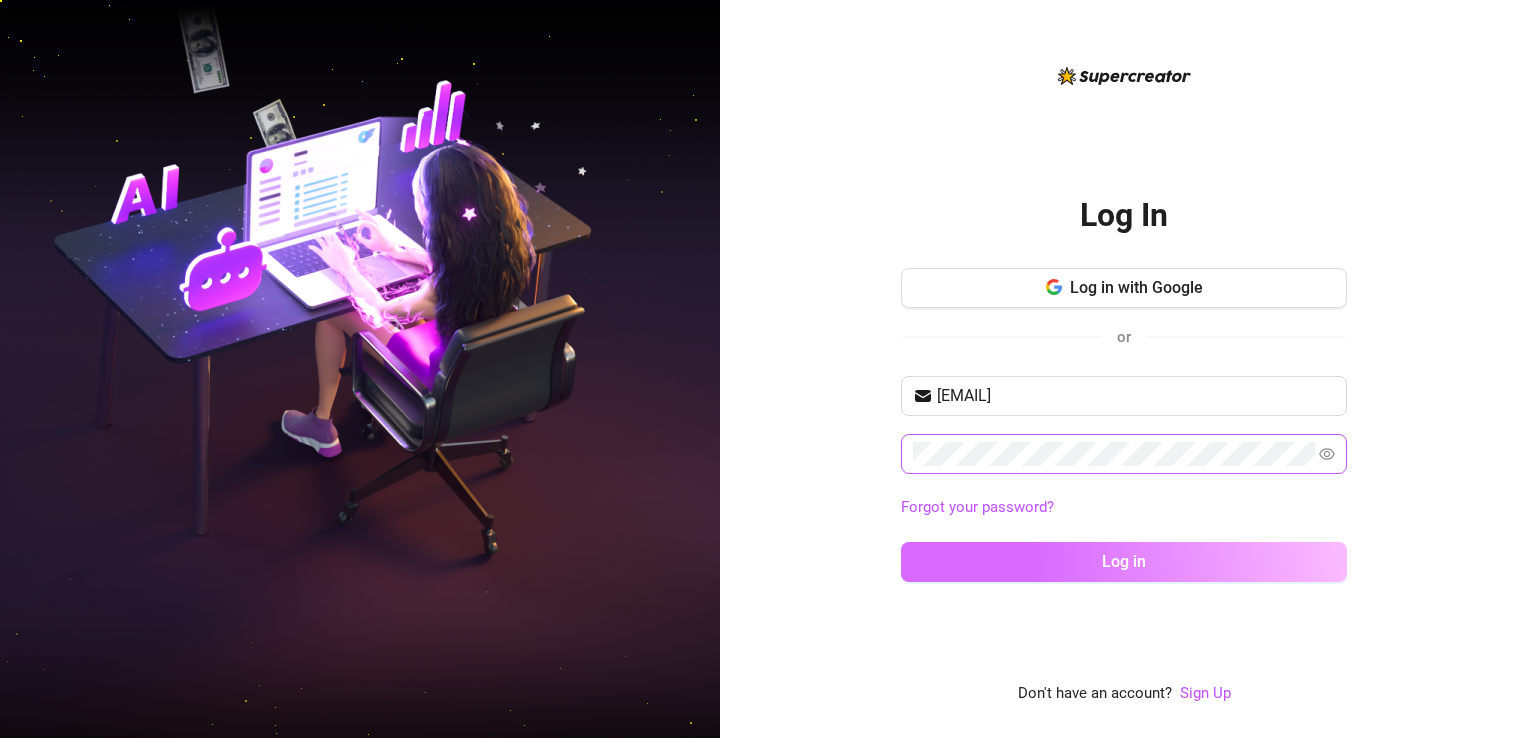 click on "Log in" at bounding box center [1124, 562] 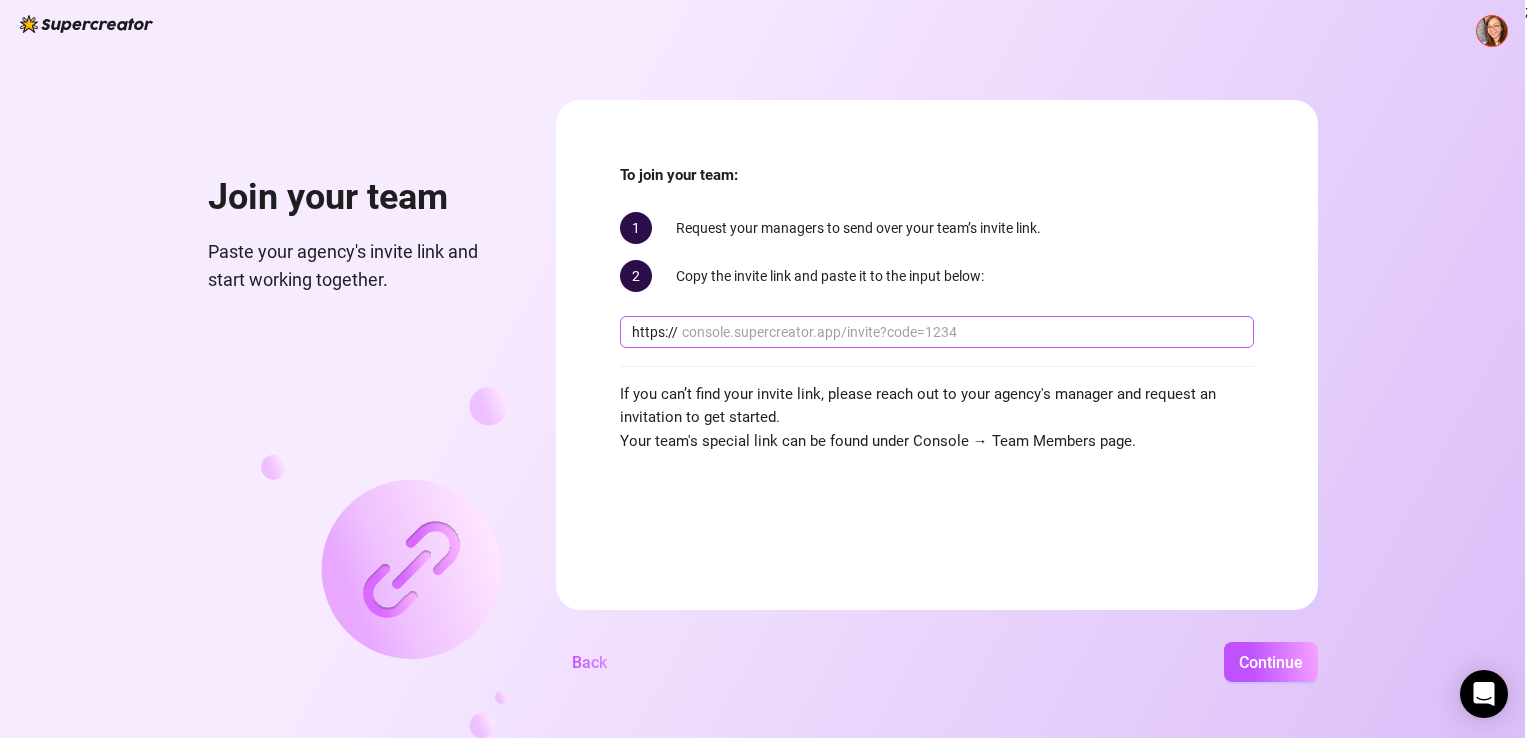 click at bounding box center (962, 332) 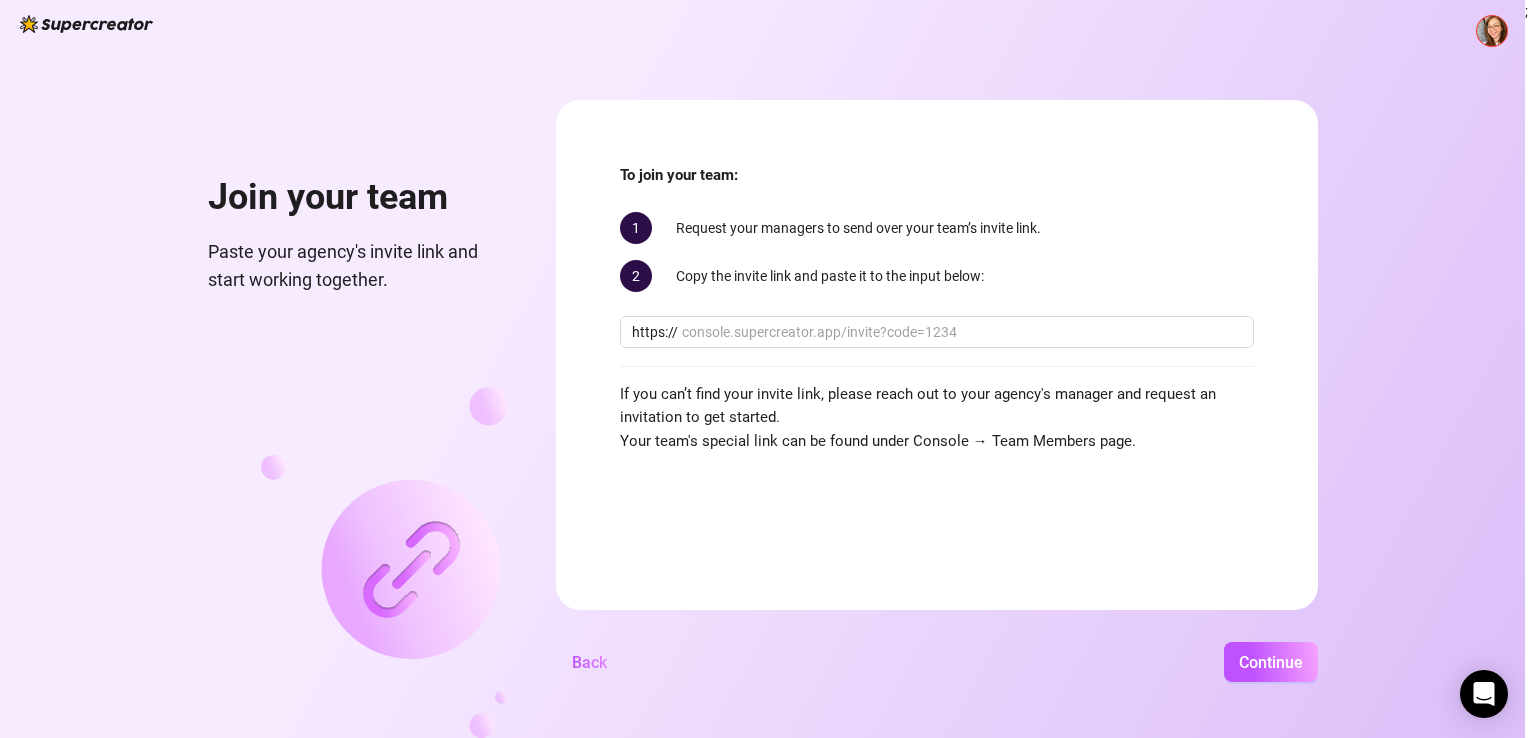 click on "To join your team: 1 Request your managers to send over your team’s invite link. 2 Copy the invite link and paste it to the input below: https:// If you can’t find your invite link, please reach out to your agency's manager and request an invitation to get started. Your team's special link can be found under Console → Team Members page. Back Continue" at bounding box center (937, 355) 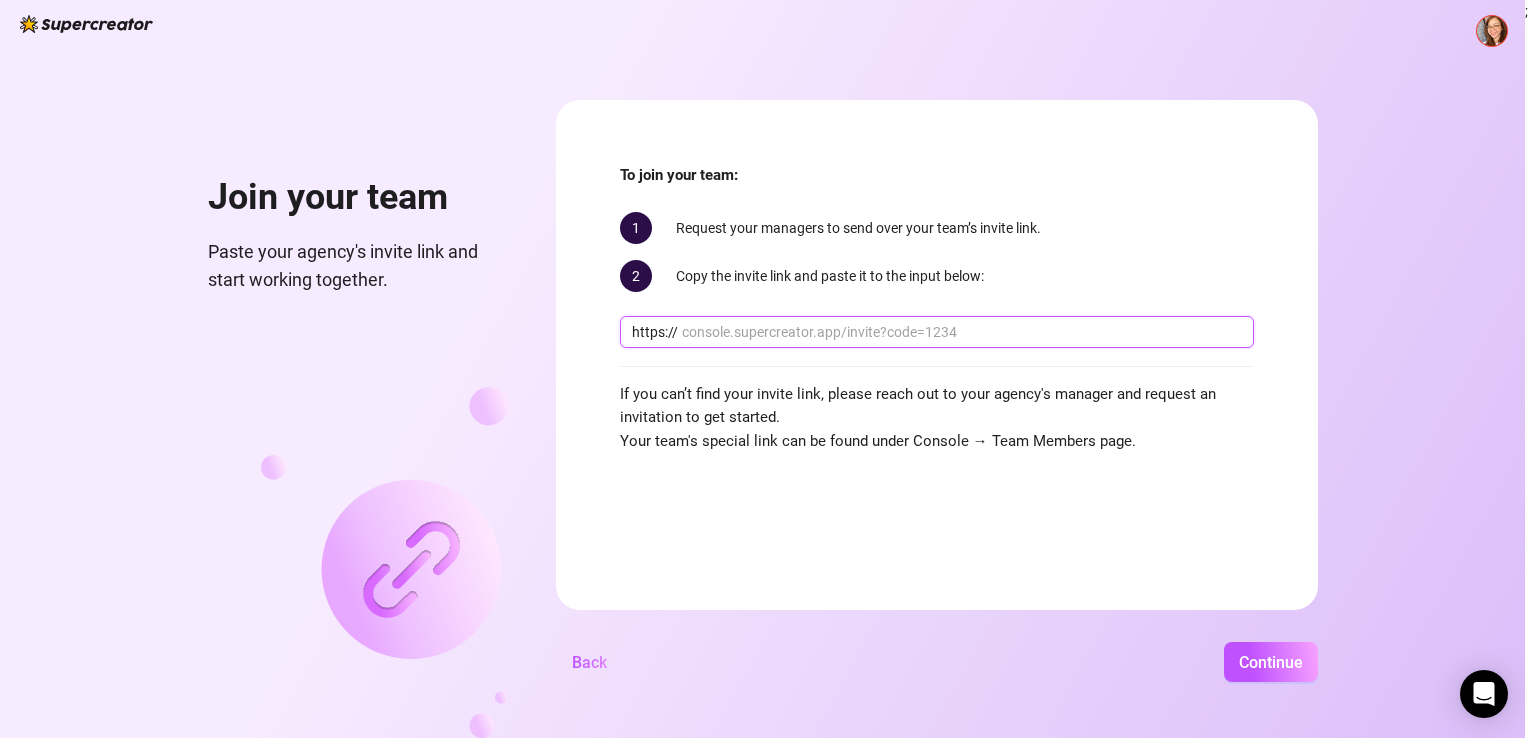 click at bounding box center [962, 332] 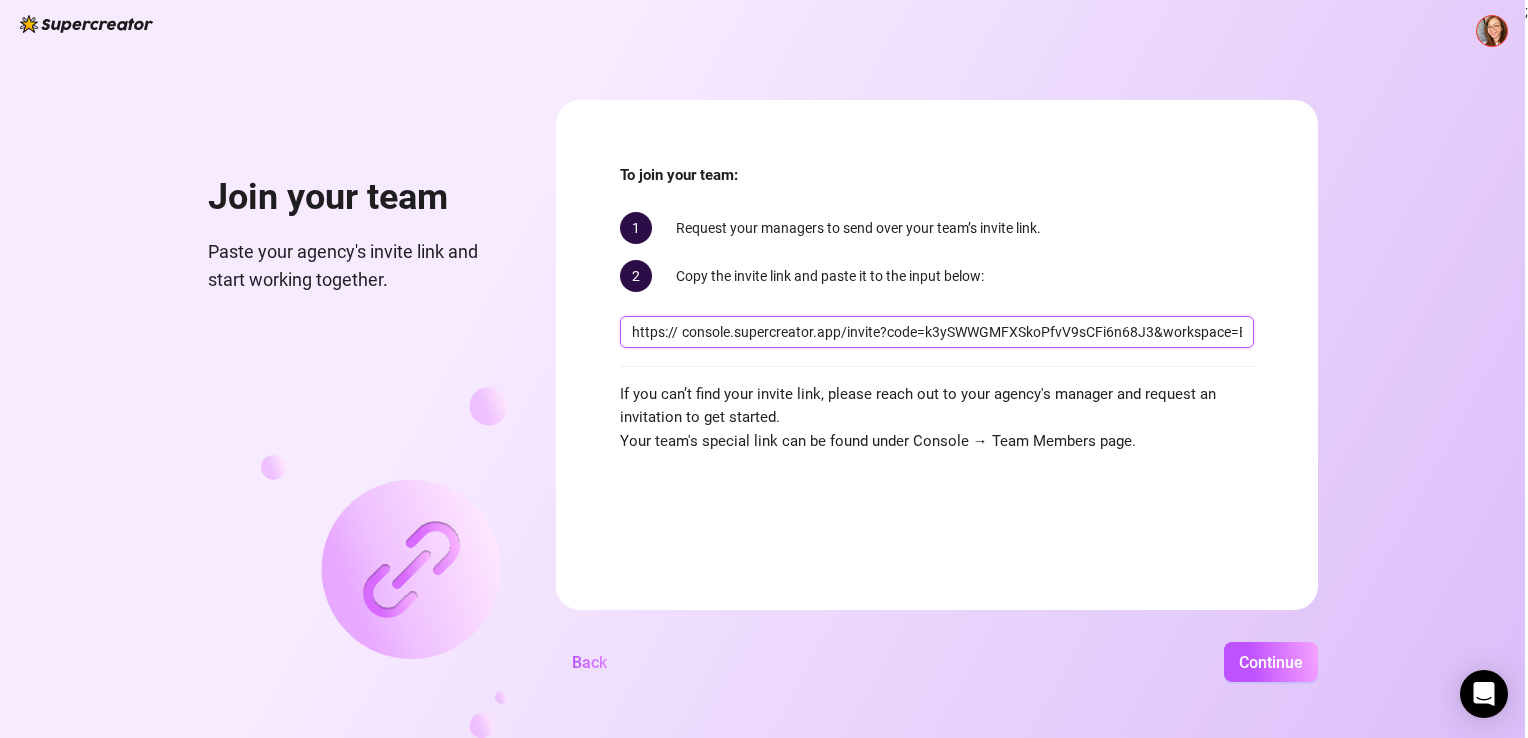 scroll, scrollTop: 0, scrollLeft: 42, axis: horizontal 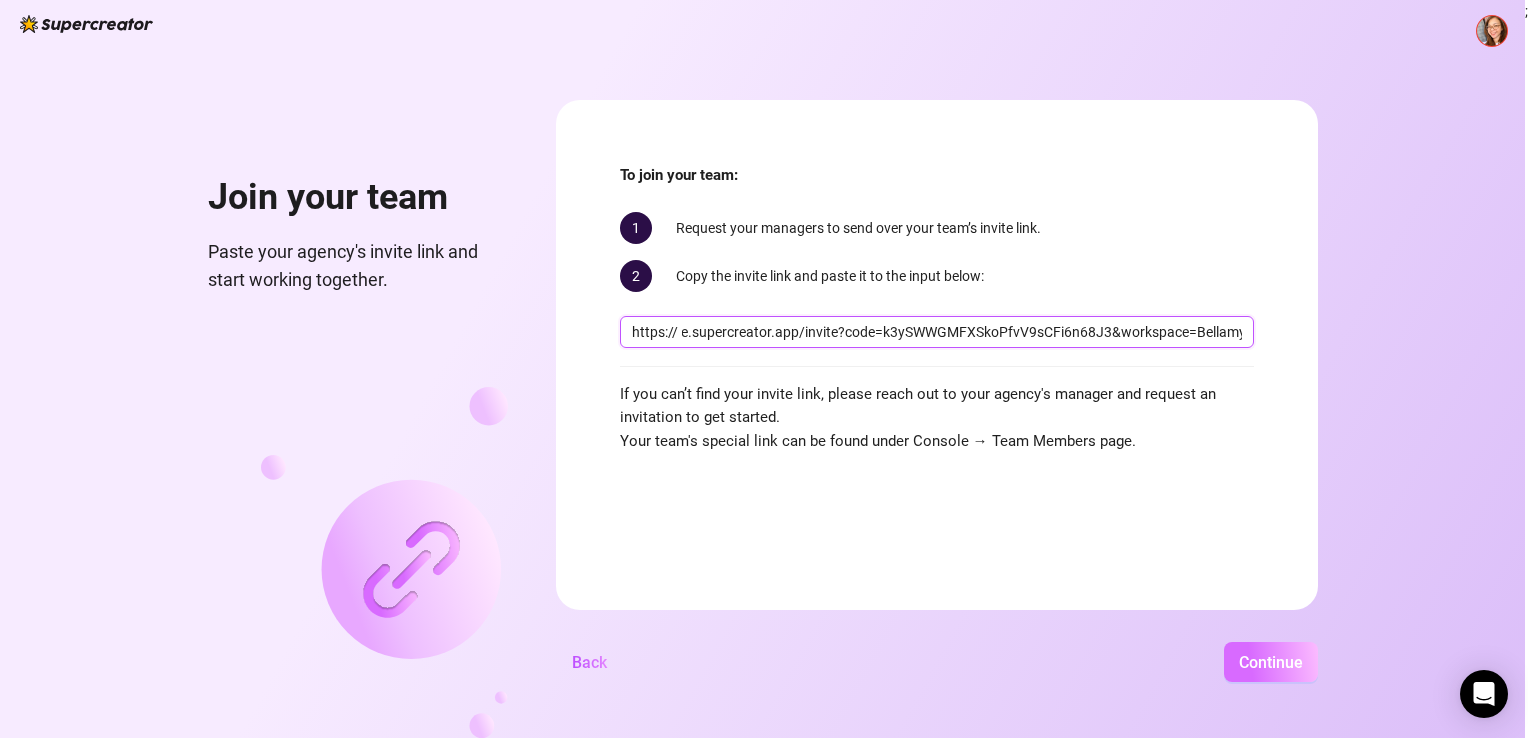 type on "console.supercreator.app/invite?code=k3ySWWGMFXSkoPfvV9sCFi6n68J3&workspace=Bellamy" 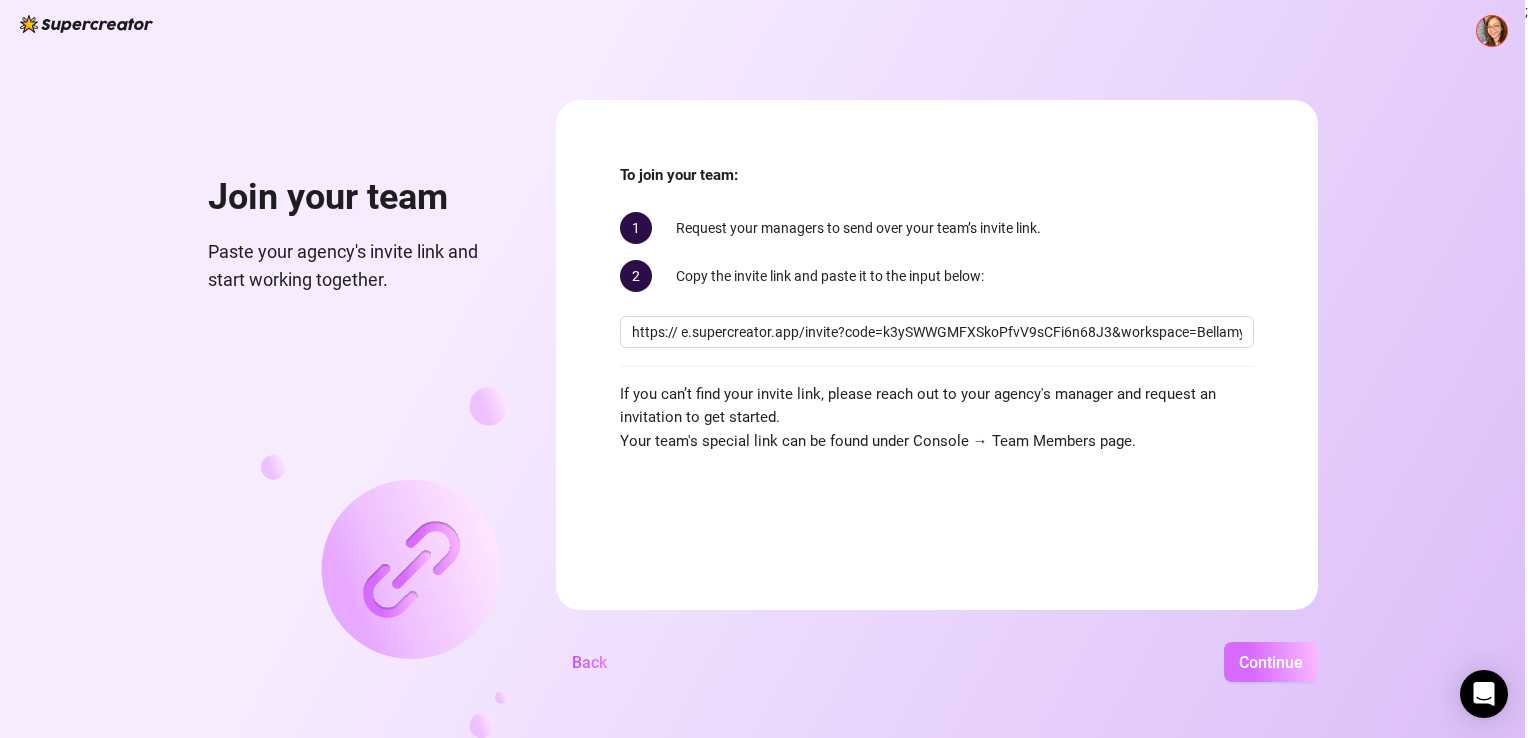 click on "Continue" at bounding box center [1271, 662] 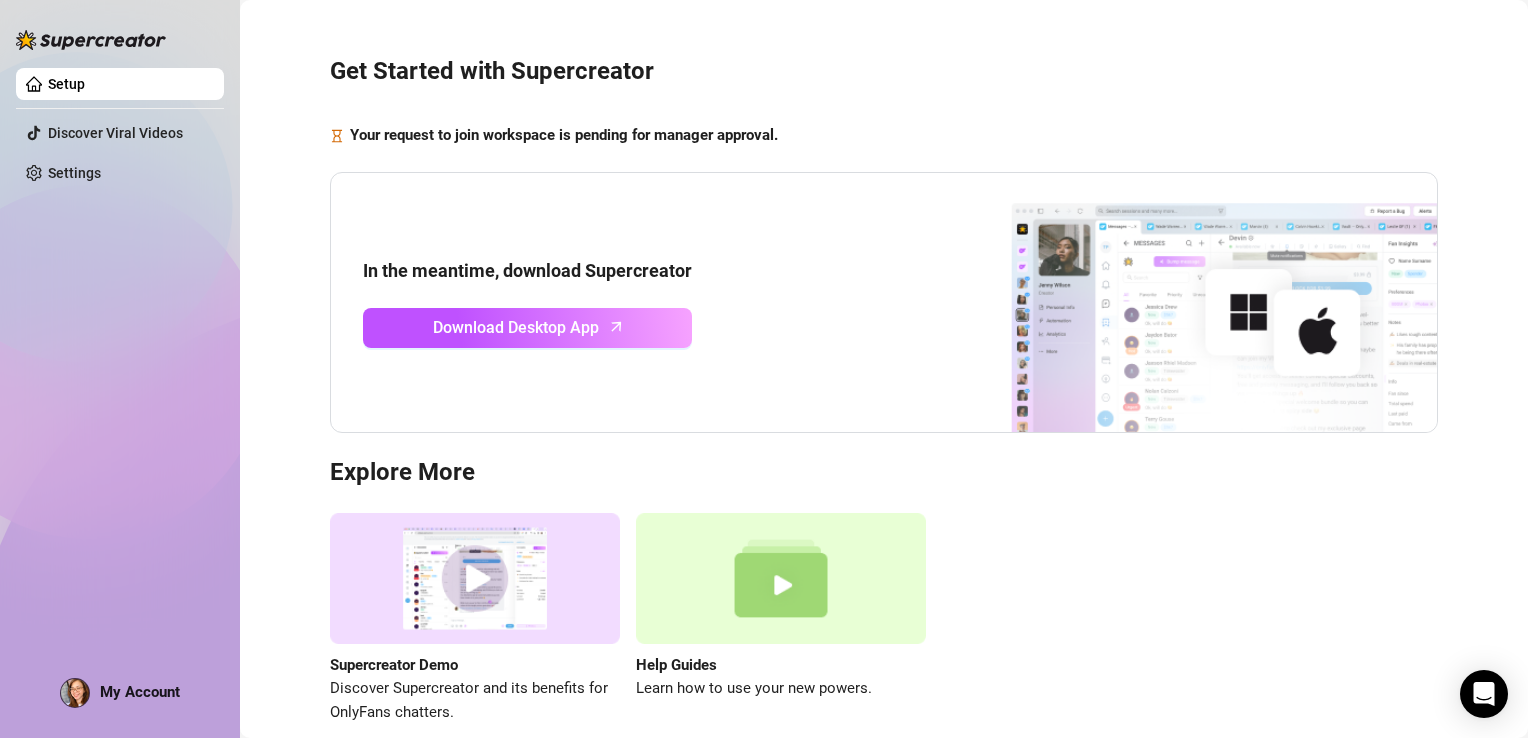 scroll, scrollTop: 0, scrollLeft: 0, axis: both 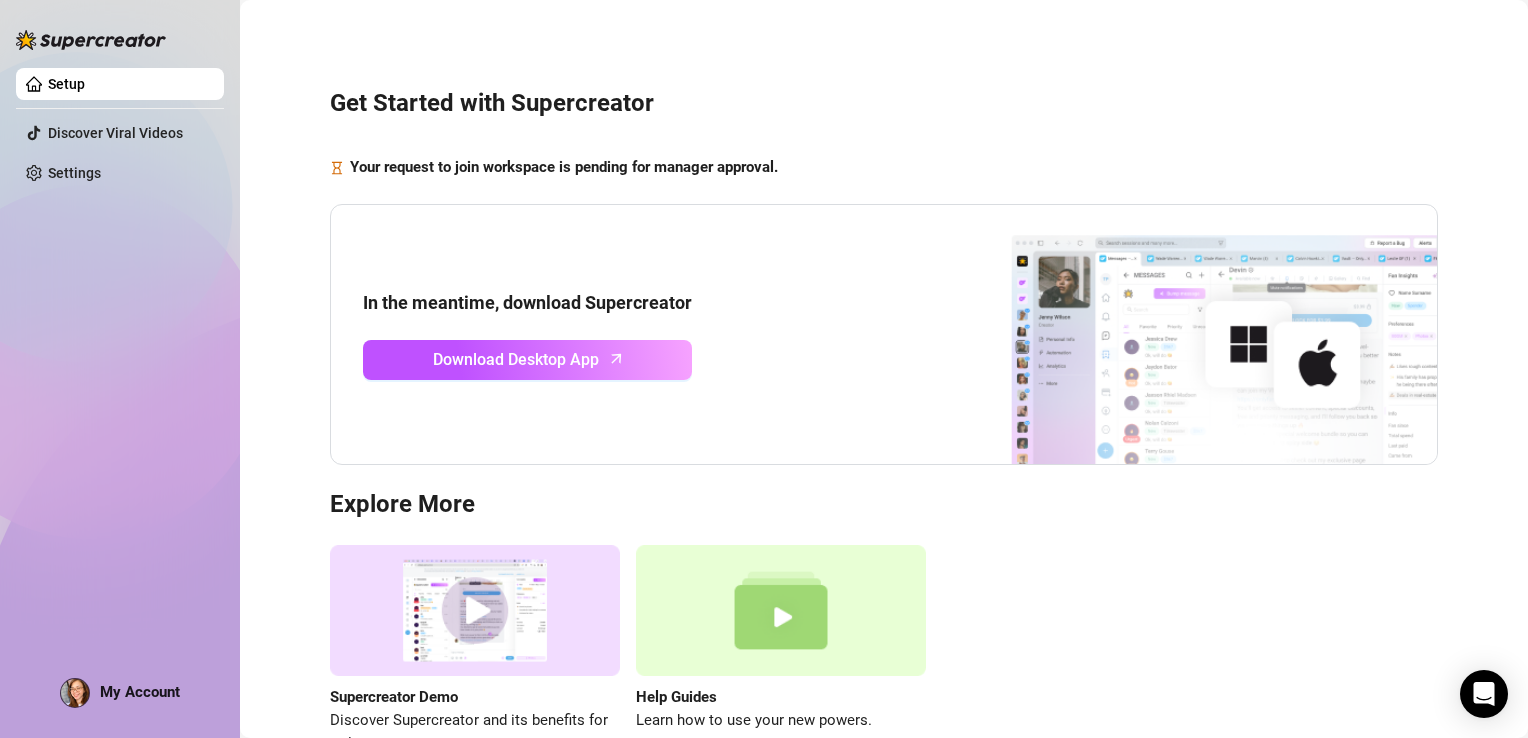 click on "My Account" at bounding box center (140, 692) 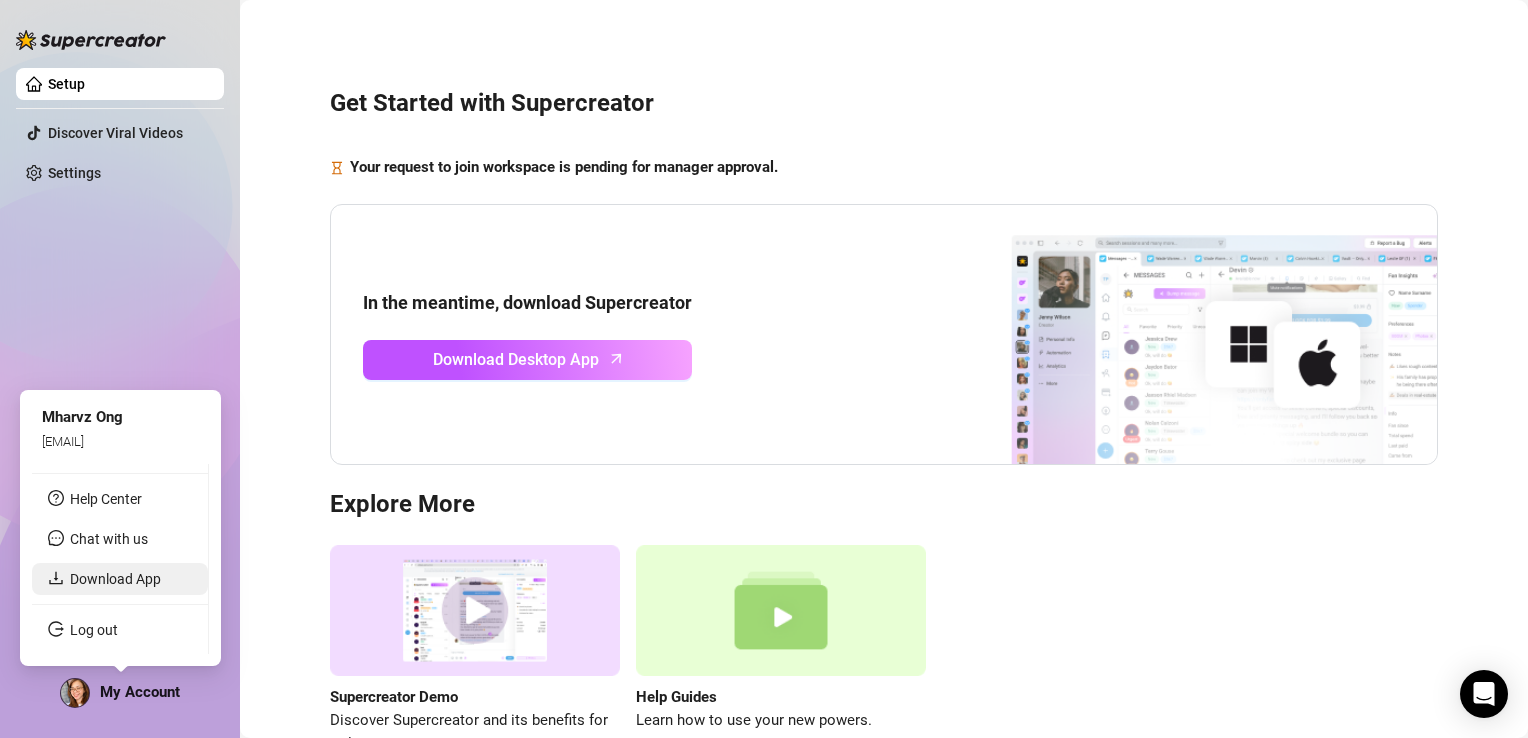 click on "Download App" at bounding box center [115, 579] 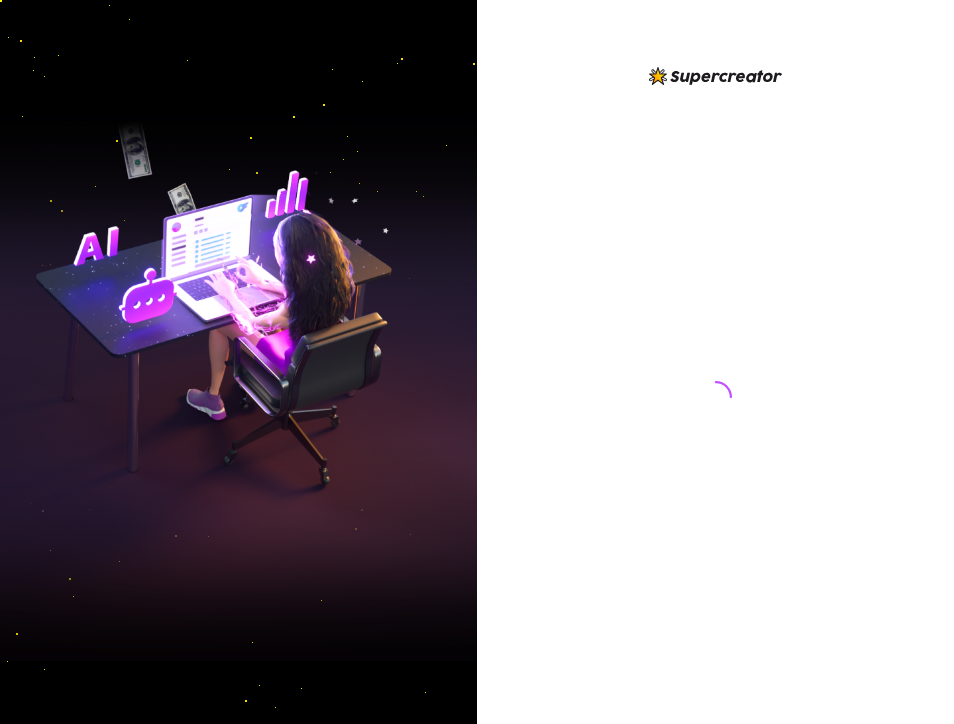 scroll, scrollTop: 0, scrollLeft: 0, axis: both 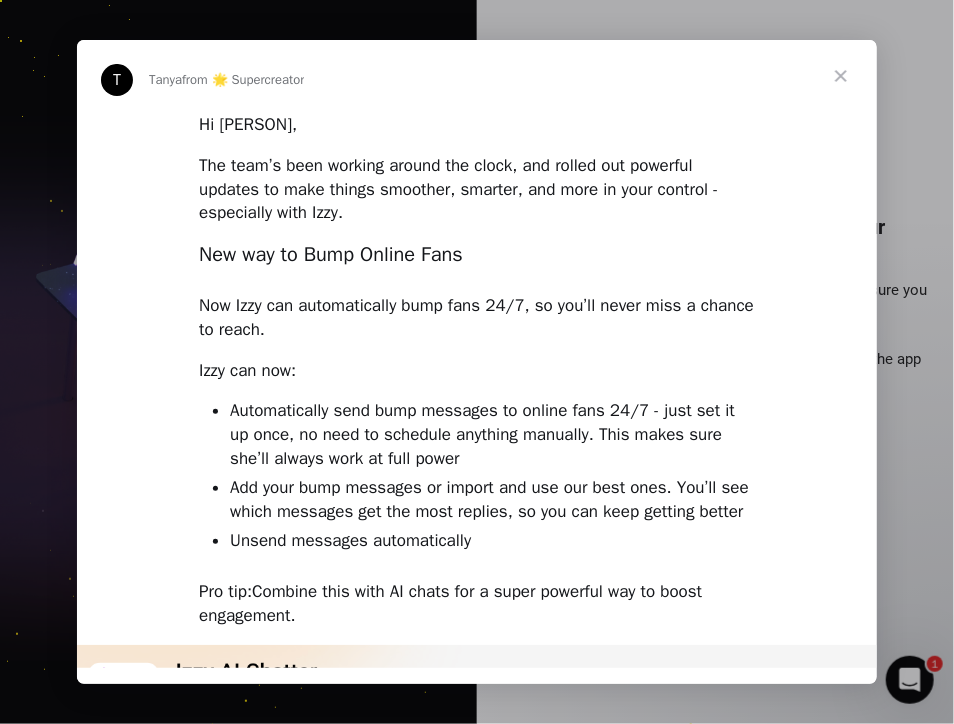 click on "Hi [PERSON]," at bounding box center (477, 125) 